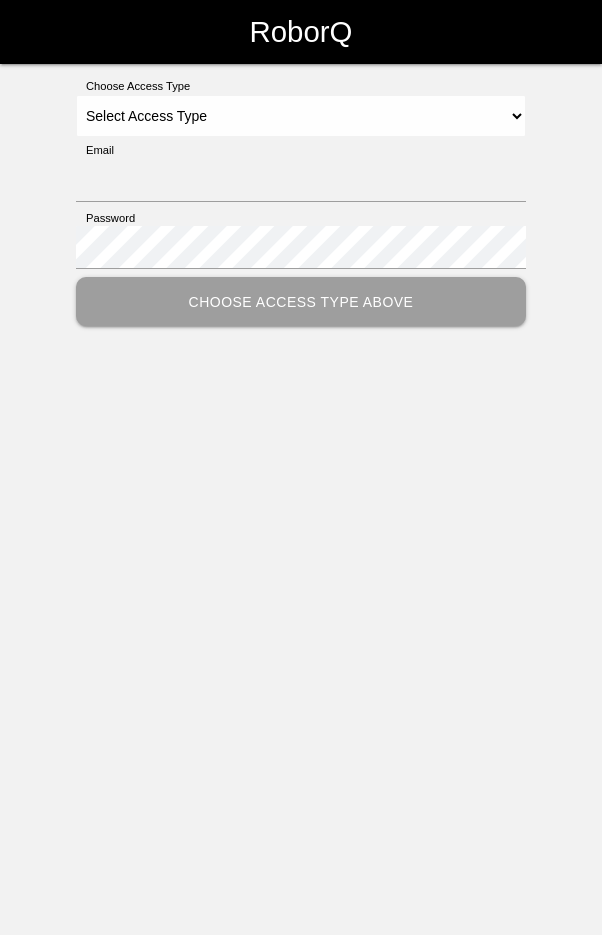 scroll, scrollTop: 0, scrollLeft: 0, axis: both 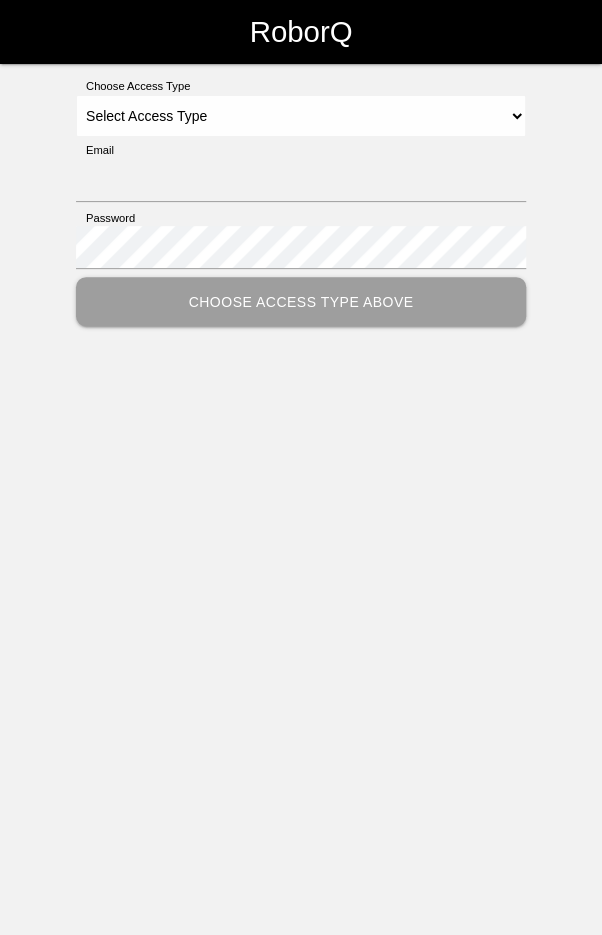 click on "RoborQ Choose Access Type Select Access Type Admin Customer Supervisor Worker Email Password Choose Access Type Above" at bounding box center (301, 213) 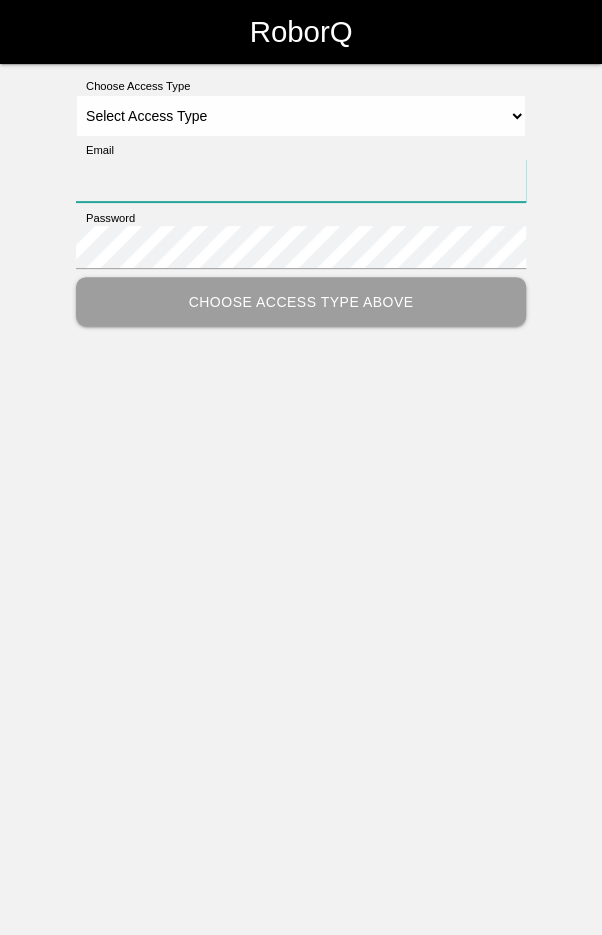 click on "Email" at bounding box center (301, 180) 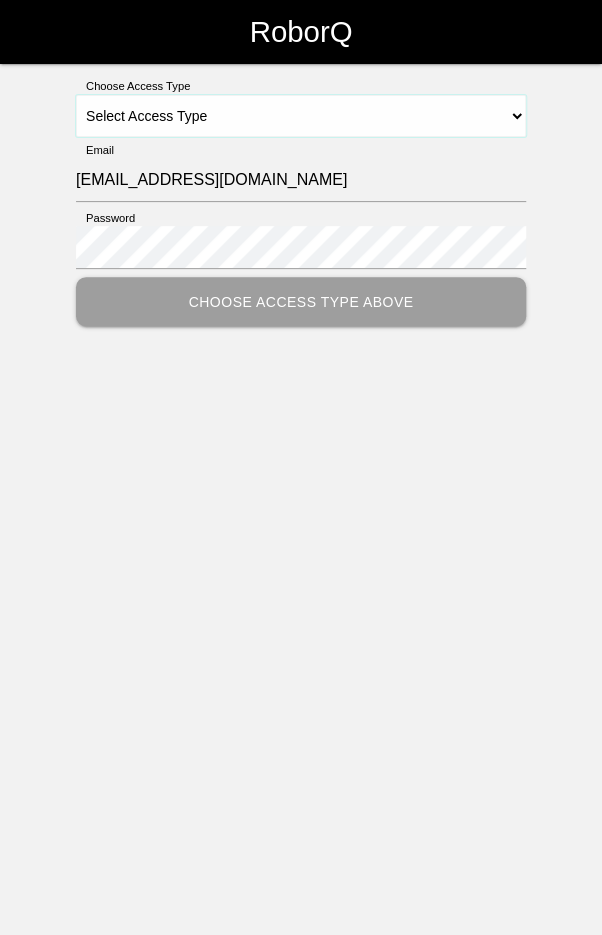 click on "Select Access Type Admin Customer Supervisor Worker" at bounding box center [301, 116] 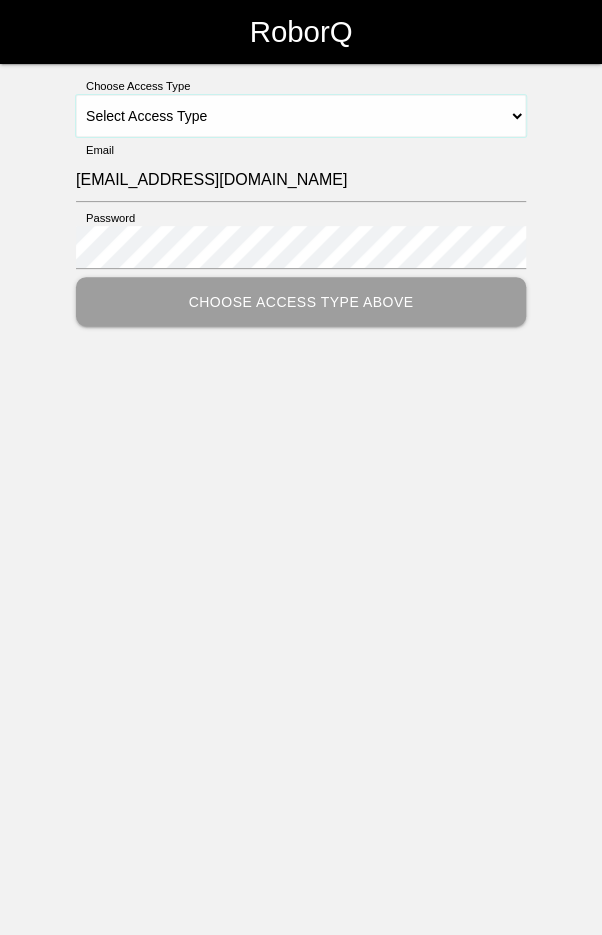 select on "Worker" 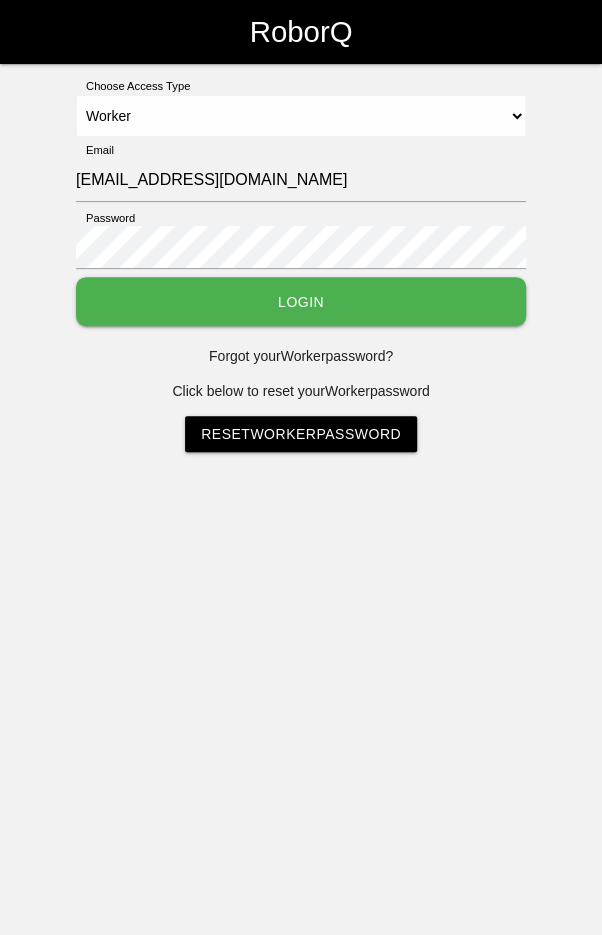 click on "Login" at bounding box center (301, 301) 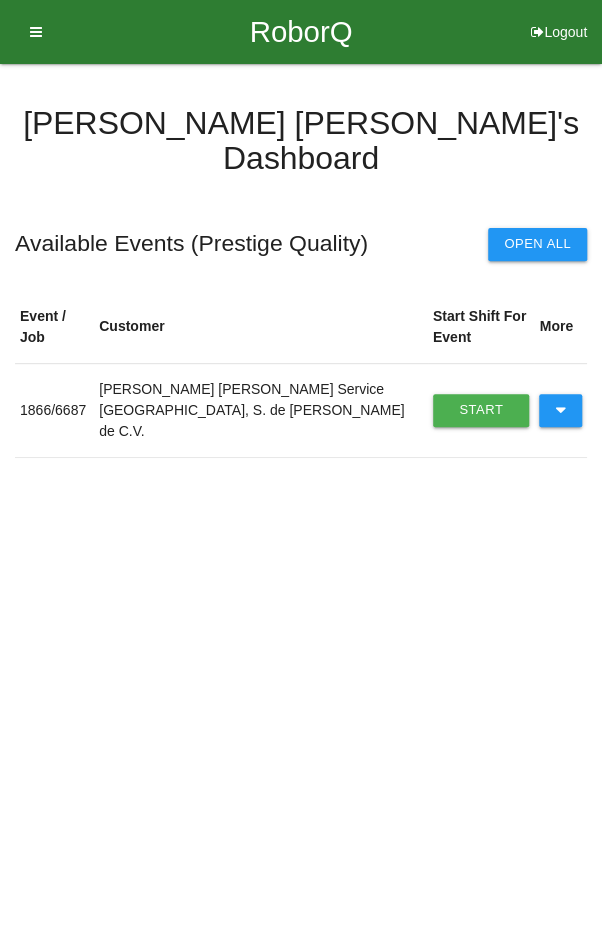 click on "Start Shift" at bounding box center [481, 410] 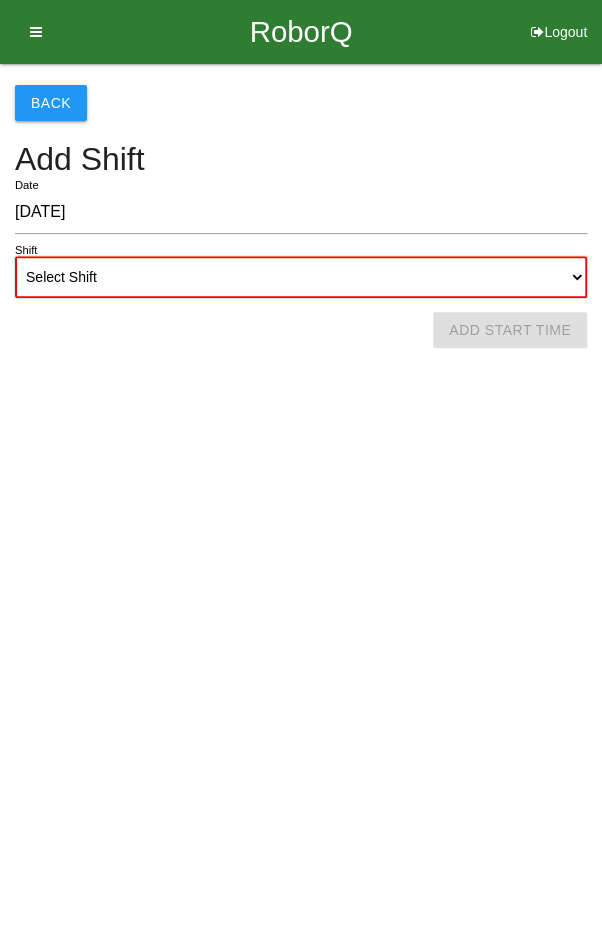click on "Select Shift 1st Shift 2nd Shift 3rd Shift 4th Shift" at bounding box center [301, 277] 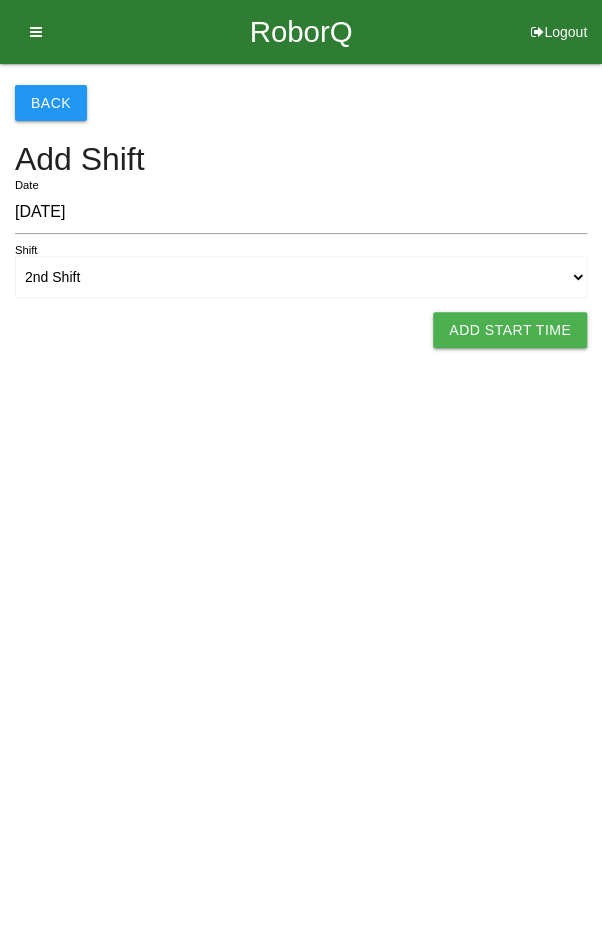 click on "Add Start Time" at bounding box center (510, 330) 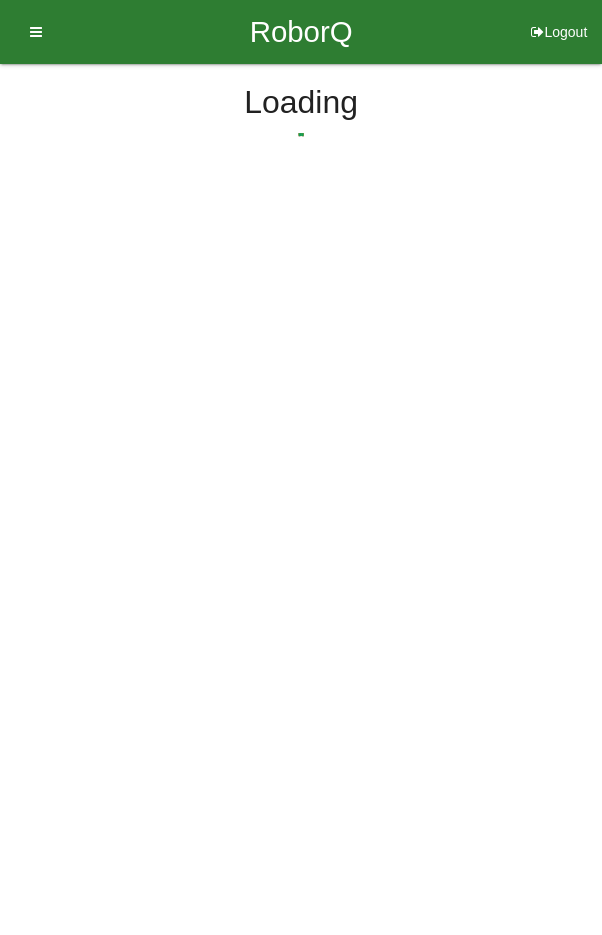 select on "2" 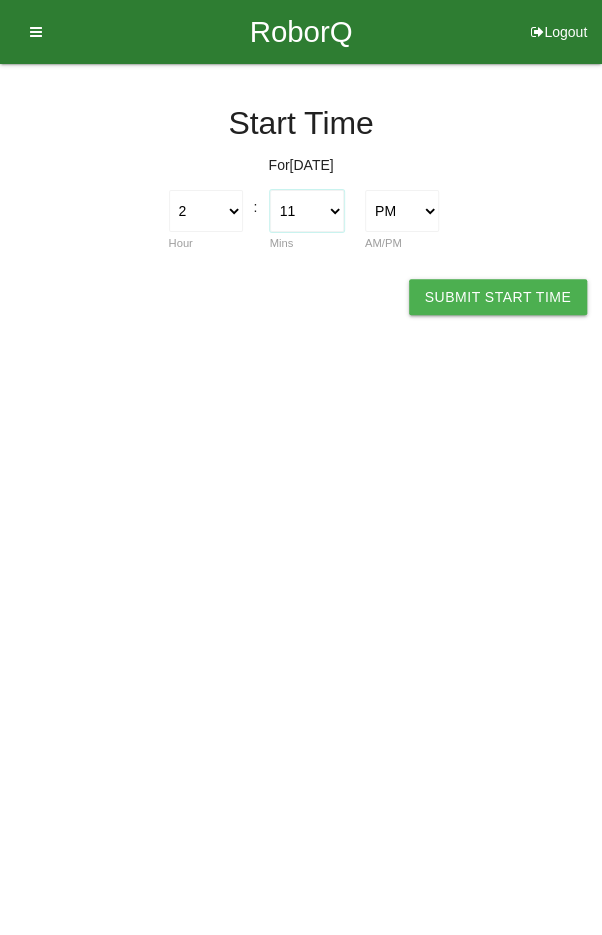 click on "00 01 02 03 04 05 06 07 08 09 10 11 12 13 14 15 16 17 18 19 20 21 22 23 24 25 26 27 28 29 30 31 32 33 34 35 36 37 38 39 40 41 42 43 44 45 46 47 48 49 50 51 52 53 54 55 56 57 58 59" at bounding box center [307, 211] 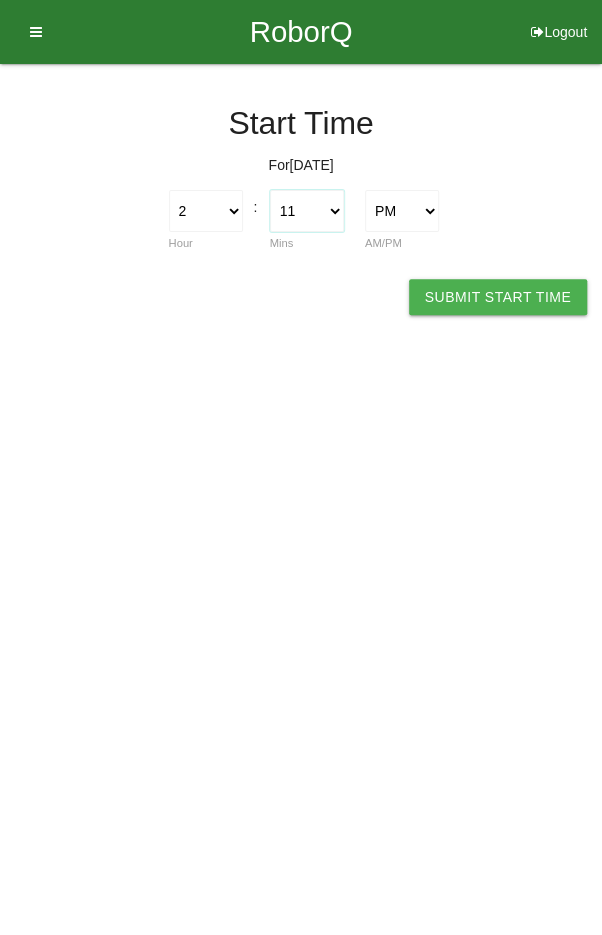select on "0" 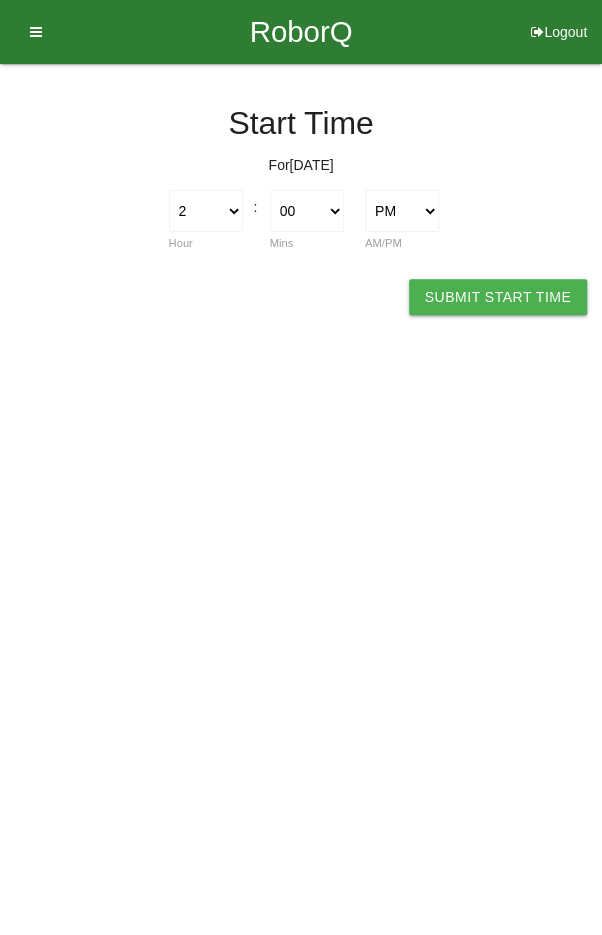 click on "Submit Start Time" at bounding box center (498, 297) 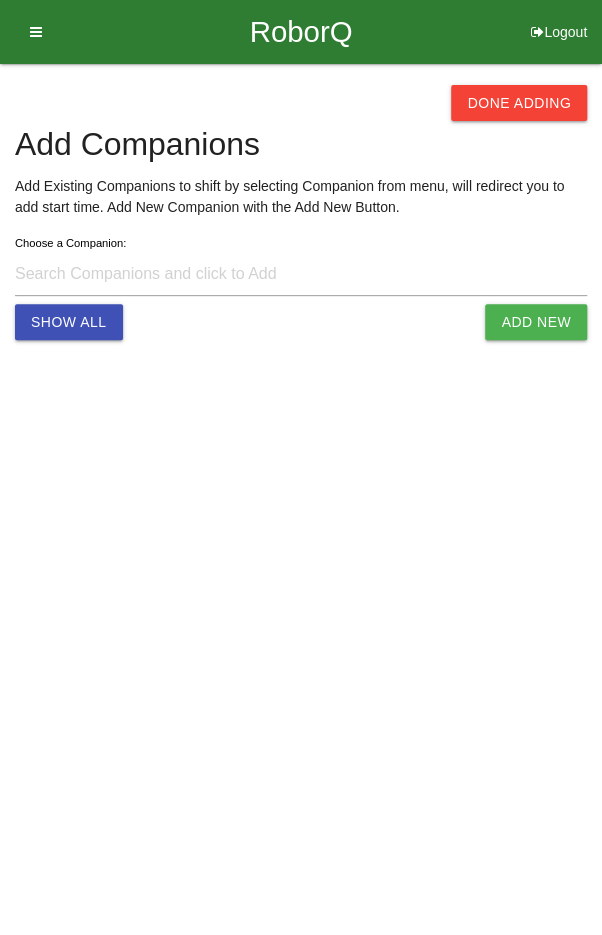 click on "Done Adding" at bounding box center [519, 103] 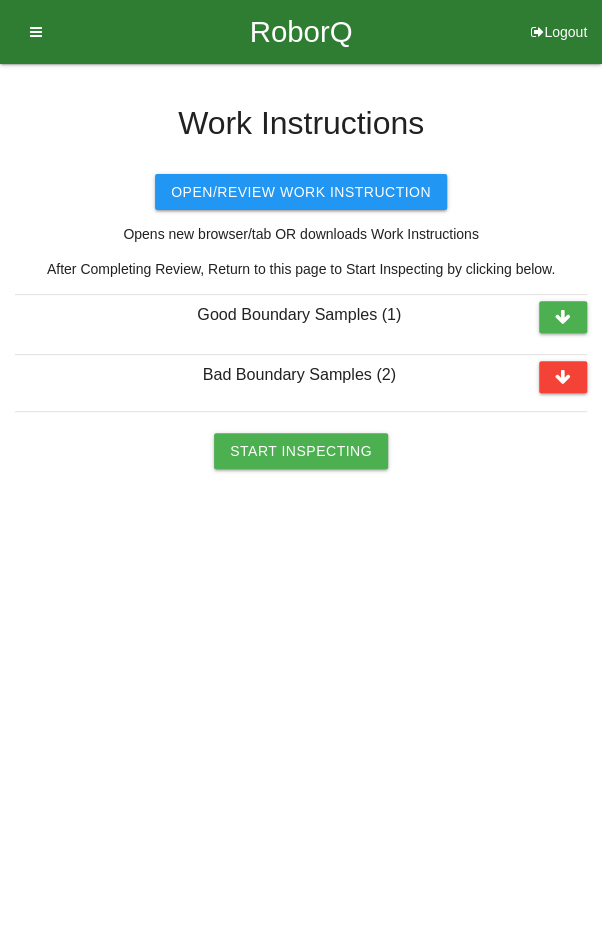 click on "Start Inspecting" at bounding box center [301, 451] 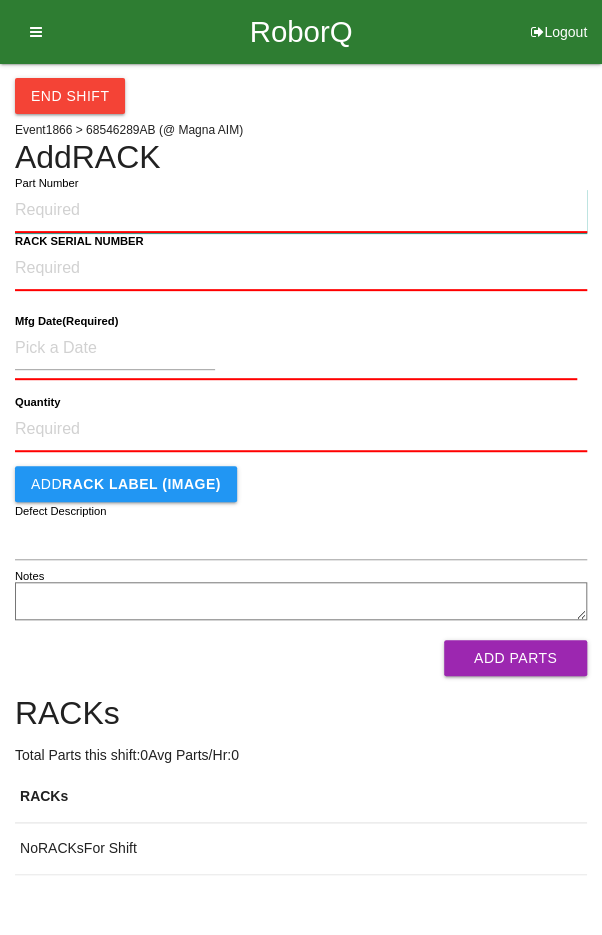 click on "Part Number" at bounding box center (301, 211) 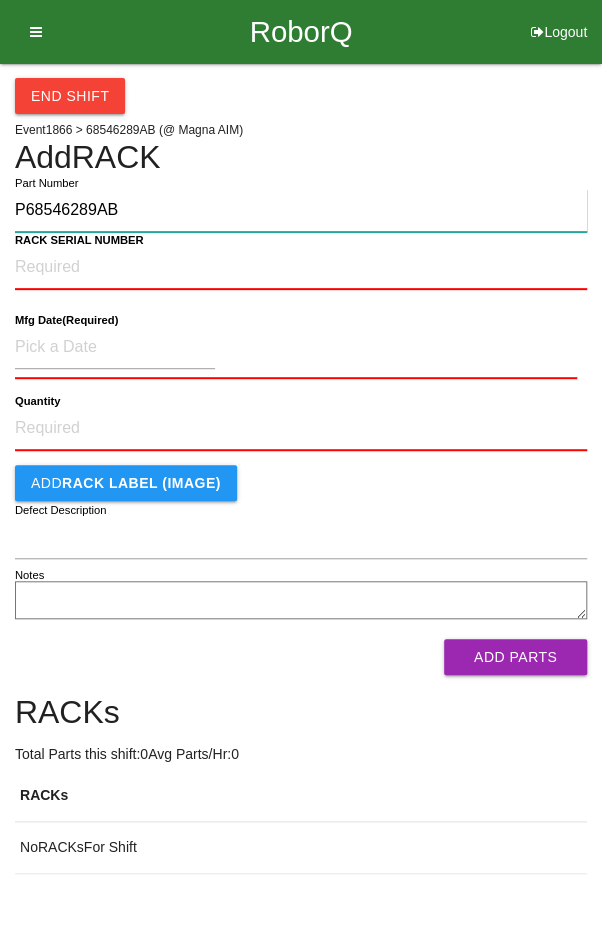 type on "P68546289AB" 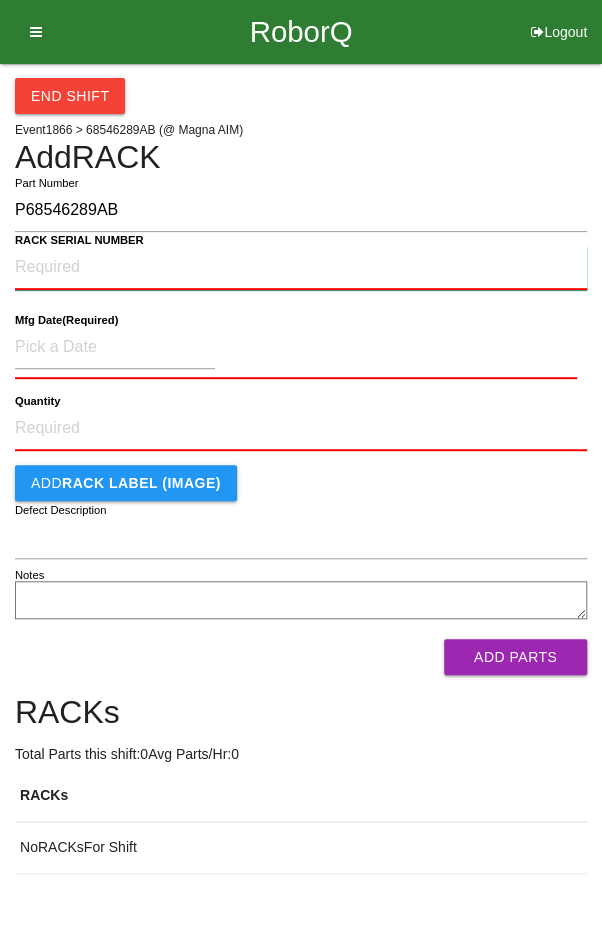 click on "RACK SERIAL NUMBER" at bounding box center [301, 268] 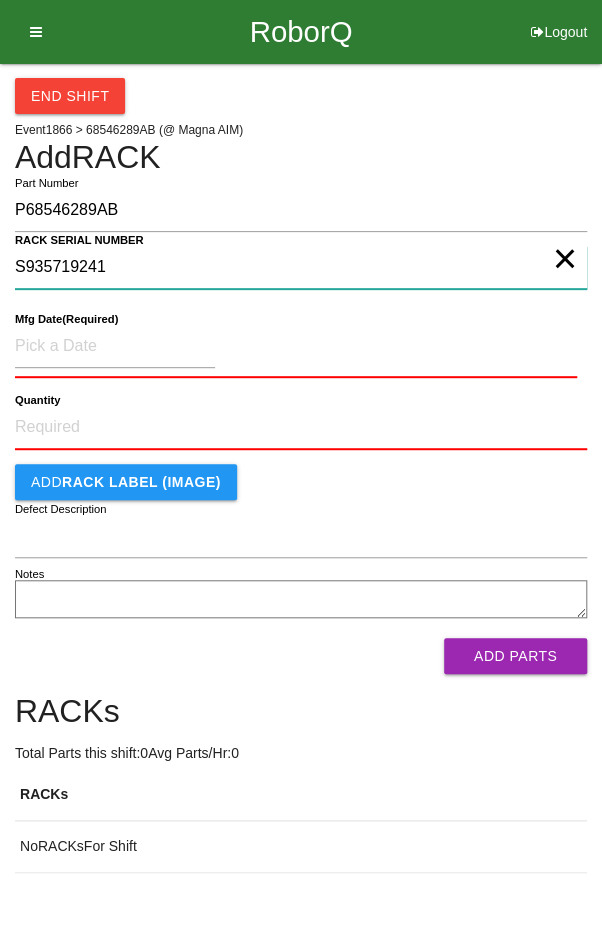type on "S935719241" 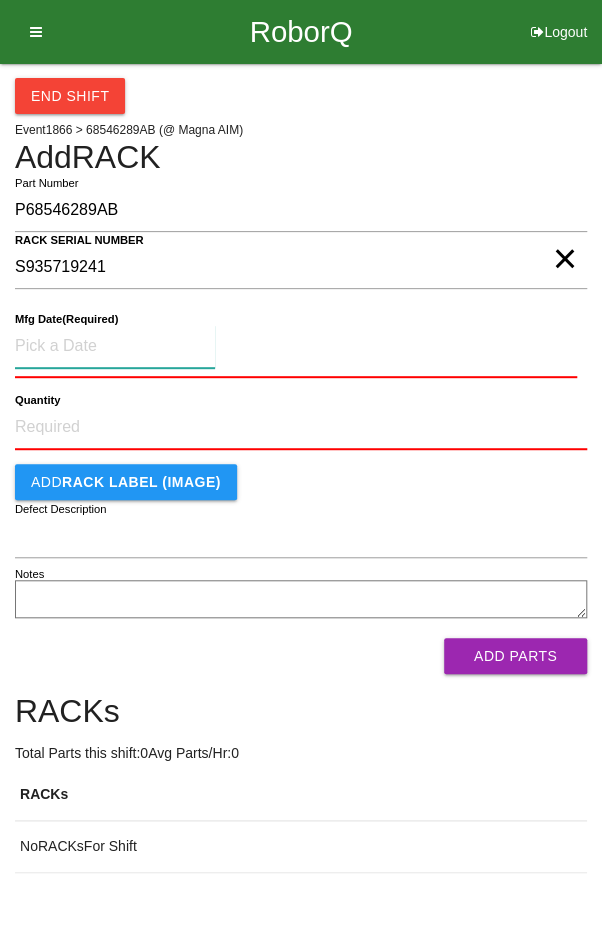 click at bounding box center [115, 346] 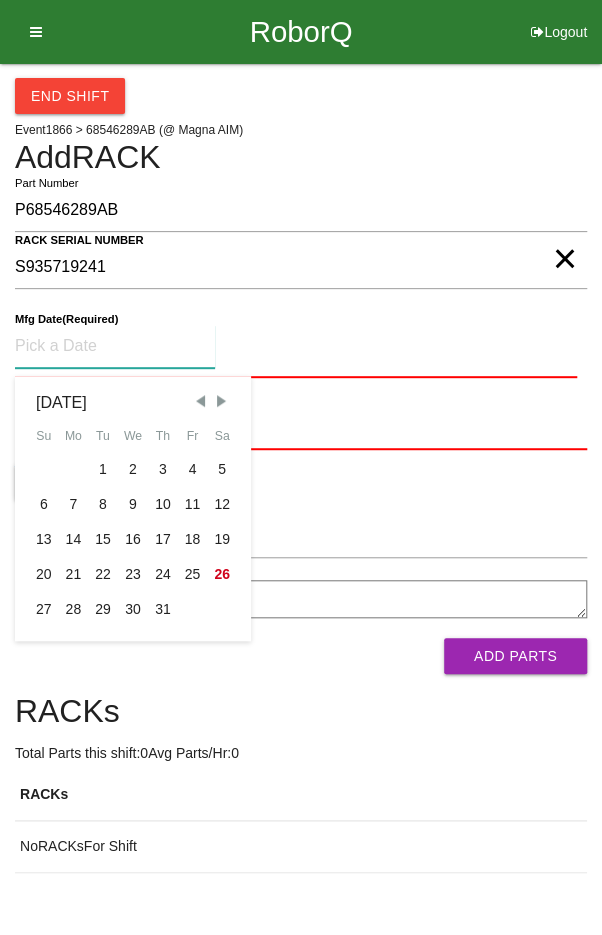 click on "7" at bounding box center [74, 504] 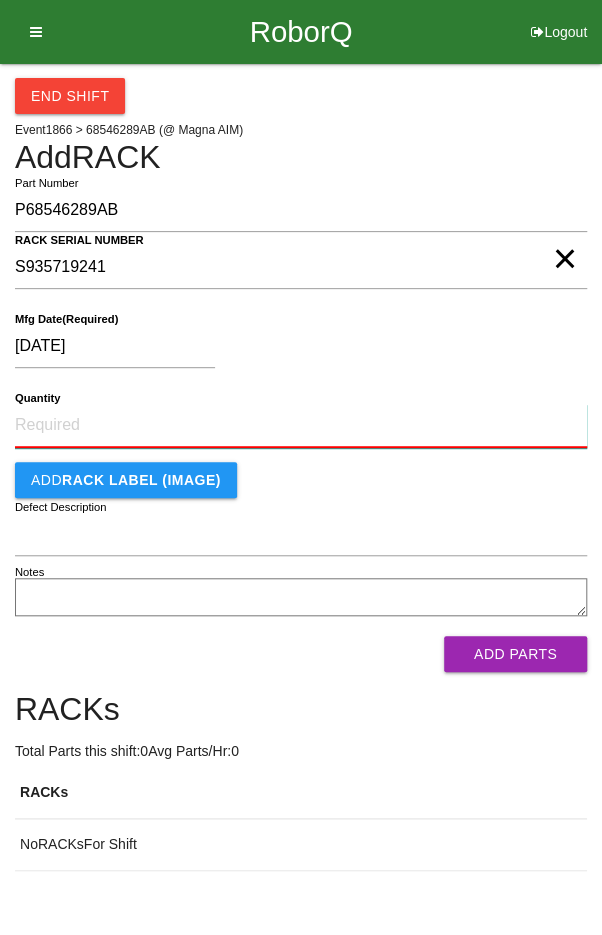 click on "Quantity" at bounding box center [301, 426] 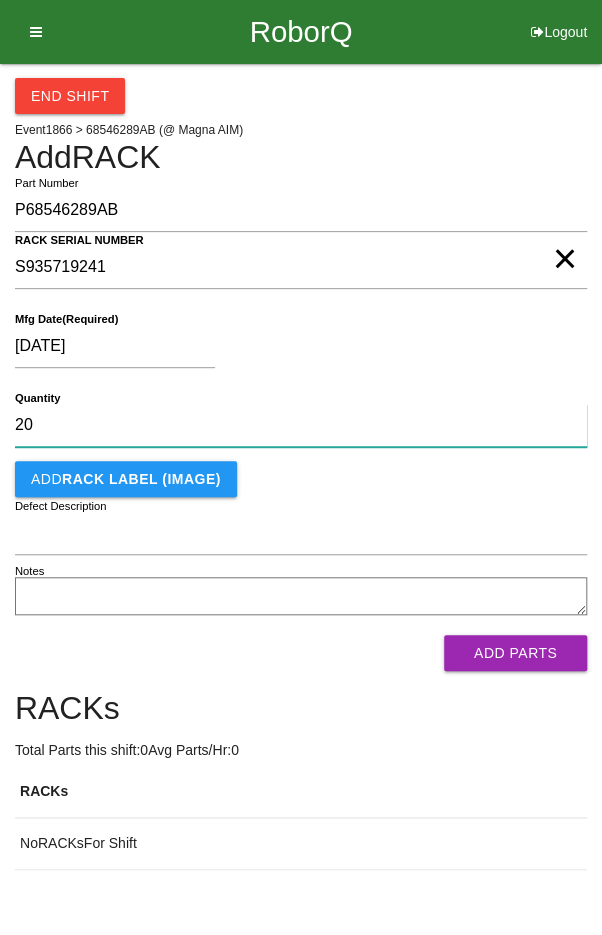type on "20" 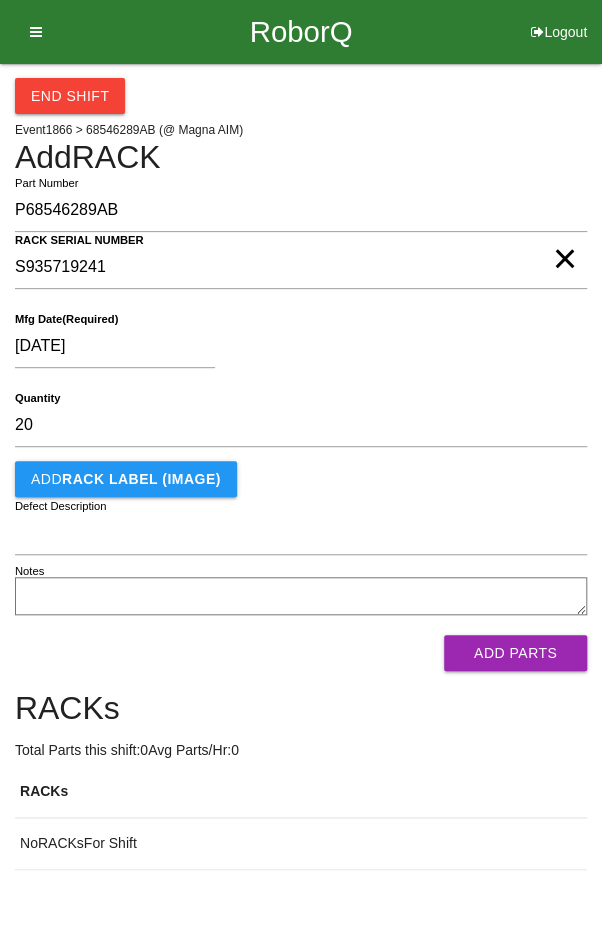 click on "[DATE]" at bounding box center (296, 350) 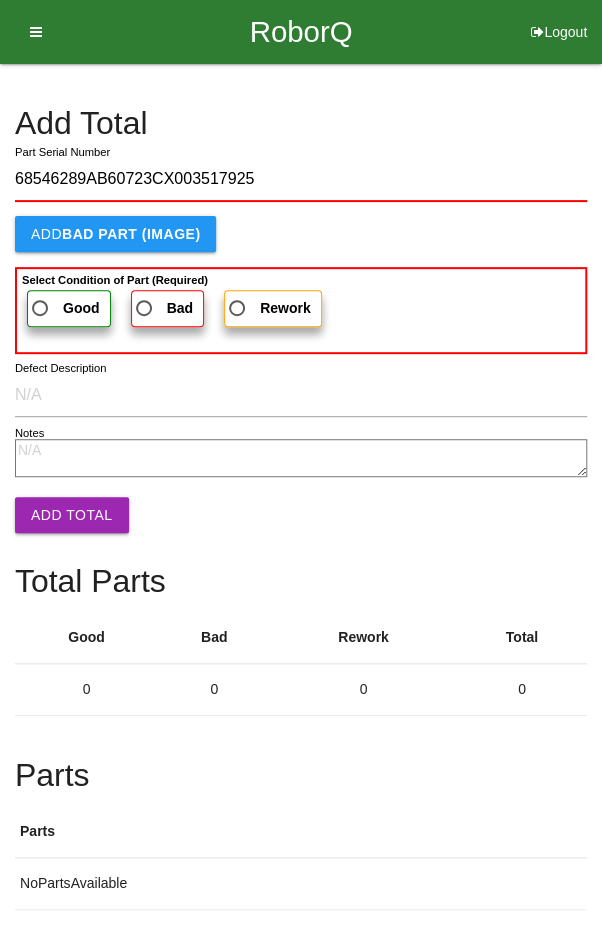 type on "68546289AB60723CX003517925" 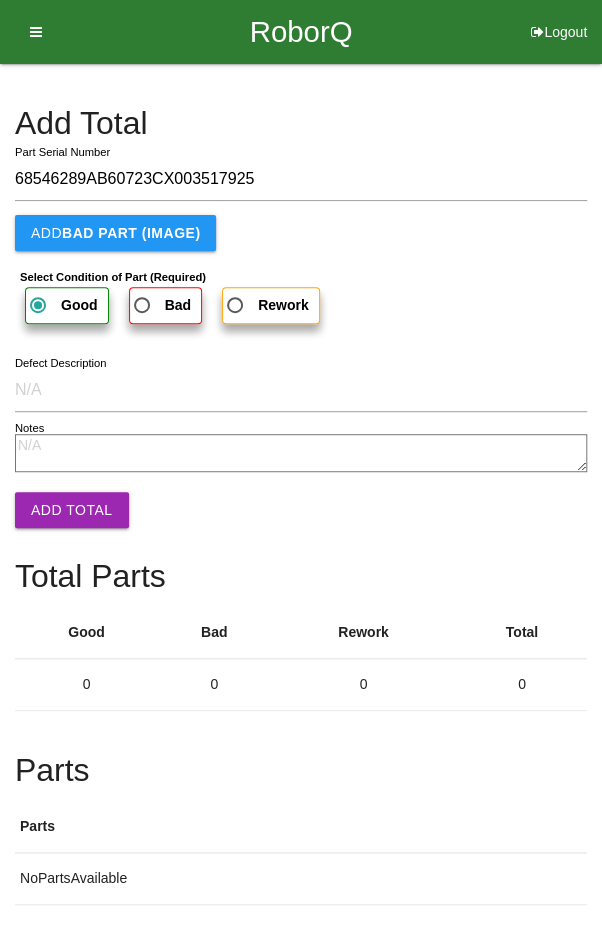 click on "Add Total" at bounding box center (72, 510) 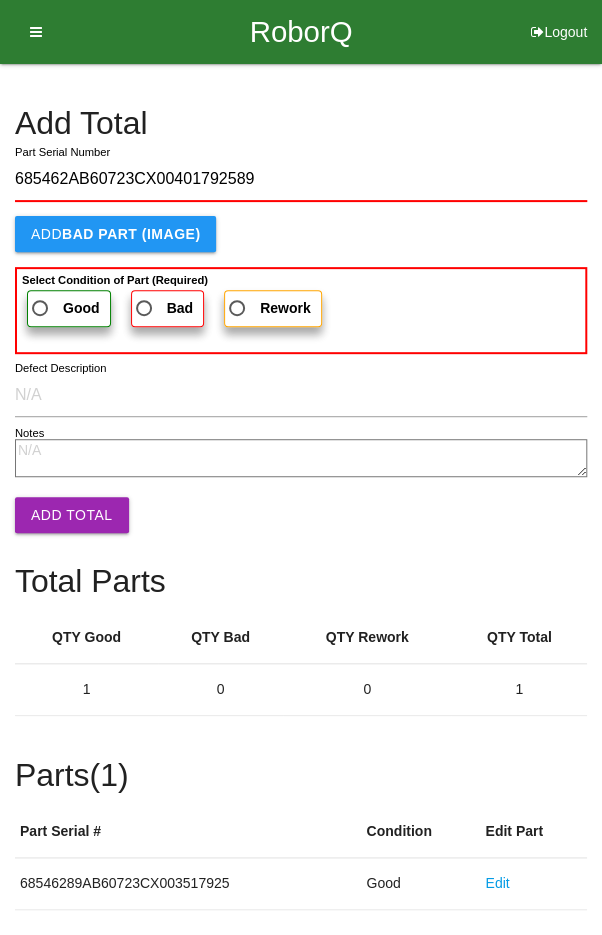 type on "685462AB60723CX00401792589" 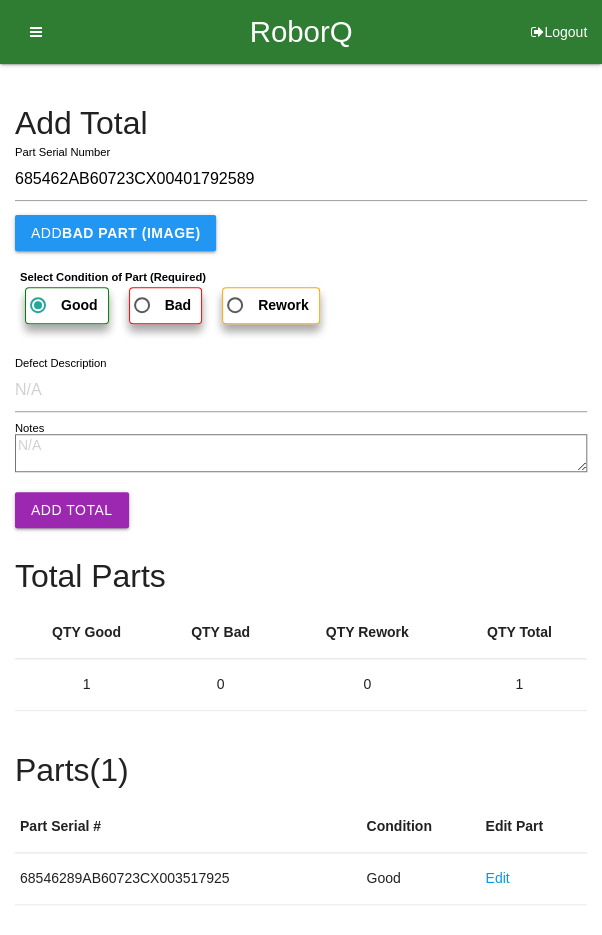 click on "Add Total" at bounding box center (72, 510) 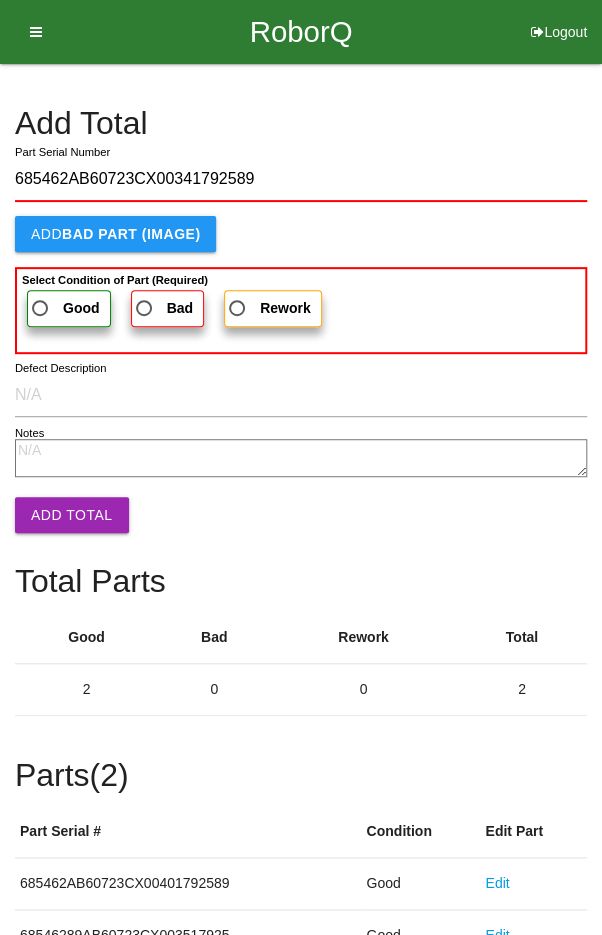 type on "685462AB60723CX00341792589" 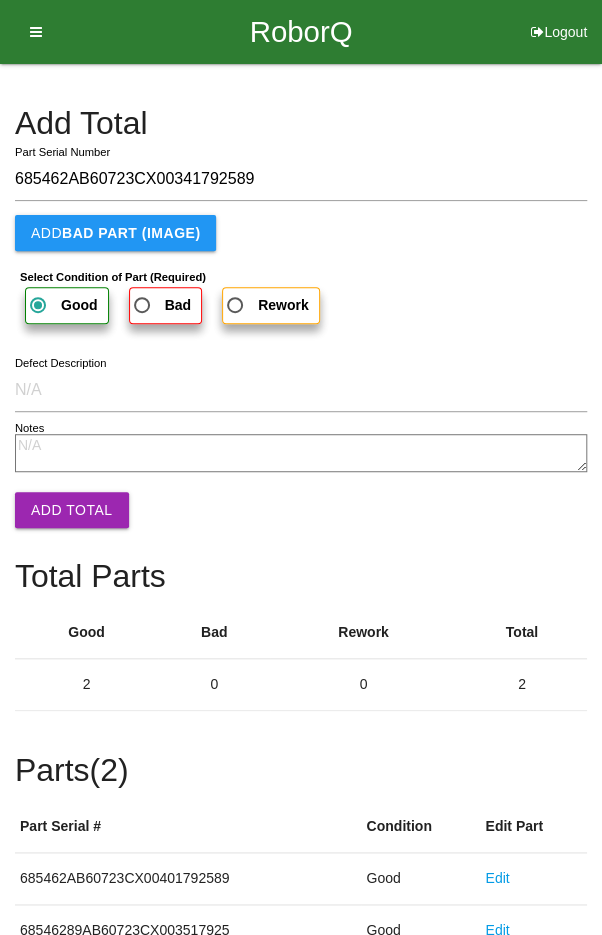 click on "Add Total" at bounding box center (72, 510) 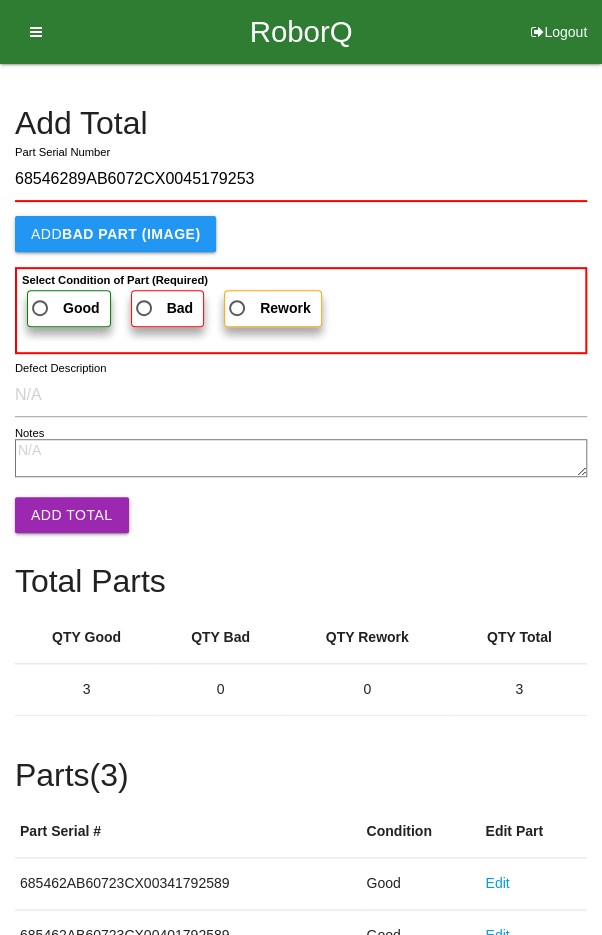 type on "68546289AB6072CX0045179253" 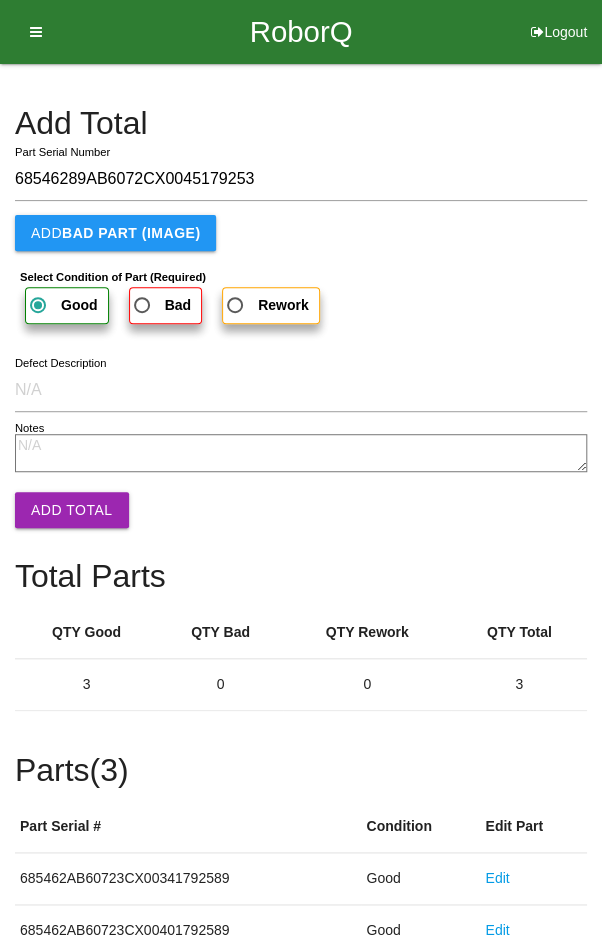 click on "Add Total" at bounding box center [72, 510] 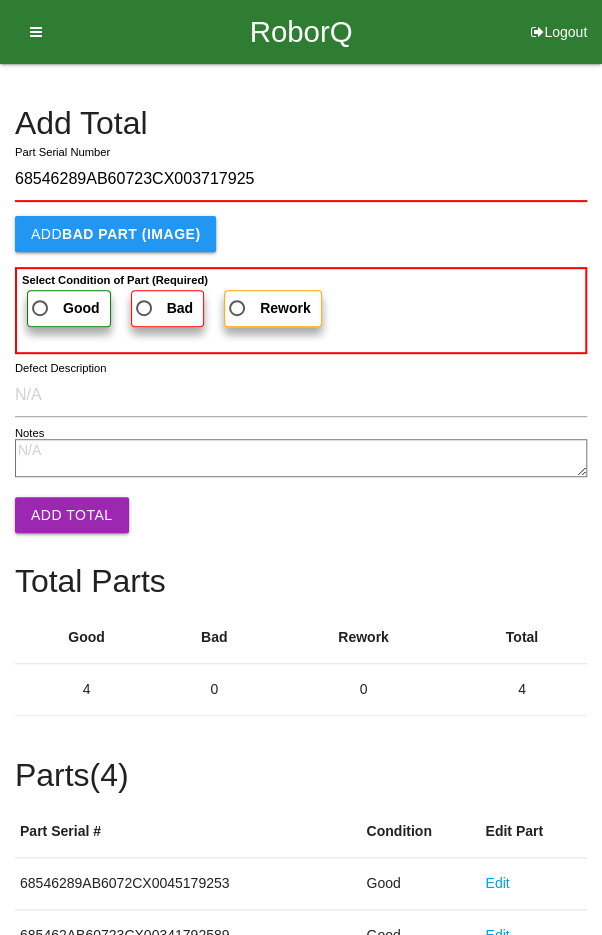 type on "68546289AB60723CX003717925" 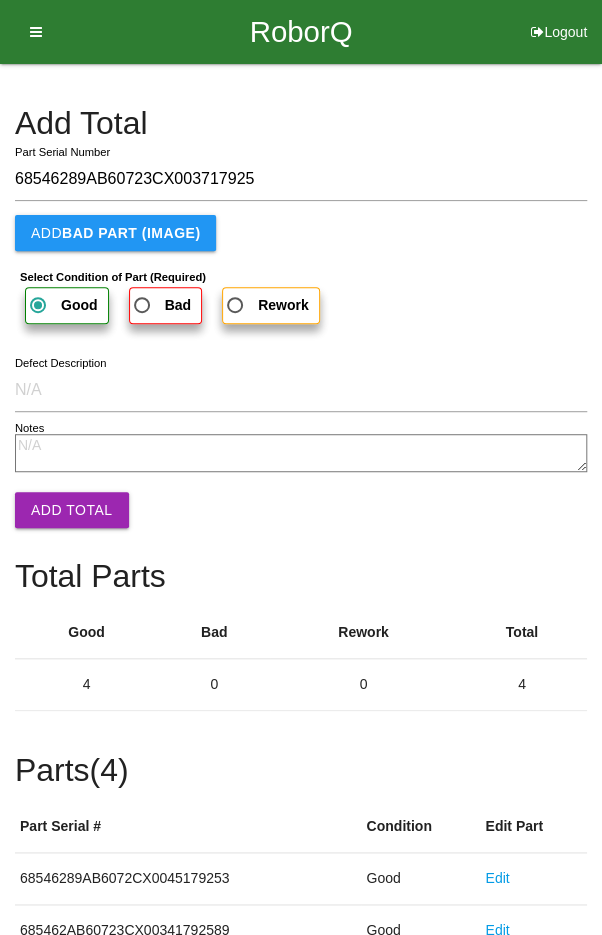 click on "Add Total" at bounding box center (72, 510) 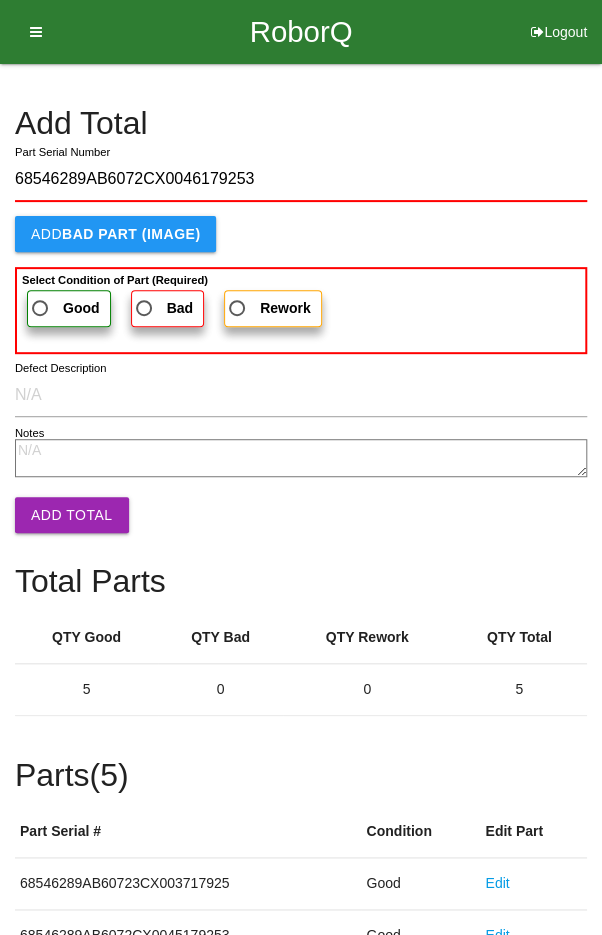 type on "68546289AB6072CX0046179253" 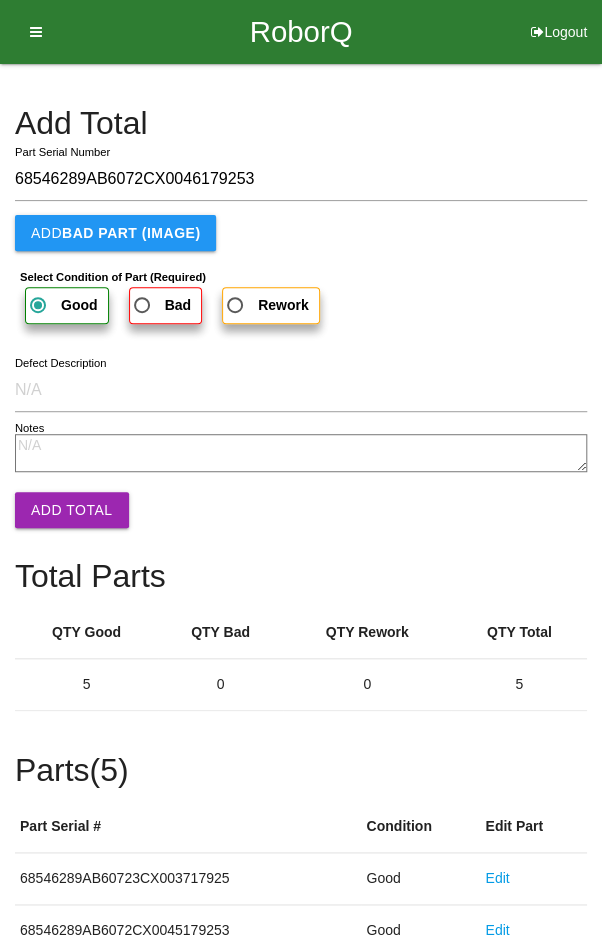 click on "Add Total" at bounding box center [72, 510] 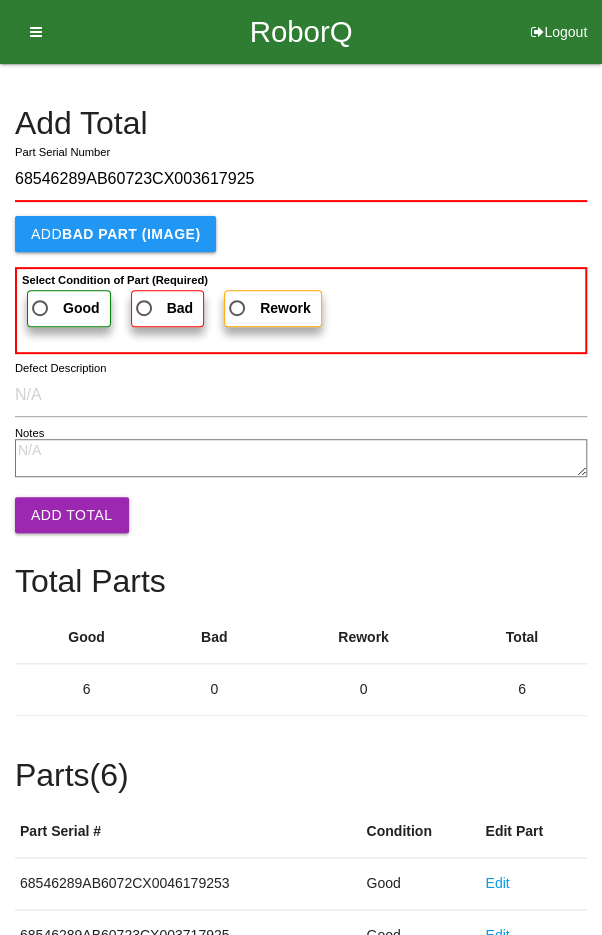 type on "68546289AB60723CX003617925" 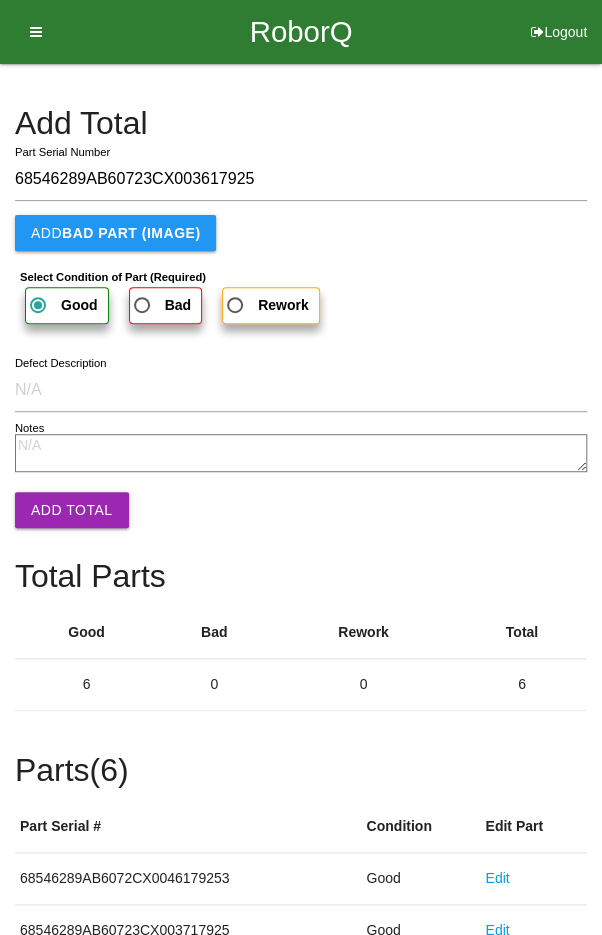 click on "Add Total" at bounding box center (72, 510) 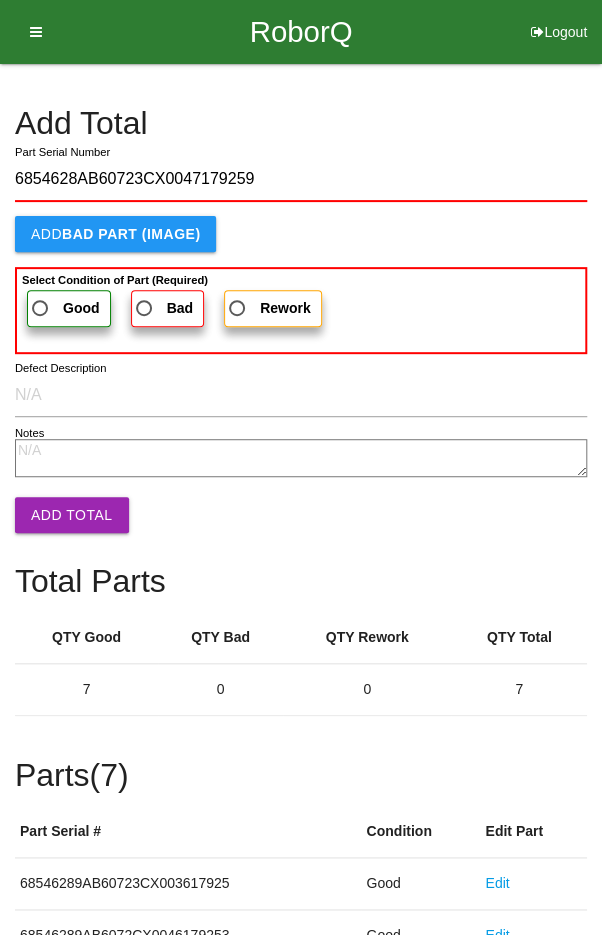type on "6854628AB60723CX0047179259" 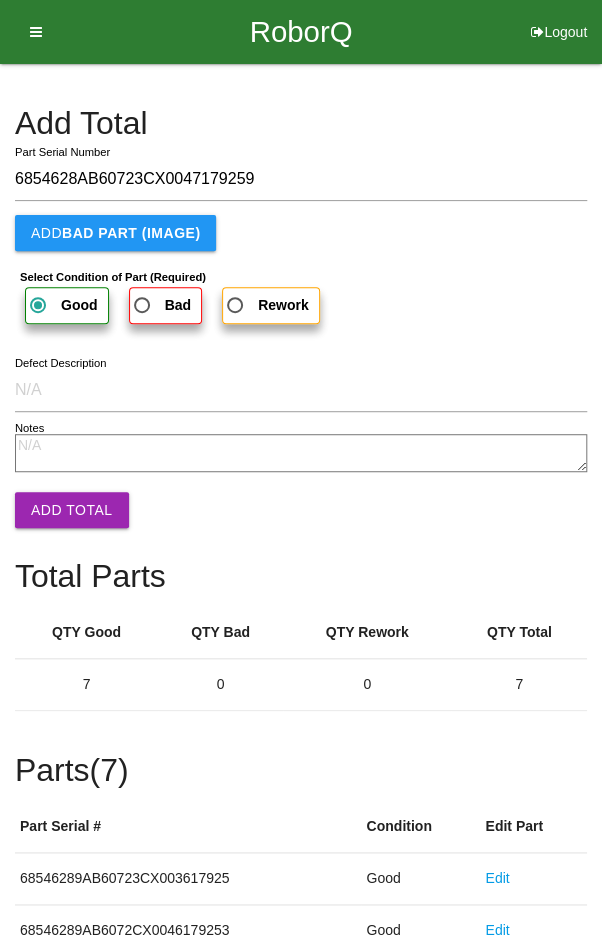 click on "Add Total" at bounding box center [72, 510] 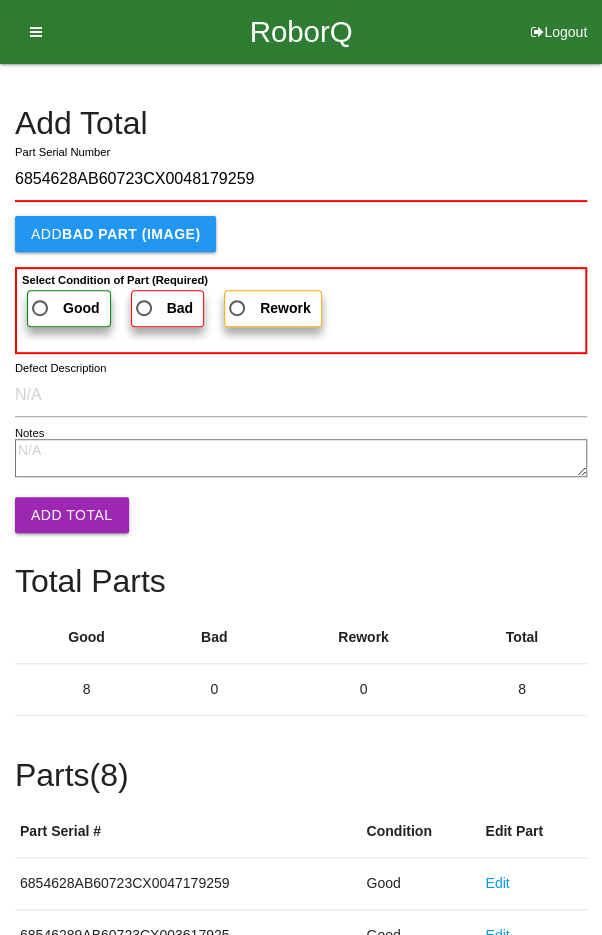 type on "6854628AB60723CX0048179259" 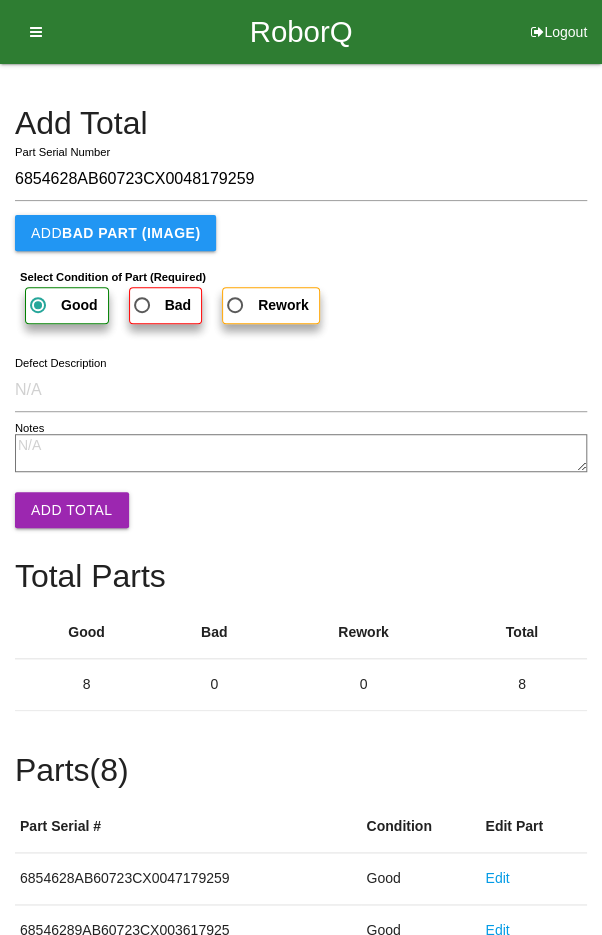 click on "Add Total" at bounding box center [72, 510] 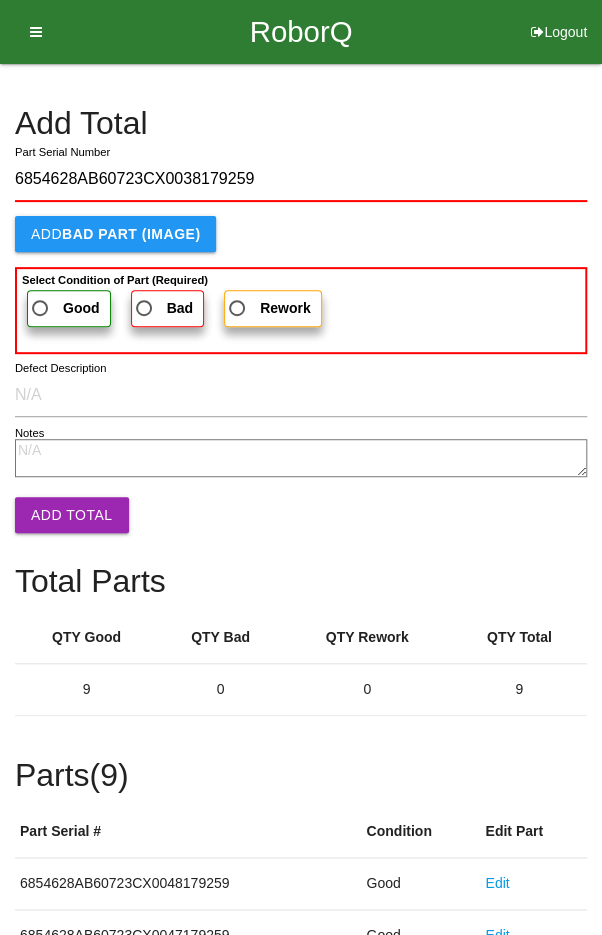 type on "6854628AB60723CX0038179259" 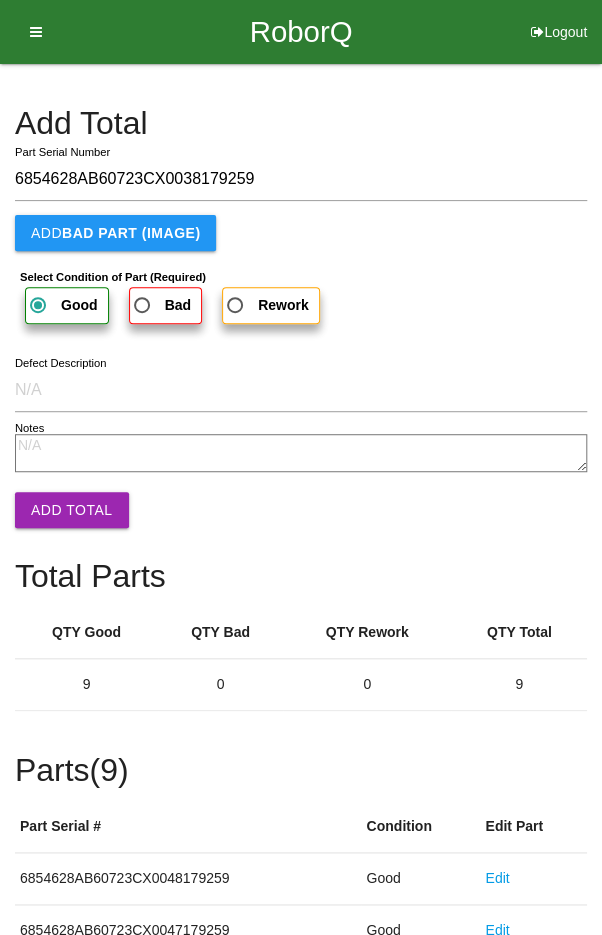 click on "Add Total" at bounding box center [72, 510] 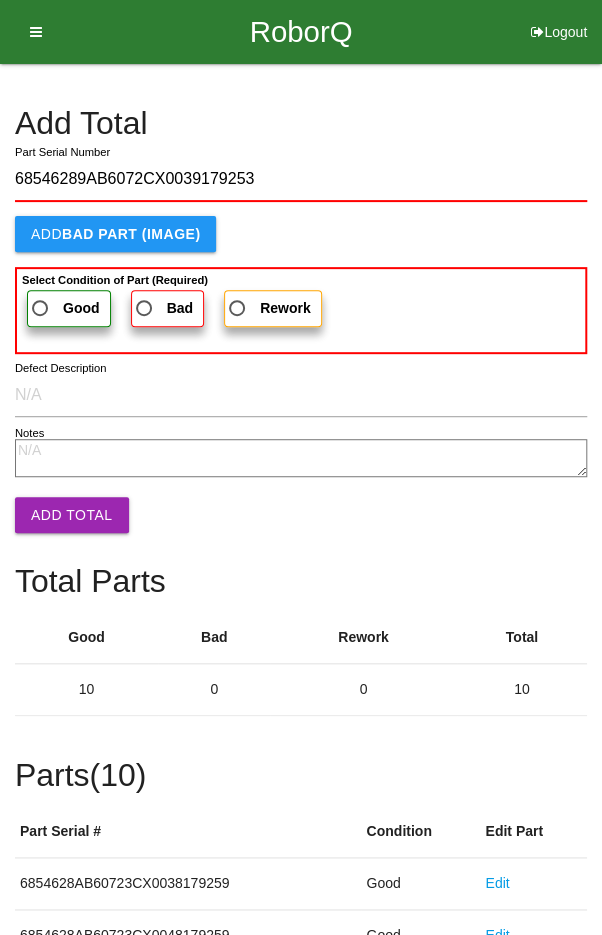 type on "68546289AB6072CX0039179253" 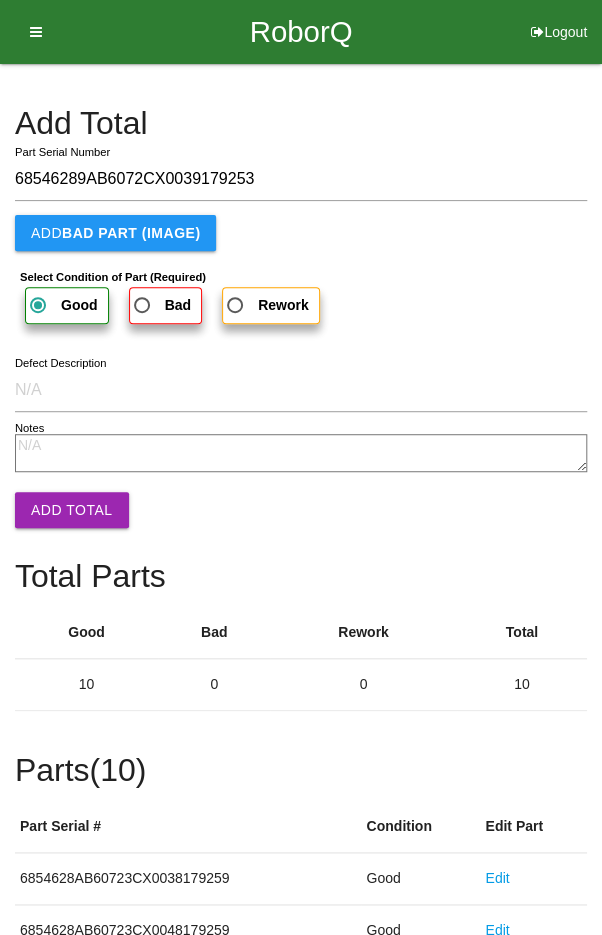 click on "Add Total" at bounding box center (72, 510) 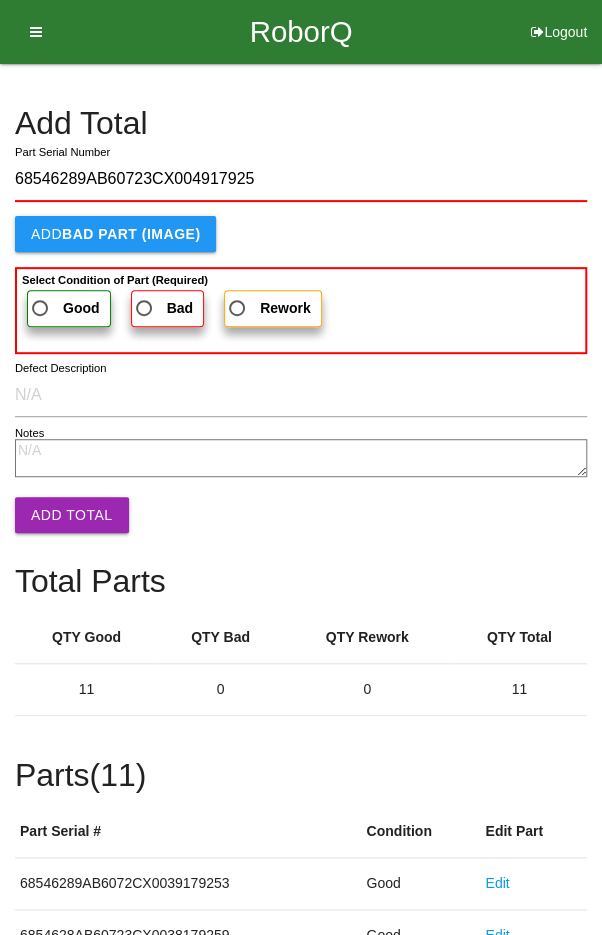 type on "68546289AB60723CX004917925" 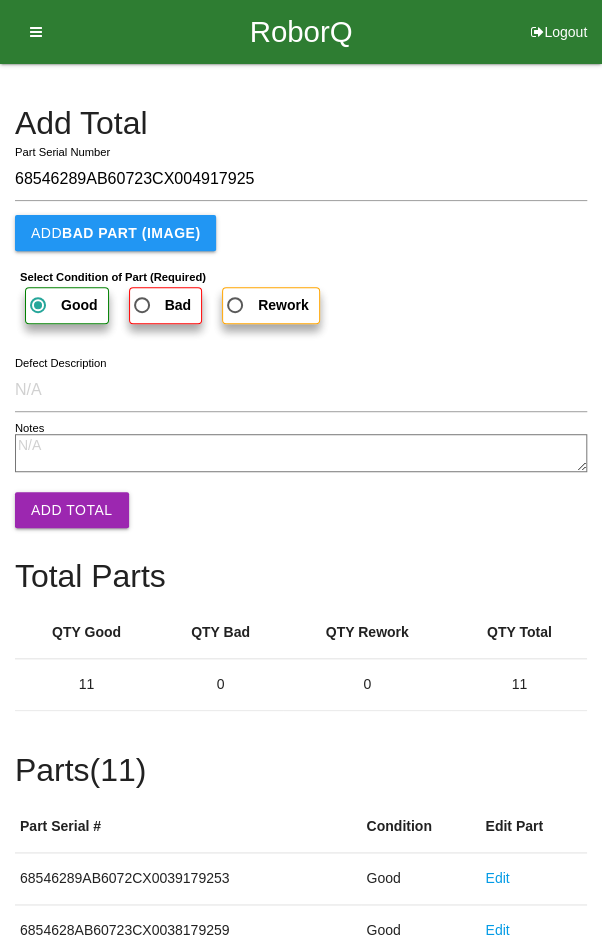 click on "Add Total" at bounding box center (72, 510) 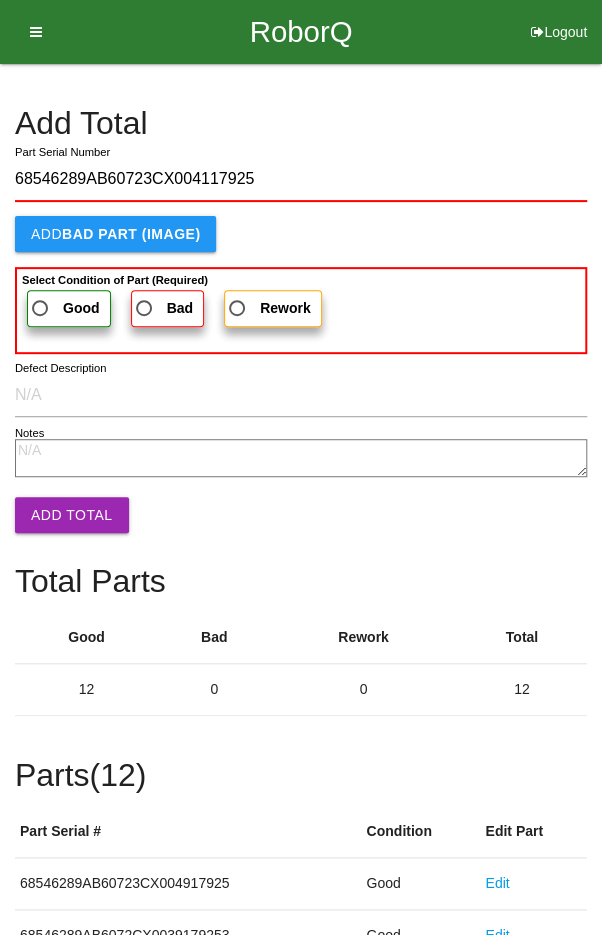 type on "68546289AB60723CX004117925" 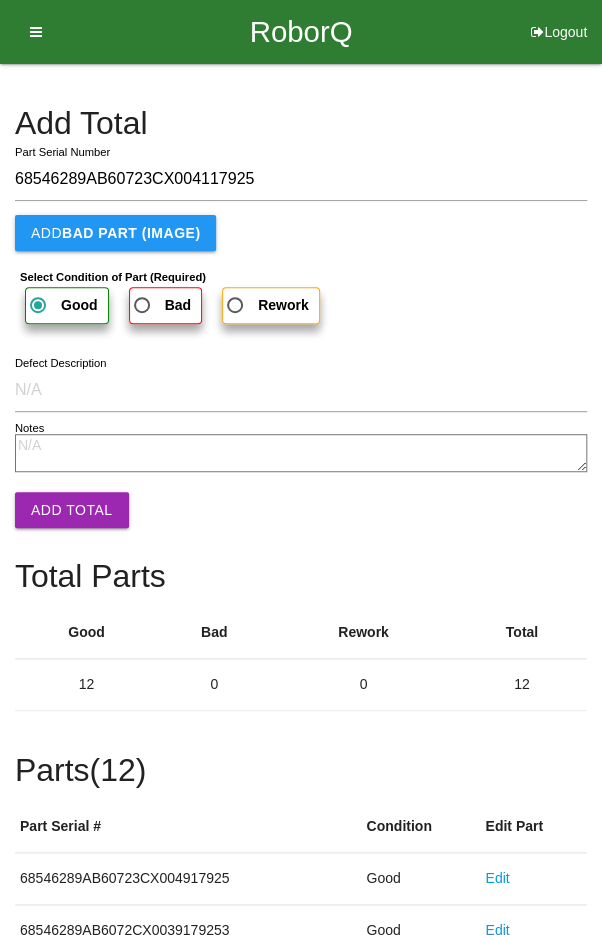 click on "Add Total" at bounding box center [72, 510] 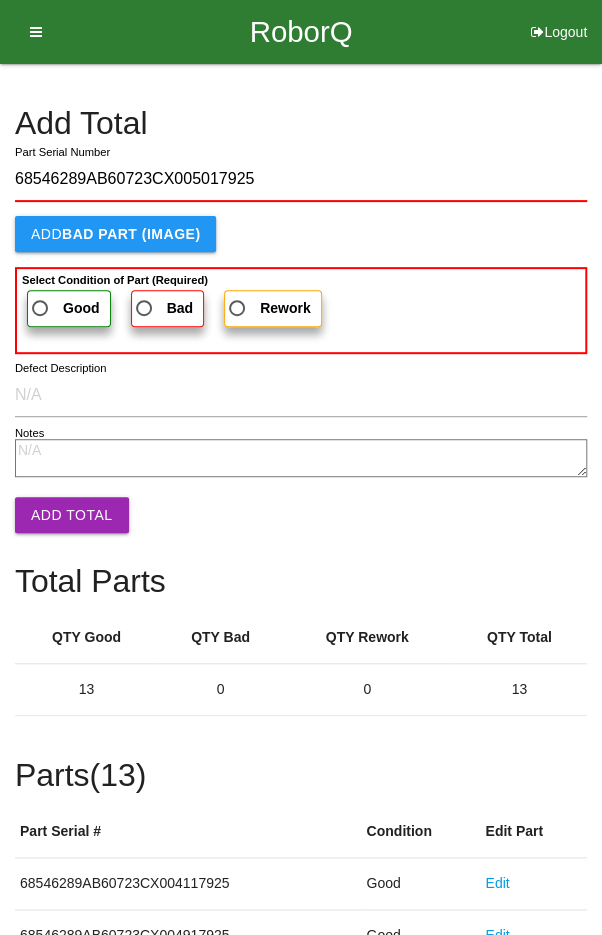 type on "68546289AB60723CX005017925" 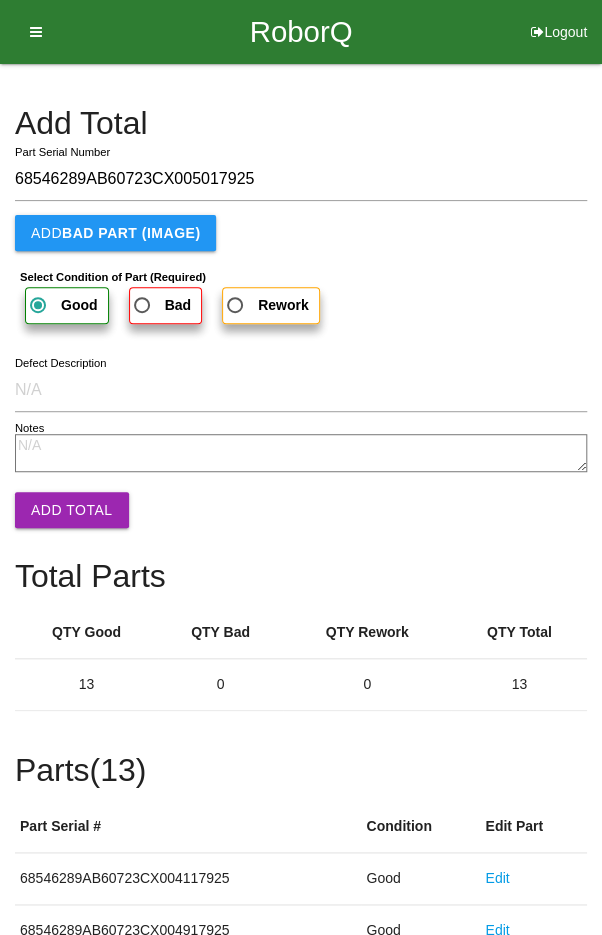 click on "Add Total" at bounding box center (72, 510) 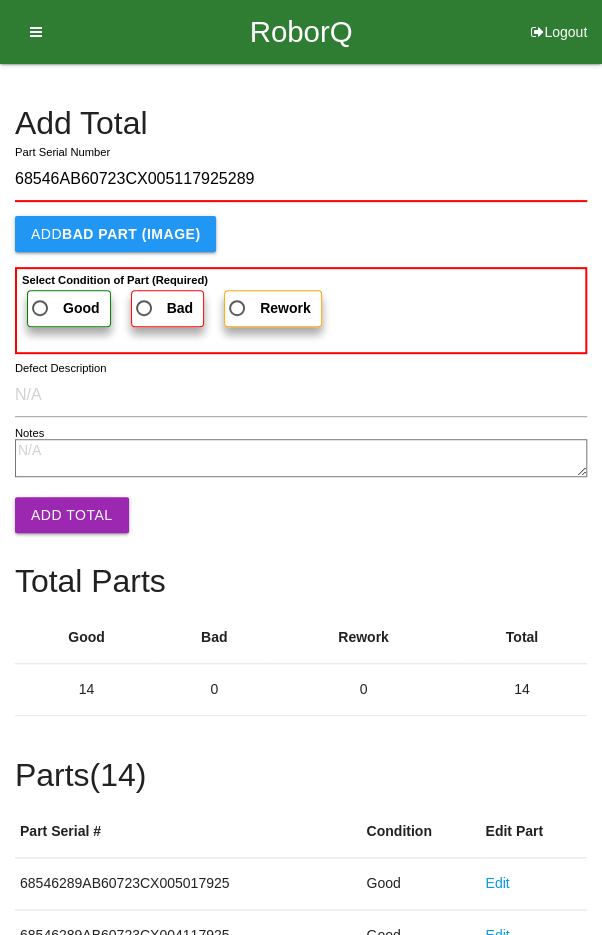 type on "68546AB60723CX005117925289" 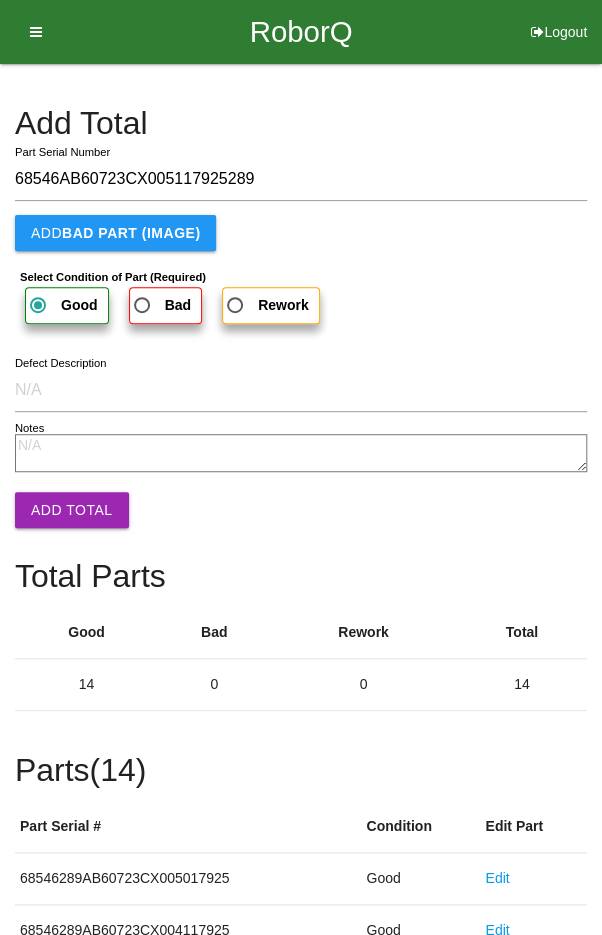 click on "Add Total" at bounding box center [72, 510] 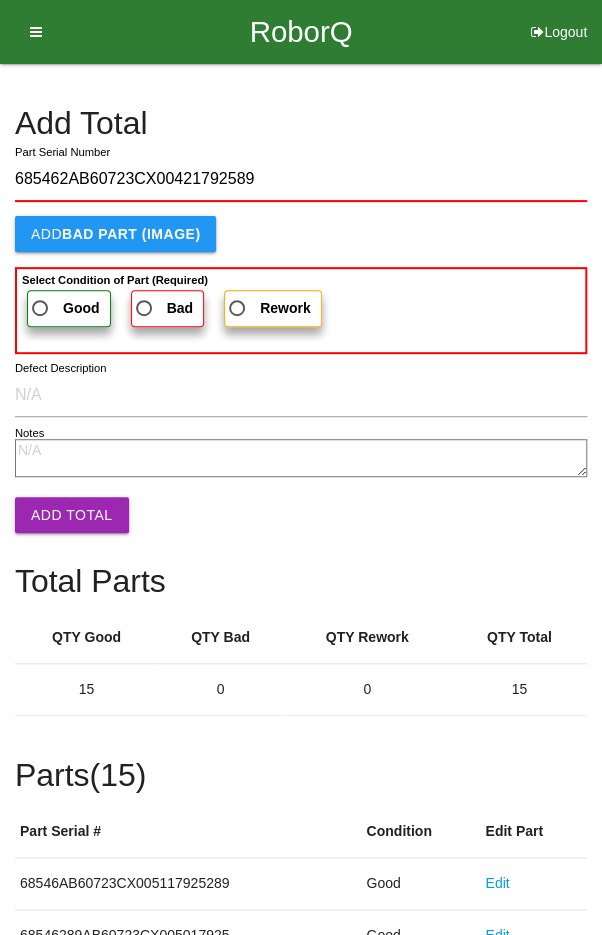 type on "685462AB60723CX00421792589" 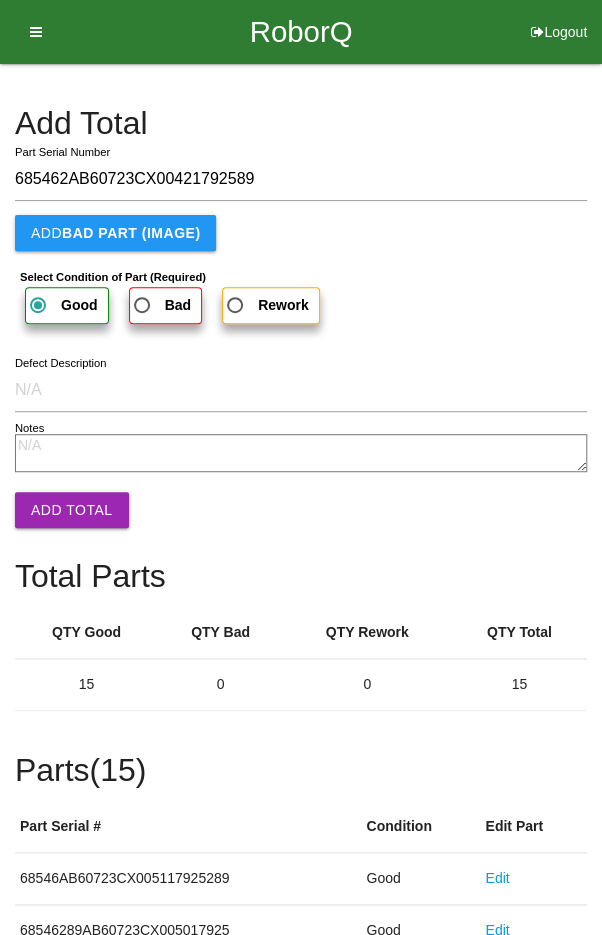 click on "Add Total" at bounding box center [72, 510] 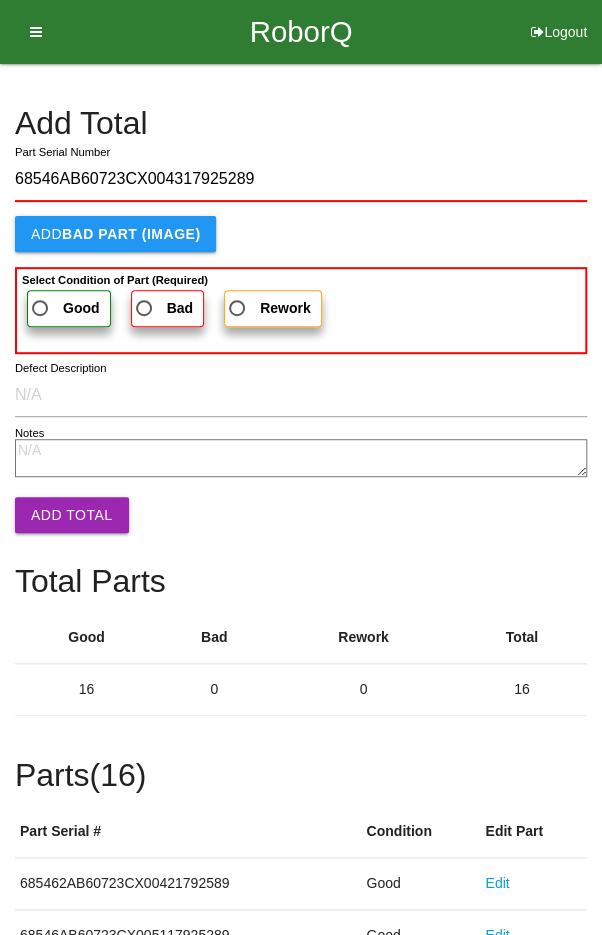 type on "68546AB60723CX004317925289" 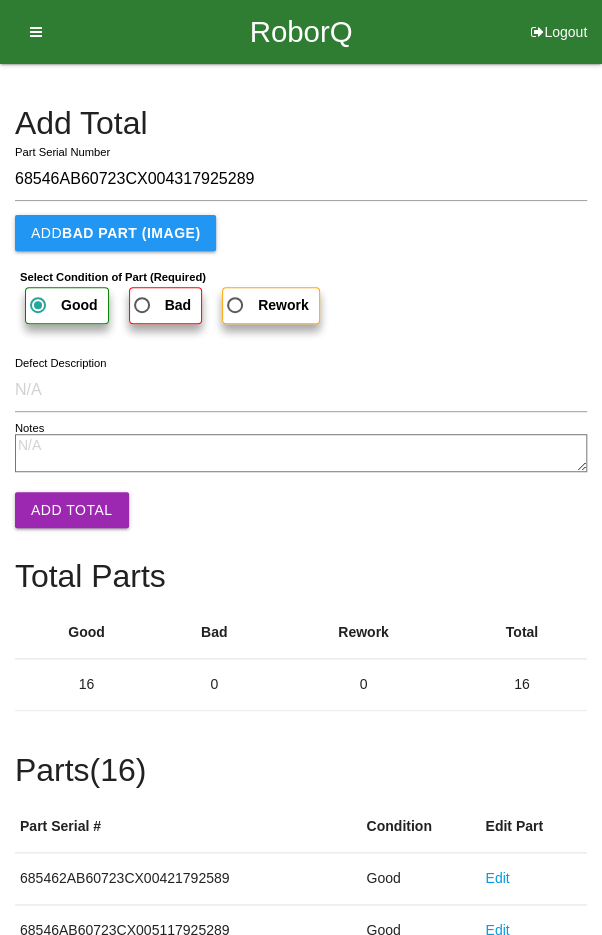 click on "Add Total" at bounding box center [72, 510] 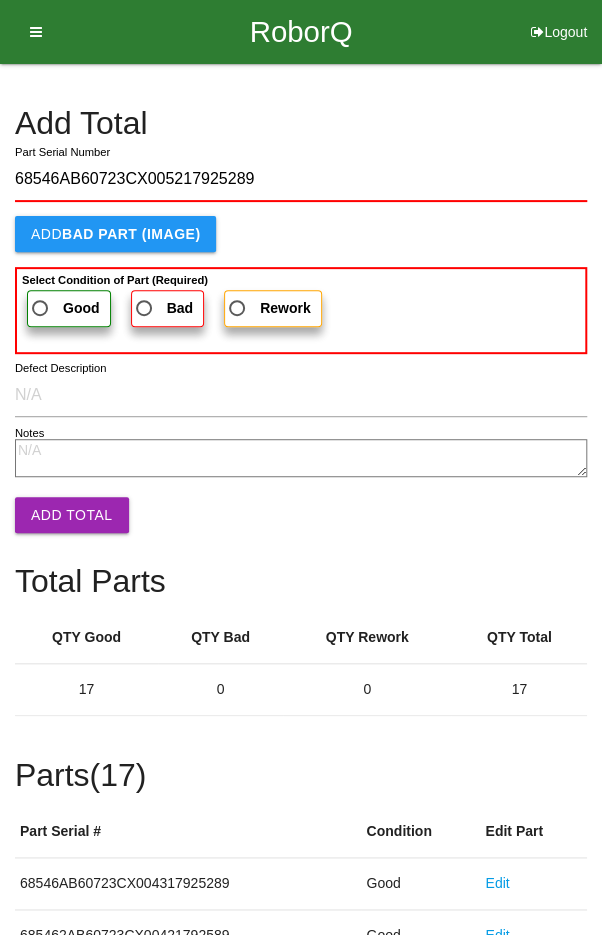type on "68546AB60723CX005217925289" 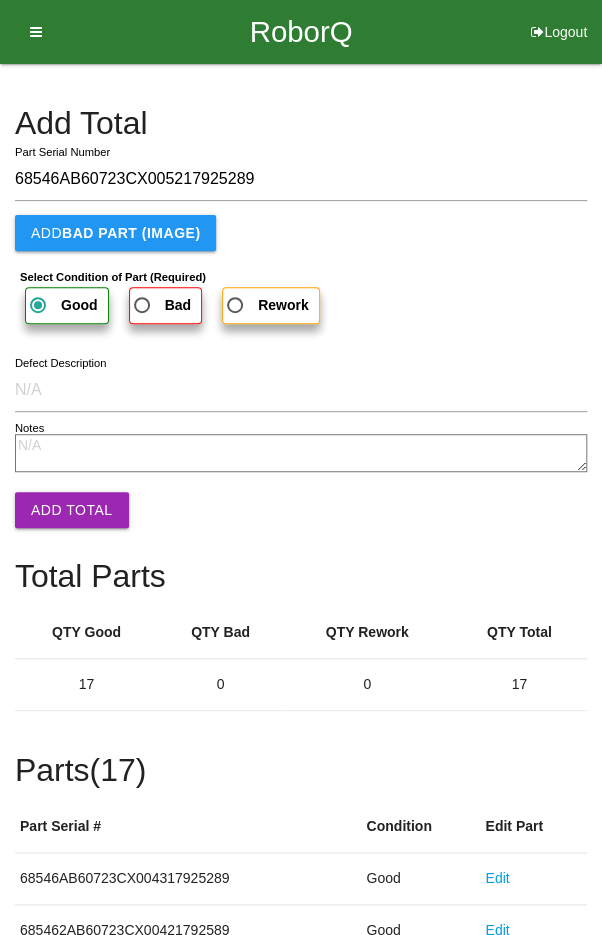 click on "Add Total" at bounding box center [72, 510] 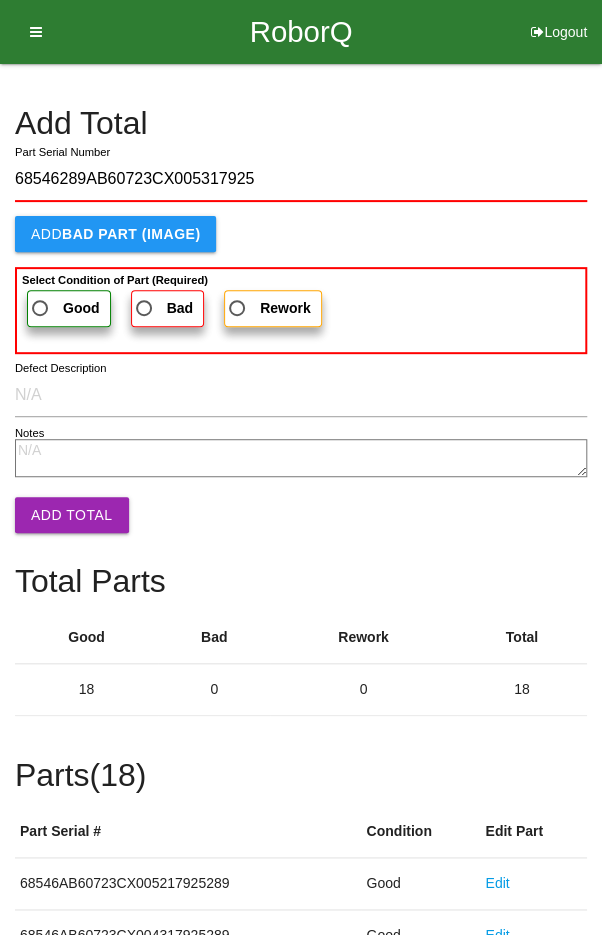 type on "68546289AB60723CX005317925" 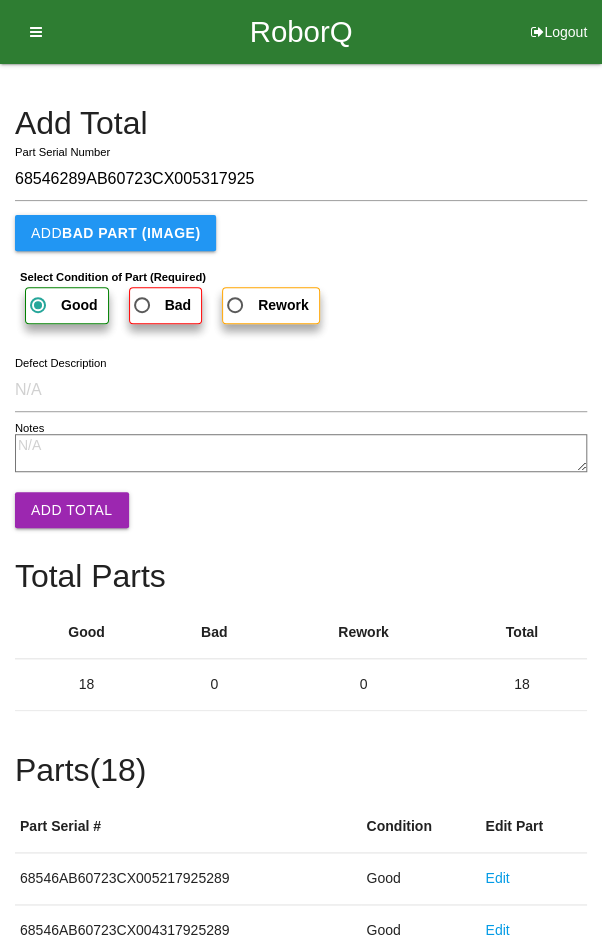 click on "Add Total" at bounding box center (72, 510) 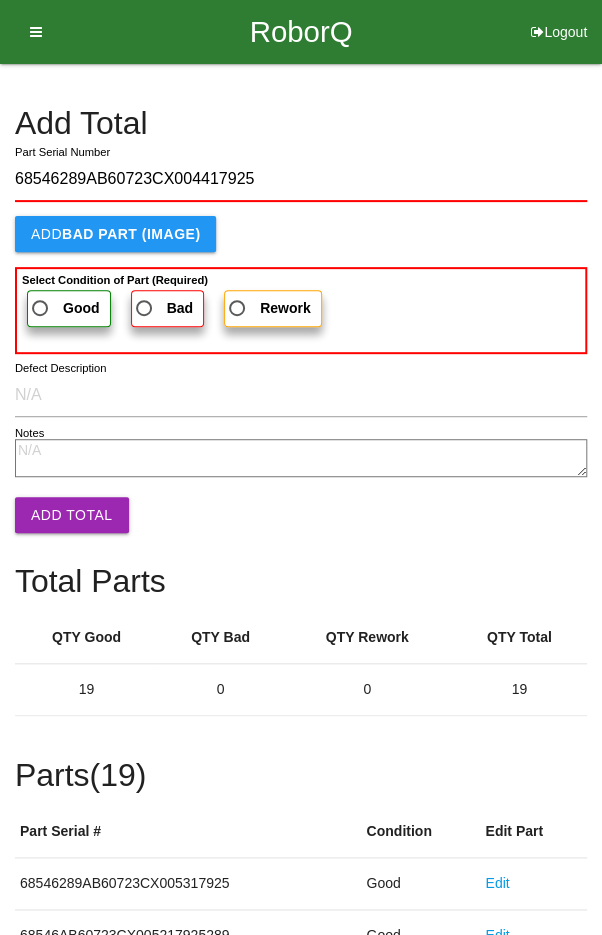 type on "68546289AB60723CX004417925" 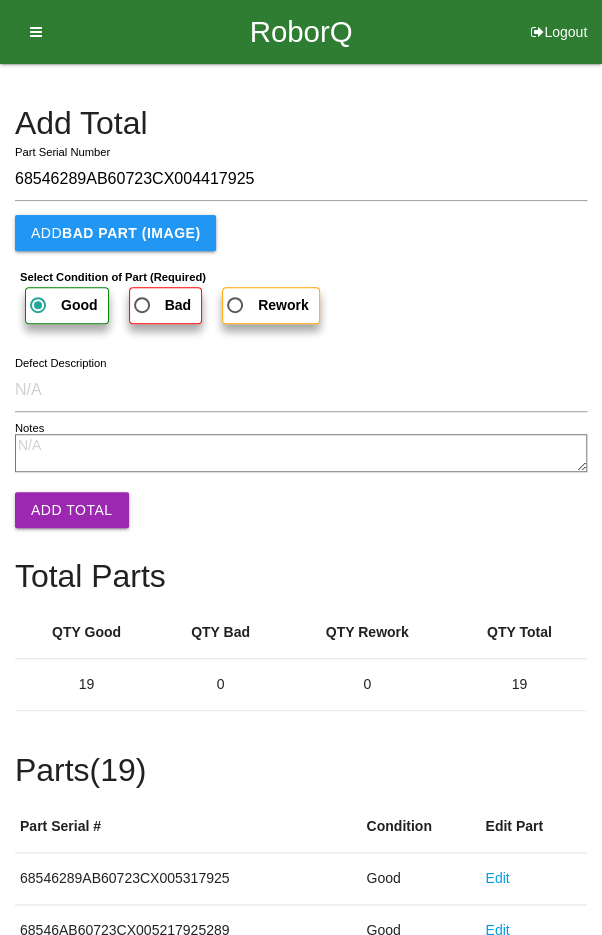 click on "Add Total" at bounding box center [72, 510] 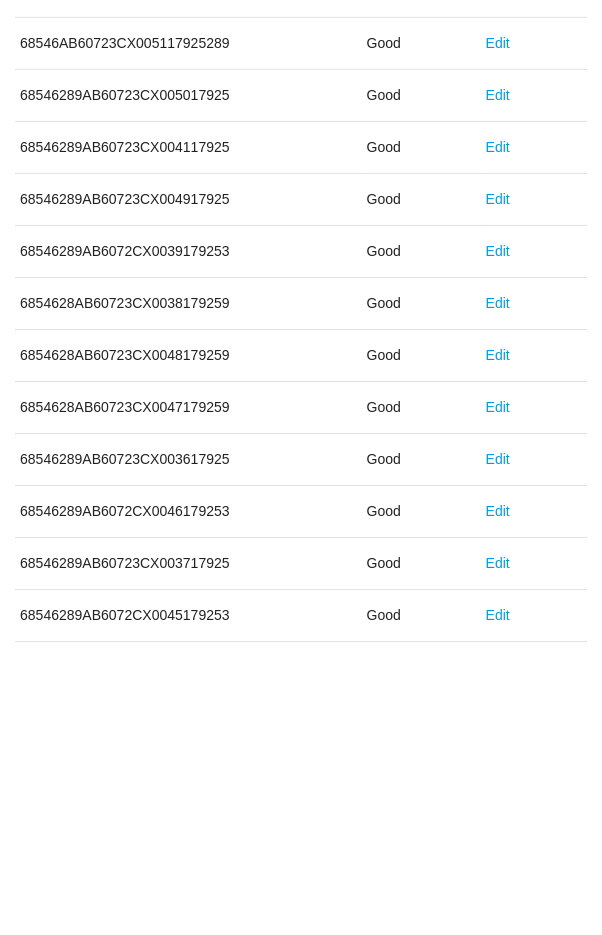 scroll, scrollTop: 1111, scrollLeft: 0, axis: vertical 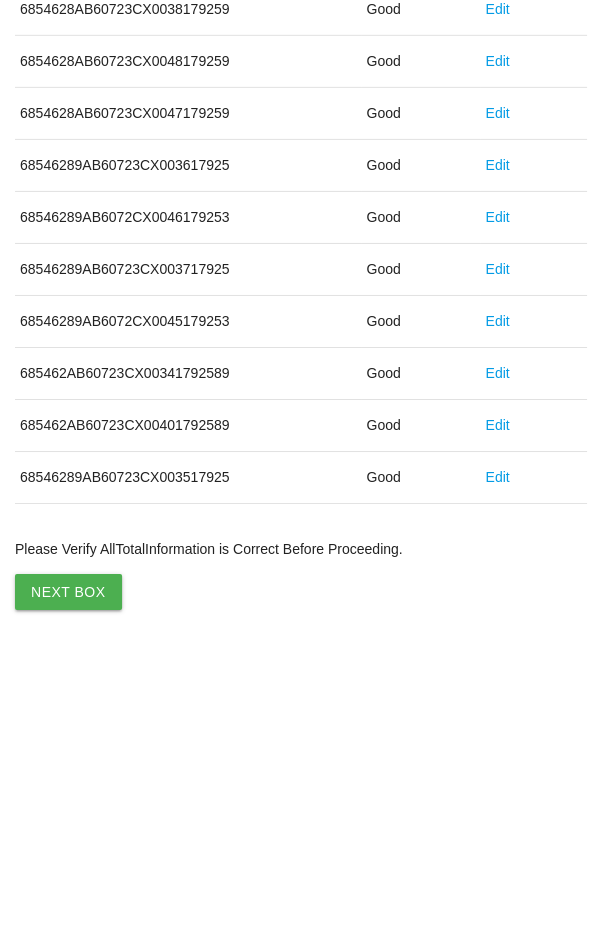 click on "Next Box" at bounding box center (68, 875) 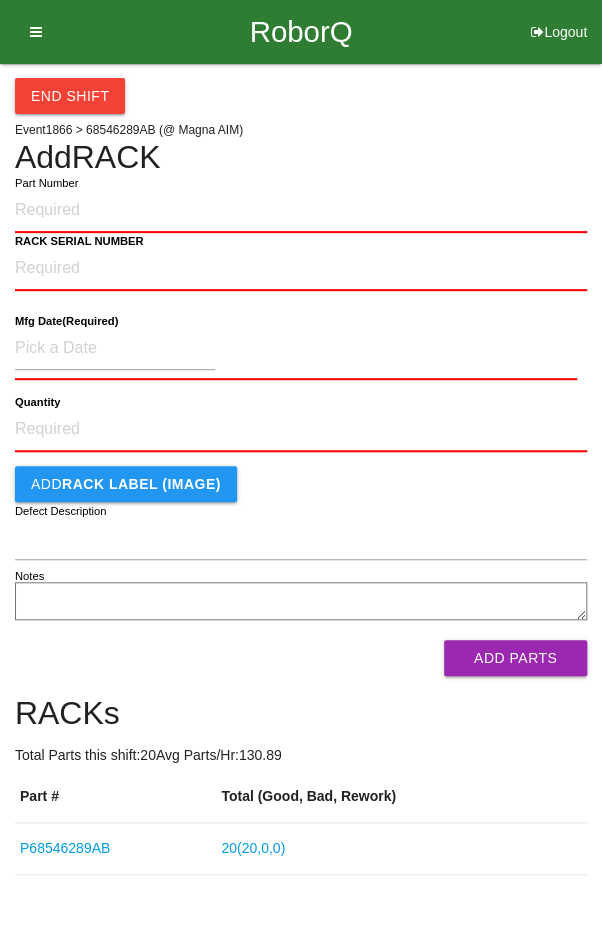 click on "End Shift Event  1866   > 68546289AB (@ Magna AIM) Add  RACK   Part Number    RACK SERIAL NUMBER     Mfg Date  (Required) Quantity Add  RACK LABEL (IMAGE) Defect Description Notes Add Parts RACKs Total Parts this shift:  20  Avg Parts/Hr:  130.89 Part # Total (Good, Bad, Rework) P68546289AB 20  ( 20 ,  0 ,  0 )" at bounding box center [301, 469] 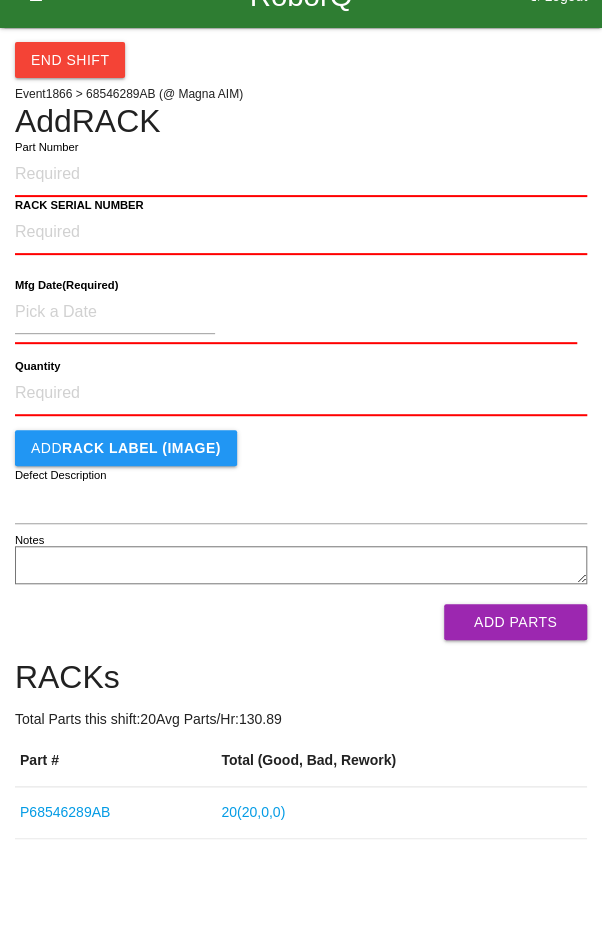 scroll, scrollTop: 0, scrollLeft: 0, axis: both 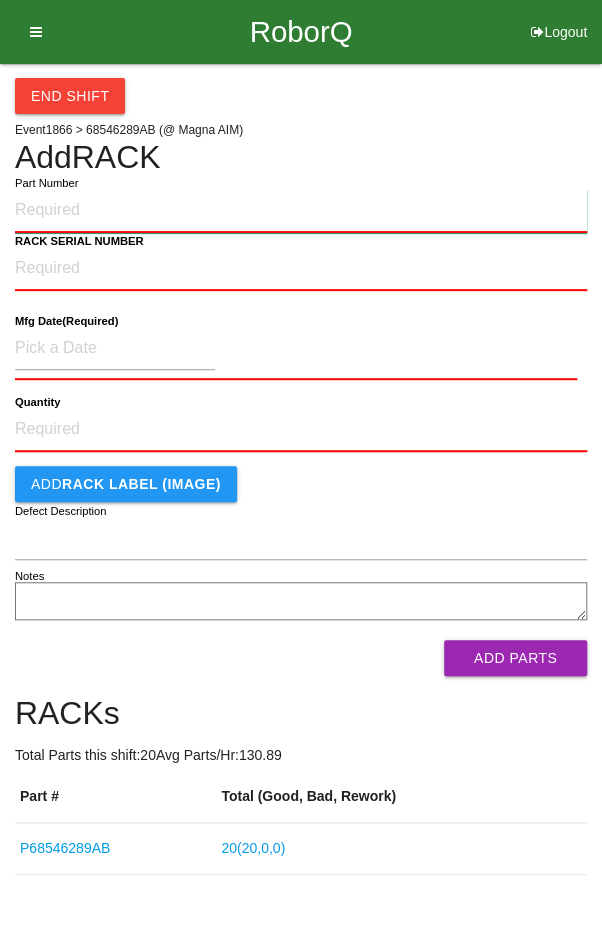 click on "Part Number" at bounding box center (301, 211) 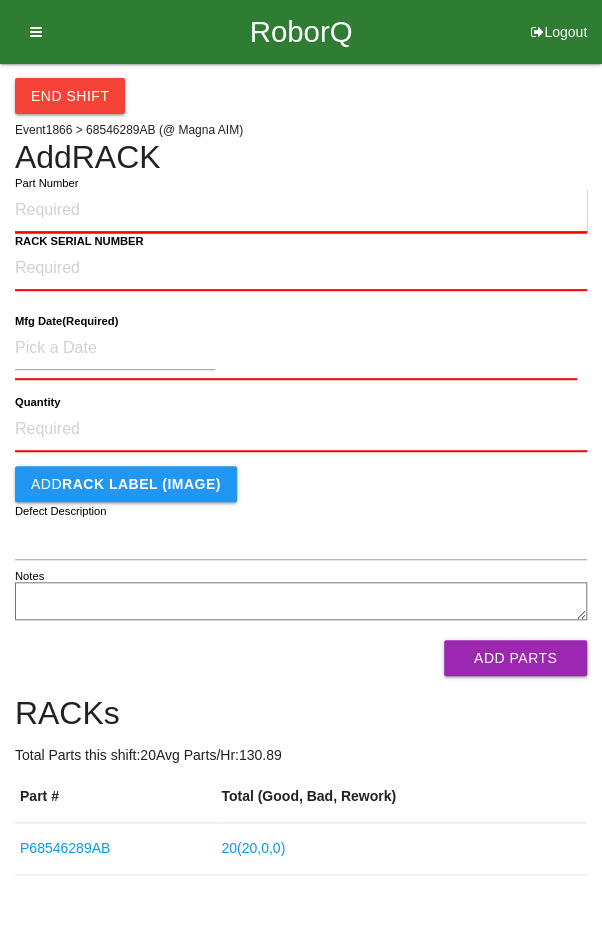 click on "Part Number" at bounding box center (301, 211) 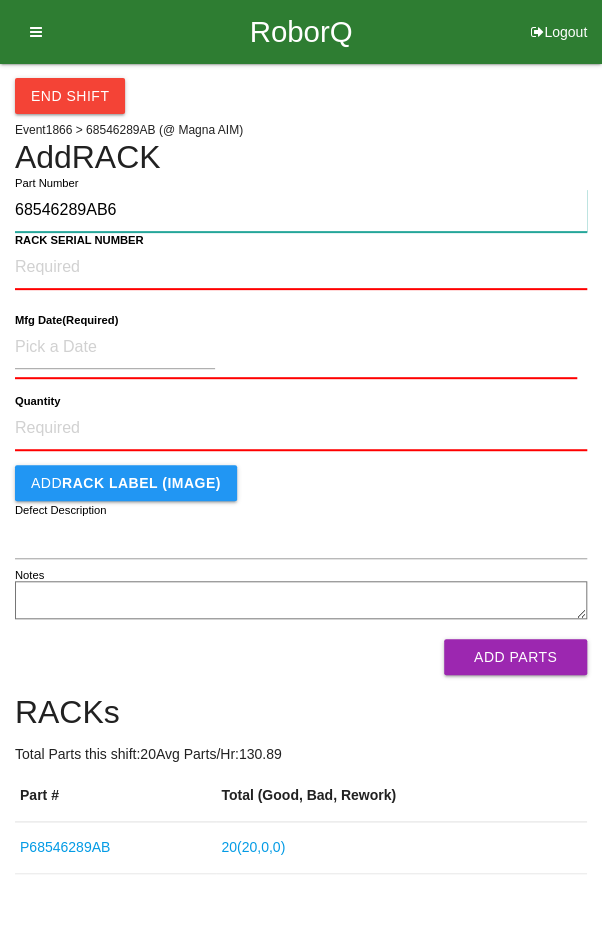 click on "68546289AB6" at bounding box center [301, 210] 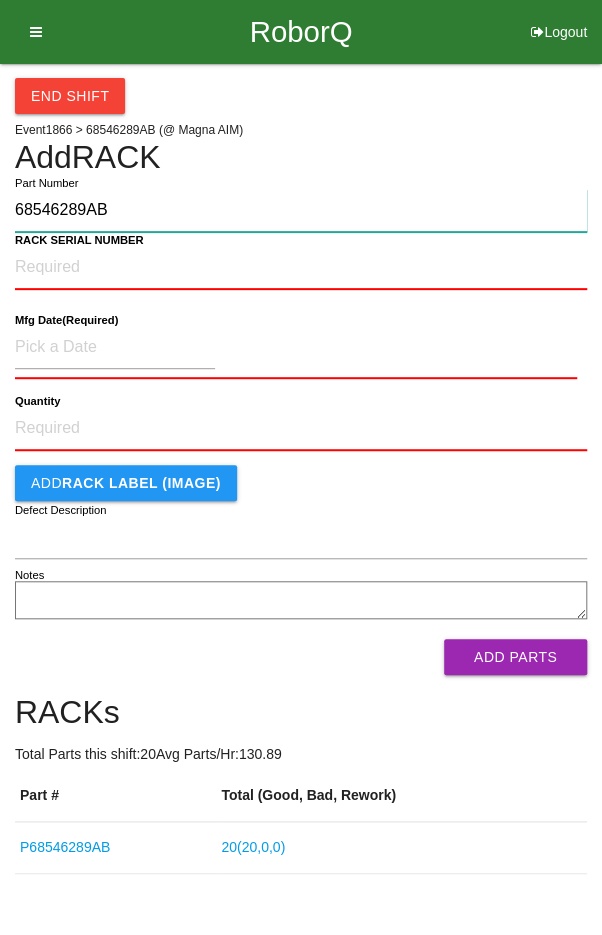 click on "68546289AB" at bounding box center (301, 210) 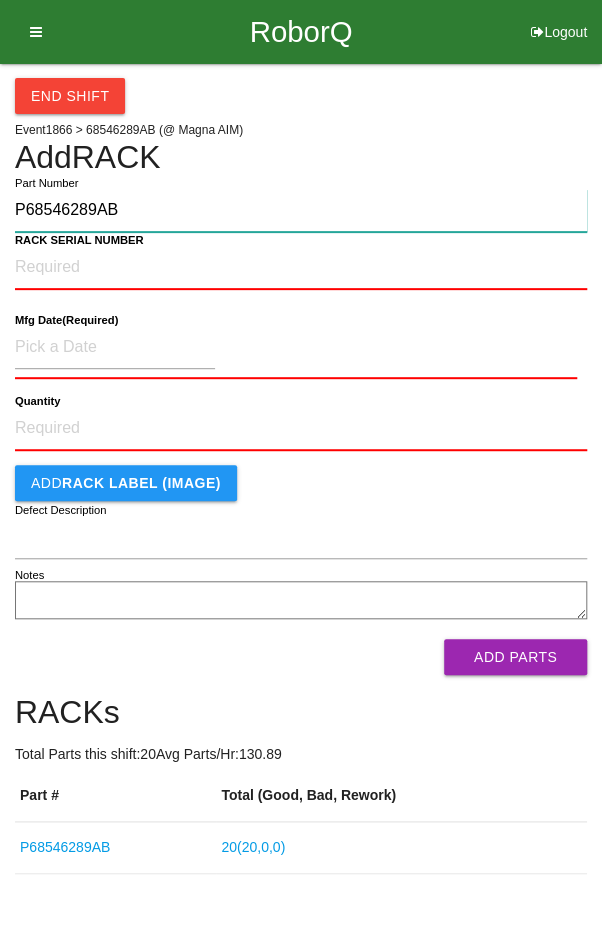 type on "P68546289AB" 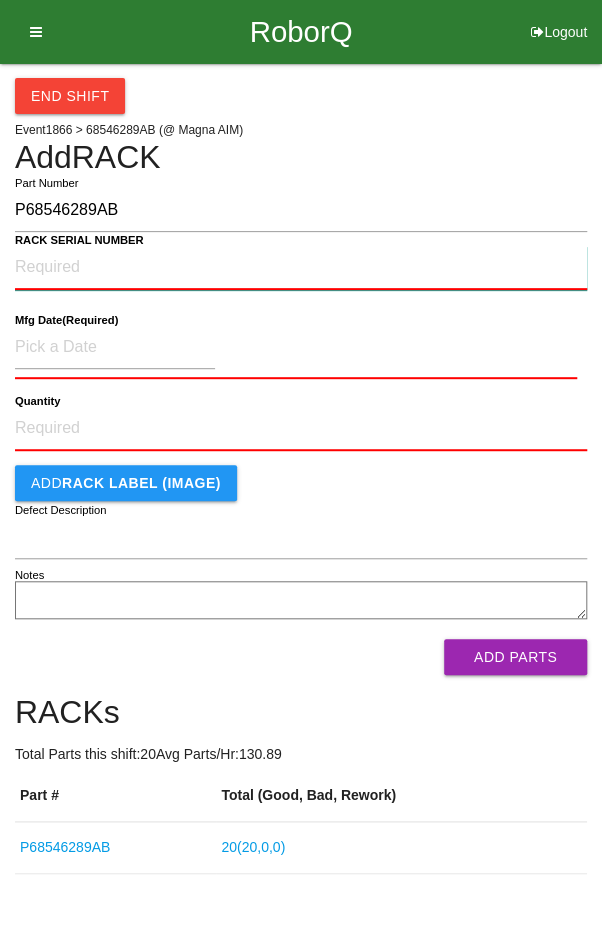 click on "RACK SERIAL NUMBER" at bounding box center [301, 268] 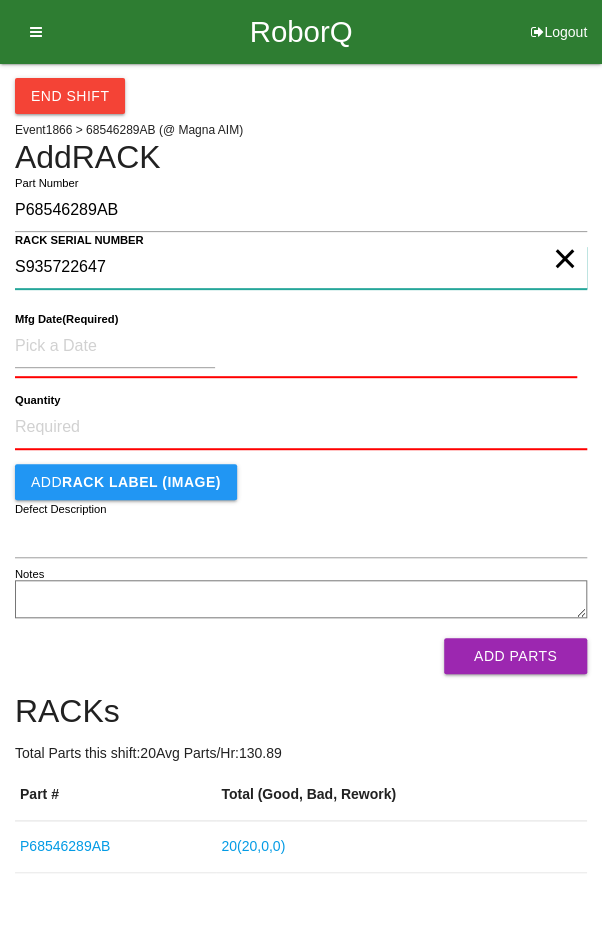 type on "S935722647" 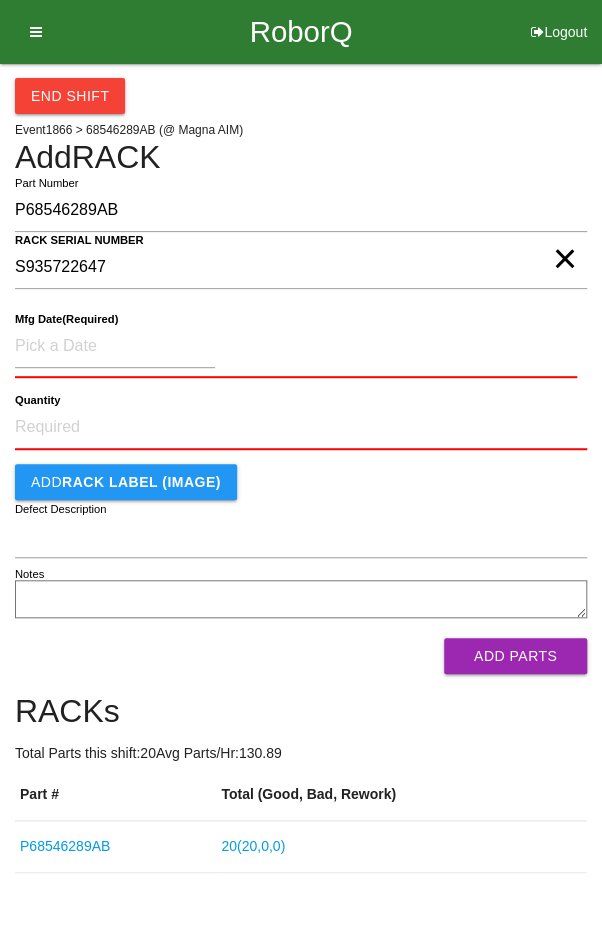 click on "Mfg Date  (Required)" at bounding box center (66, 319) 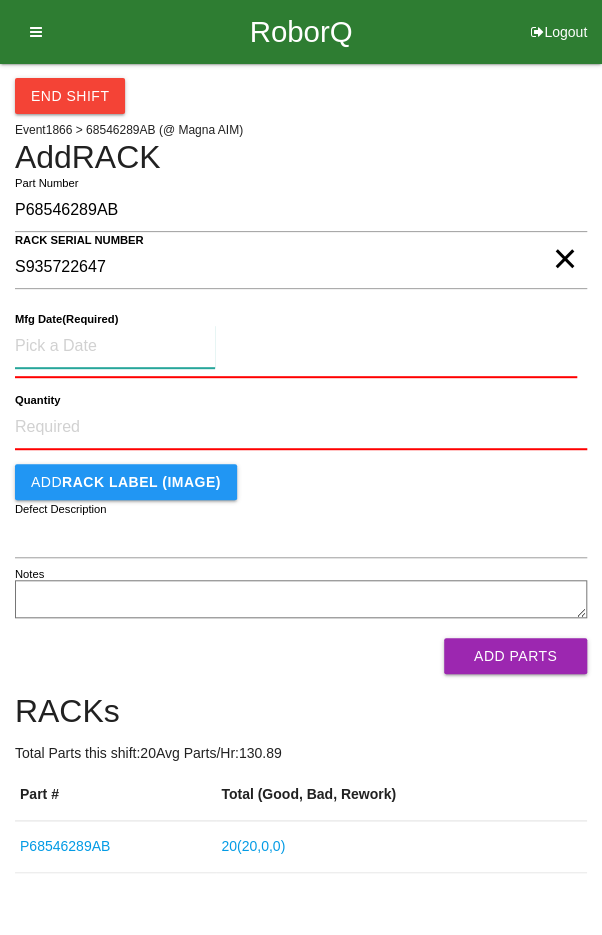 click at bounding box center [115, 346] 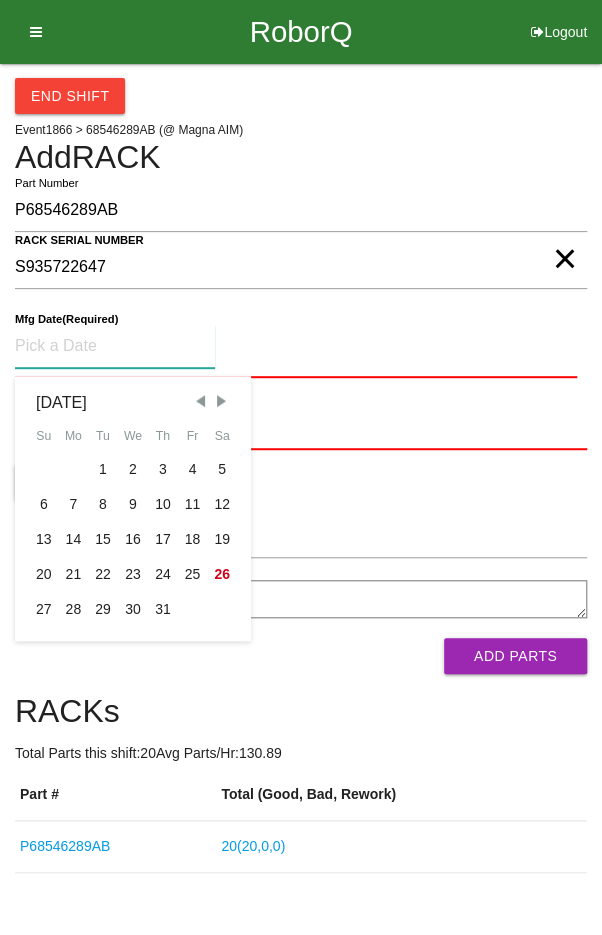 click on "7" at bounding box center [74, 504] 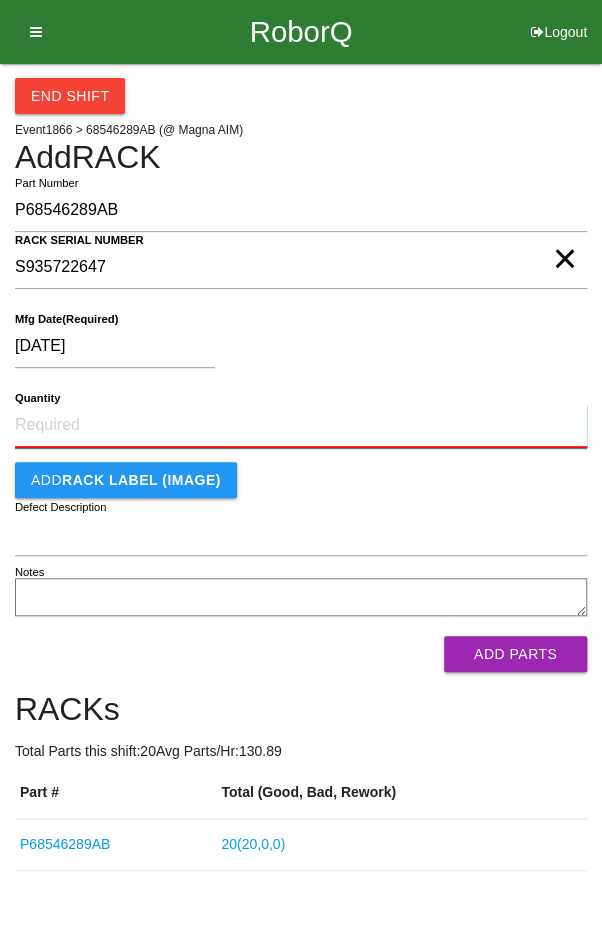 click on "Quantity" at bounding box center [301, 426] 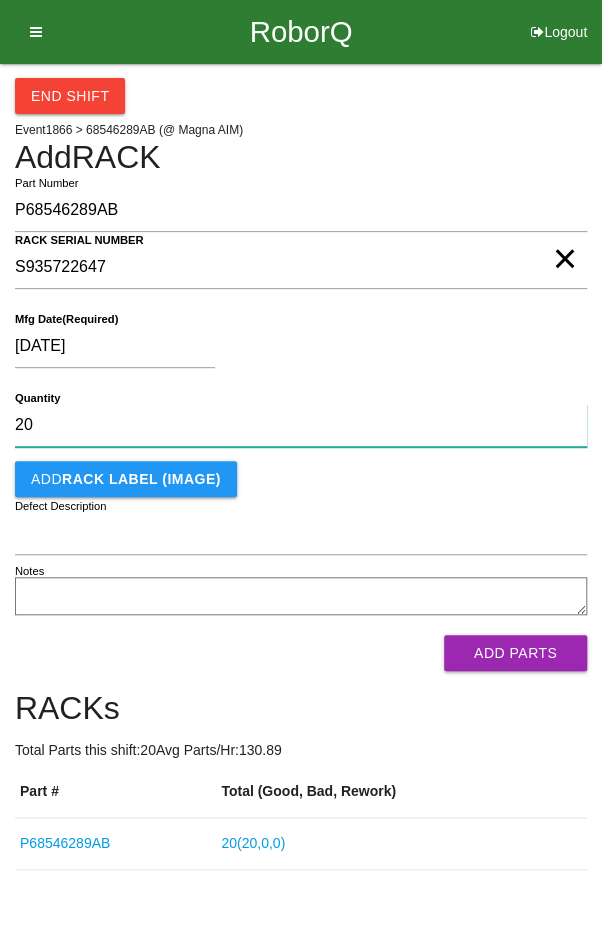 type on "20" 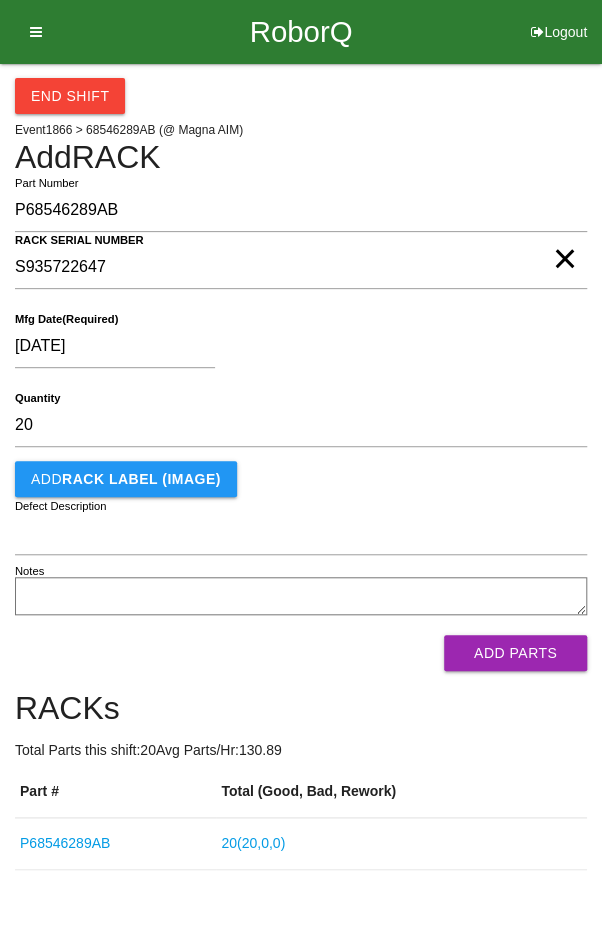 click on "[DATE]" at bounding box center (296, 350) 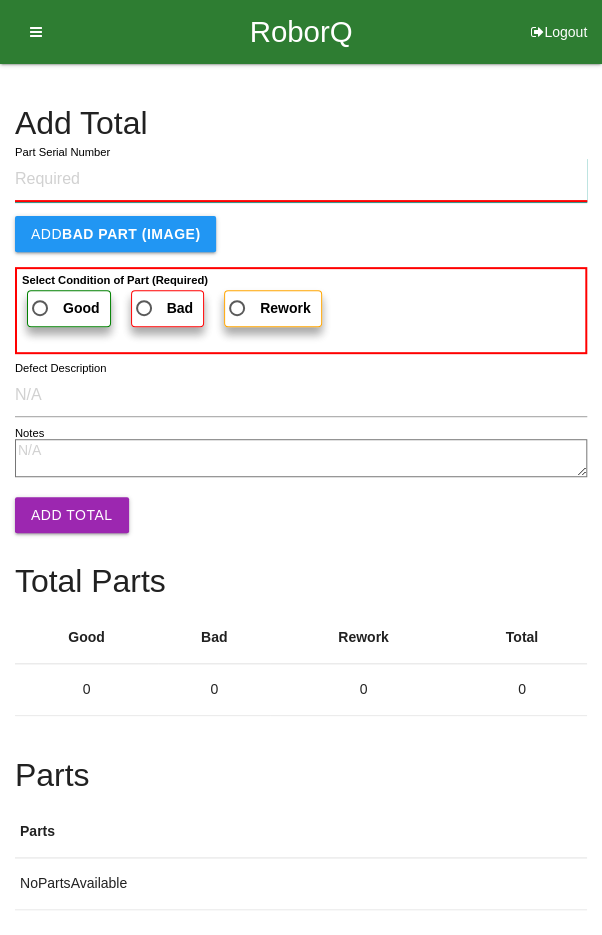 click on "Part Serial Number" at bounding box center [301, 180] 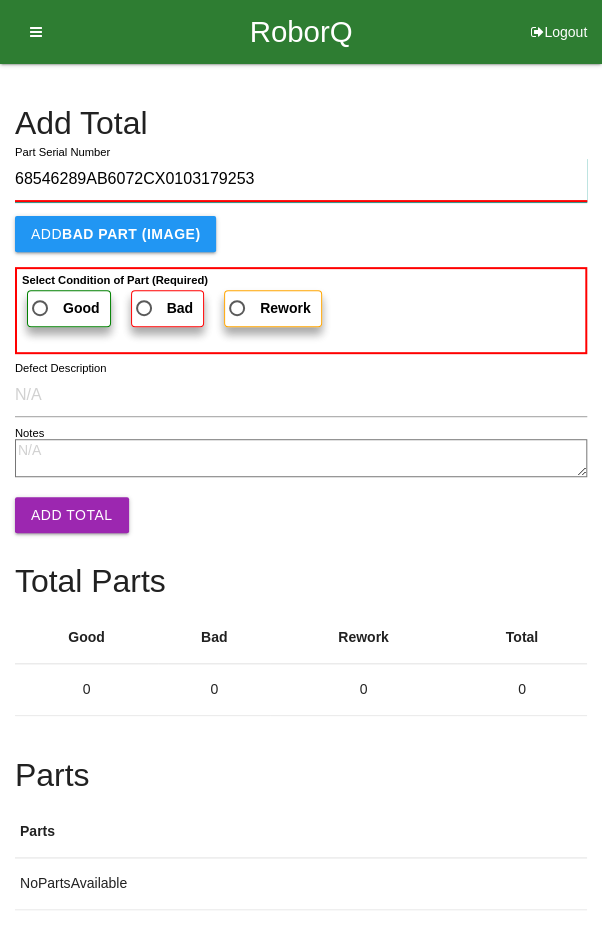 type on "68546289AB6072CX0103179253" 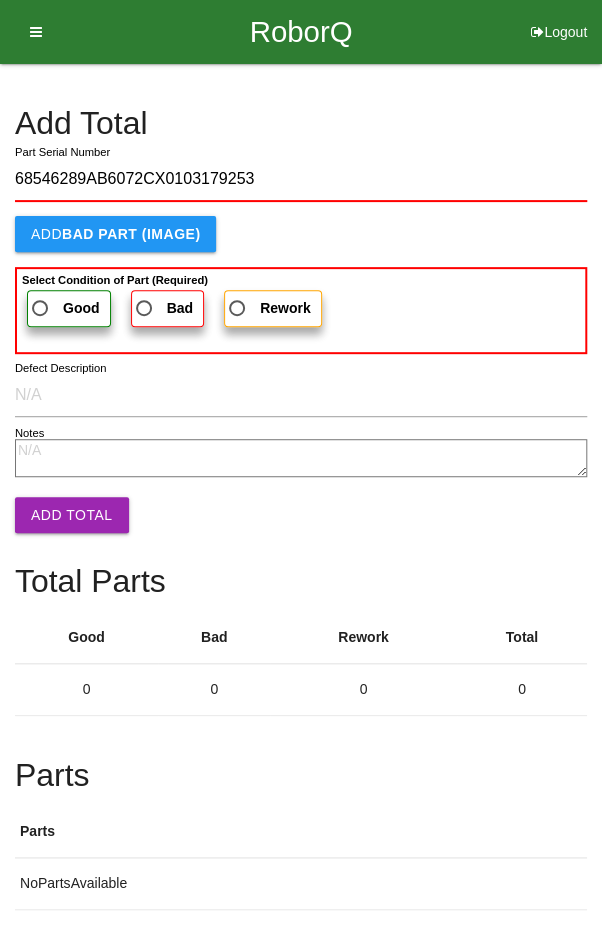 click on "Good" at bounding box center [64, 308] 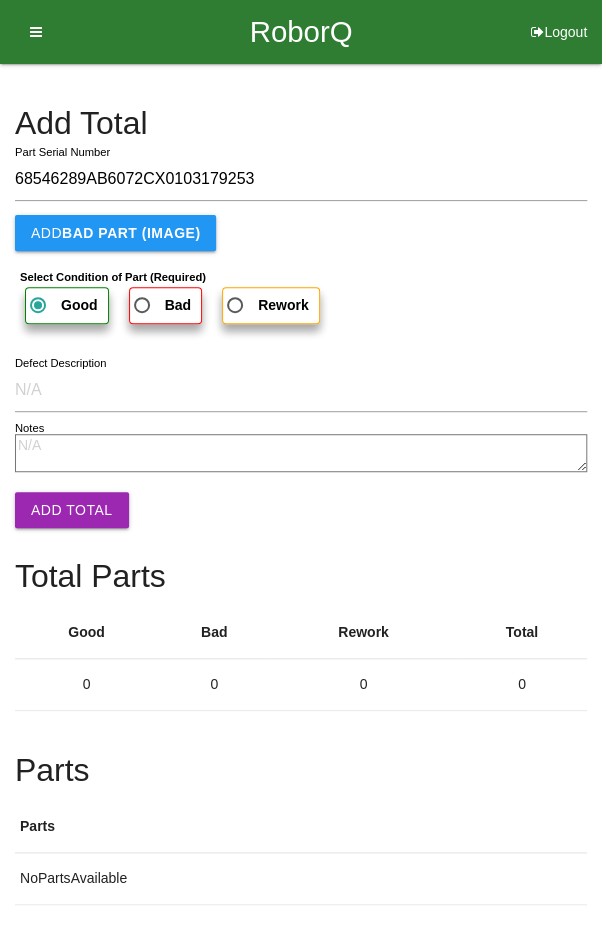 click on "Add Total" at bounding box center (72, 510) 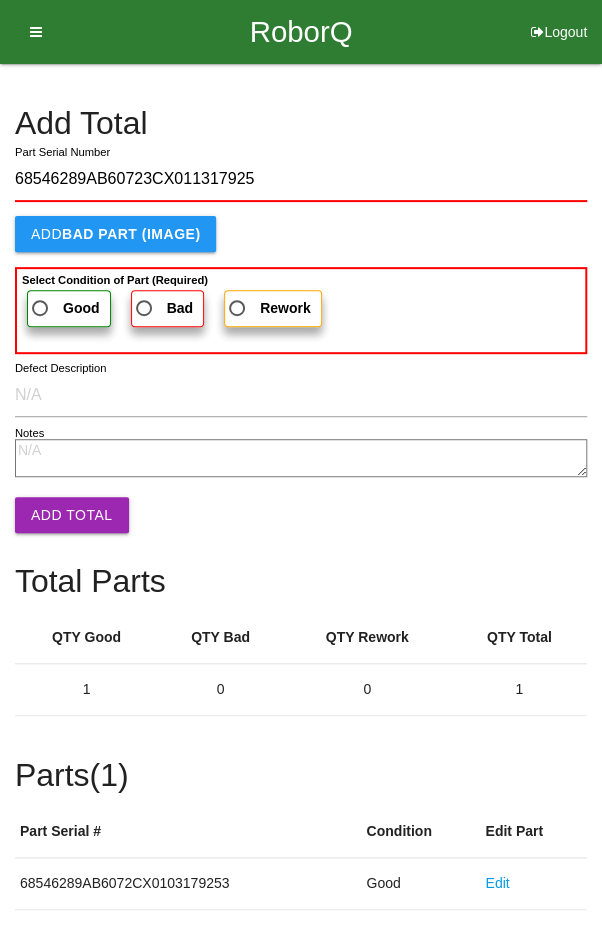 type on "68546289AB60723CX011317925" 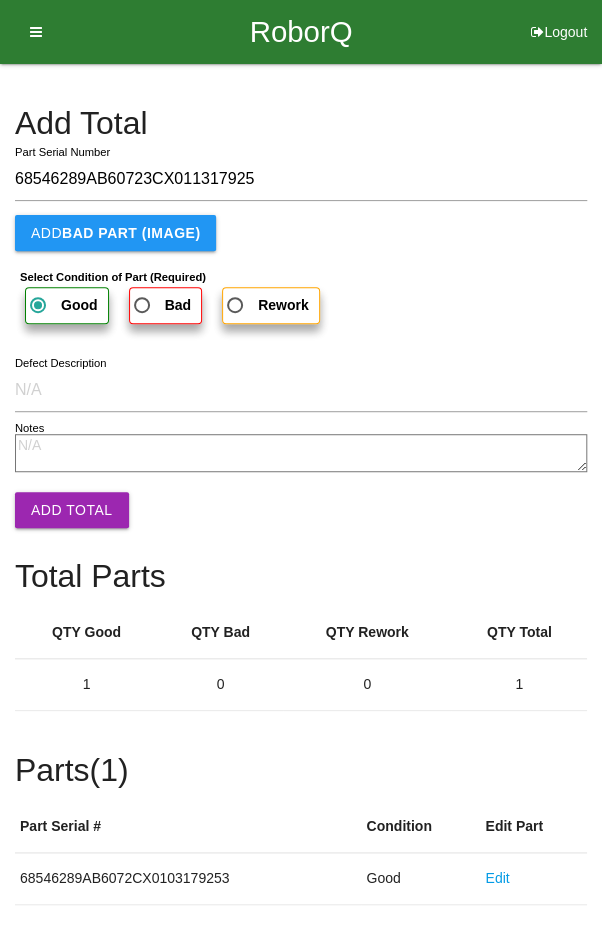 click on "Add Total" at bounding box center [72, 510] 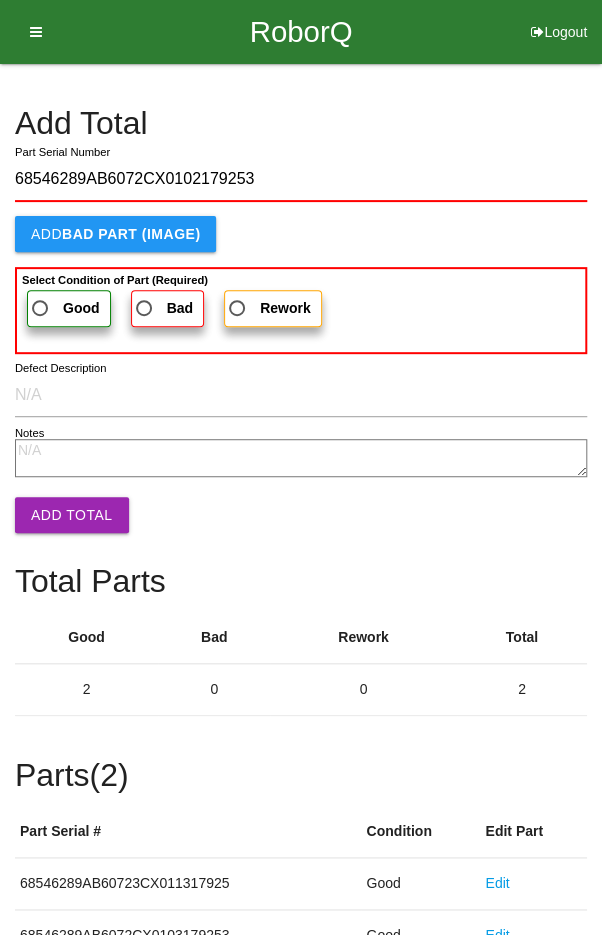 type on "68546289AB6072CX0102179253" 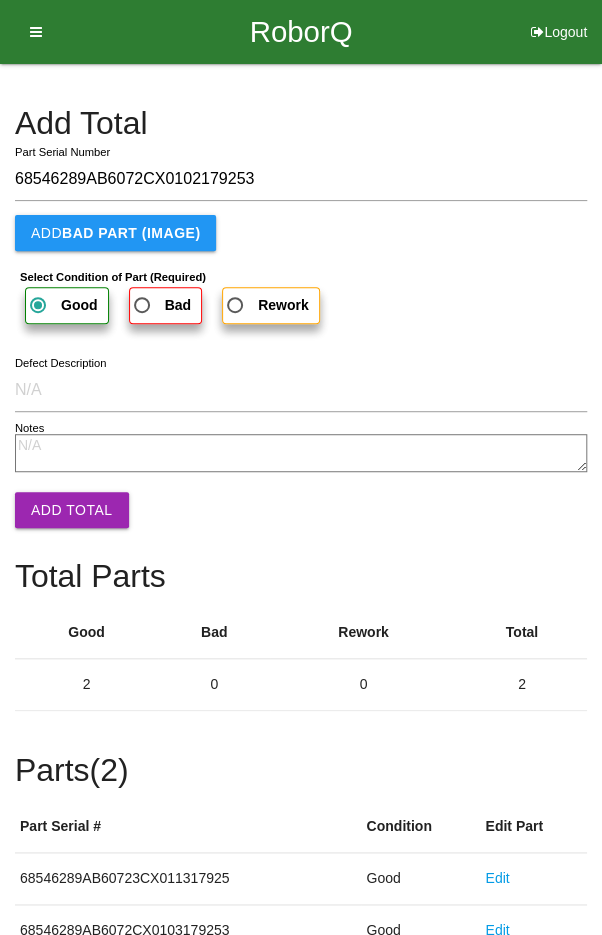 click on "Add Total" at bounding box center (72, 510) 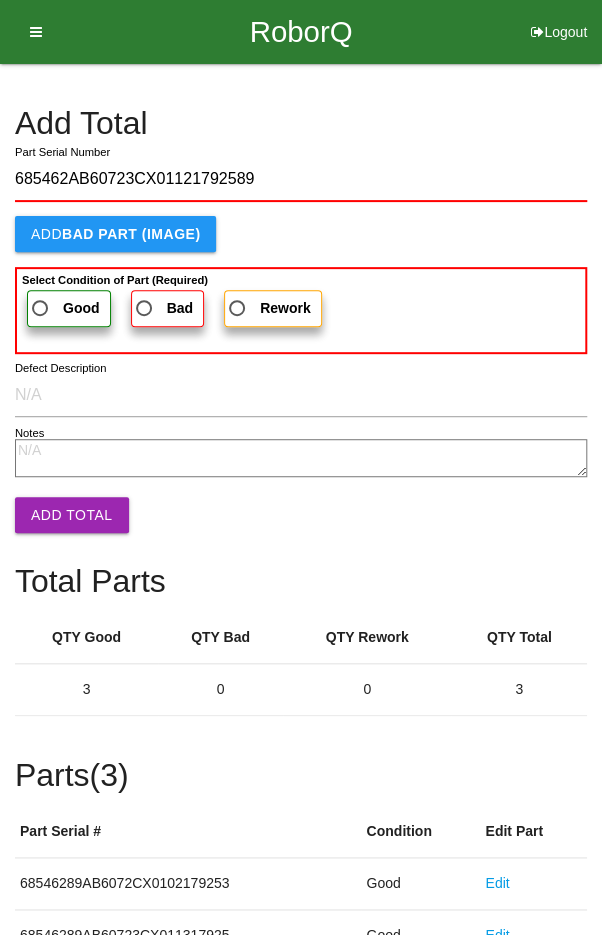 type on "685462AB60723CX01121792589" 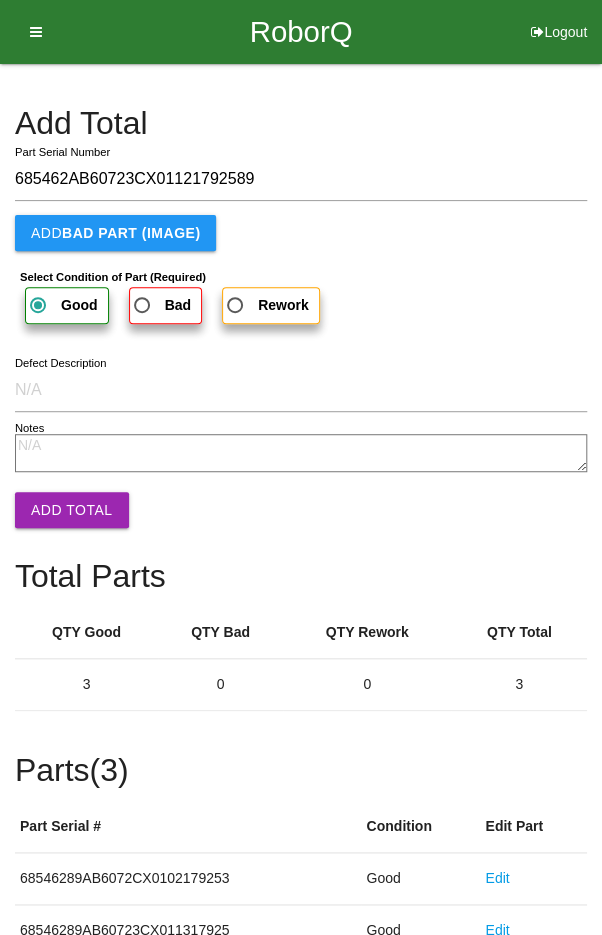 click on "Add Total" at bounding box center [72, 510] 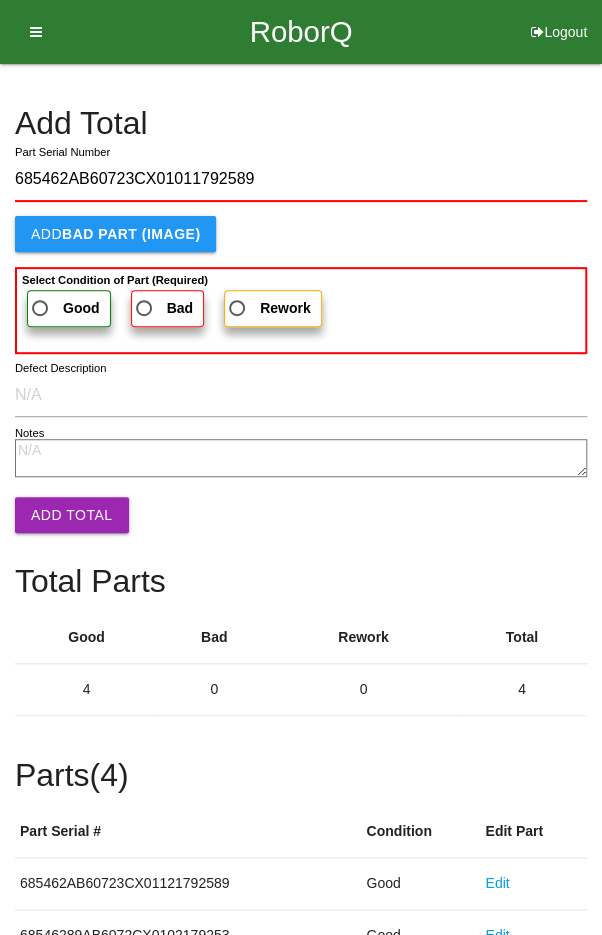 type on "685462AB60723CX01011792589" 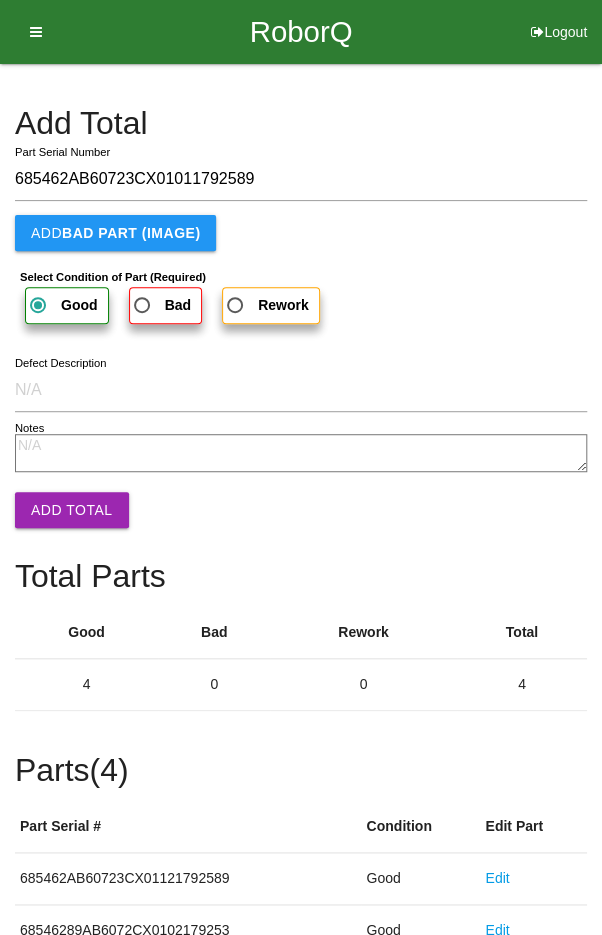 click on "Add Total" at bounding box center [72, 510] 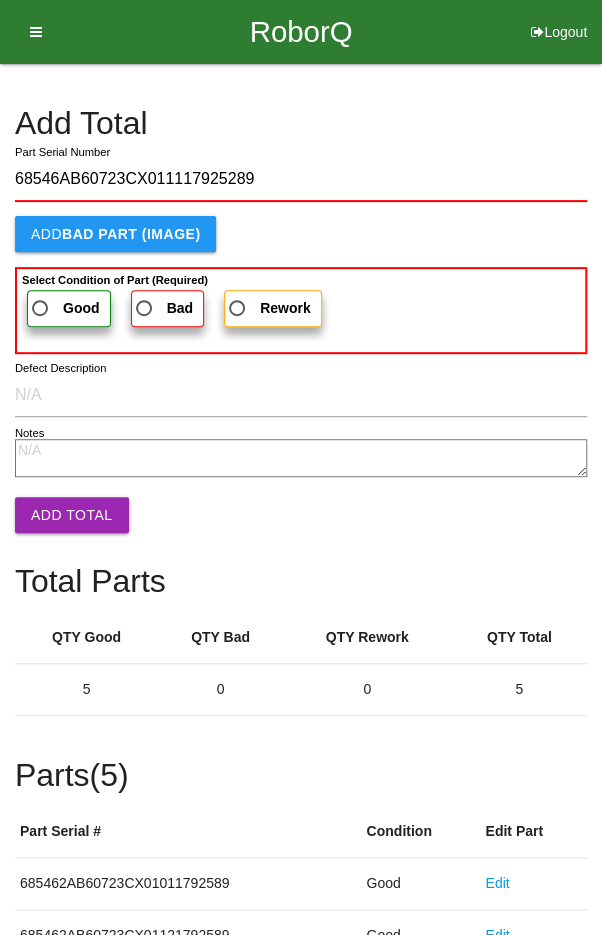 type on "68546AB60723CX011117925289" 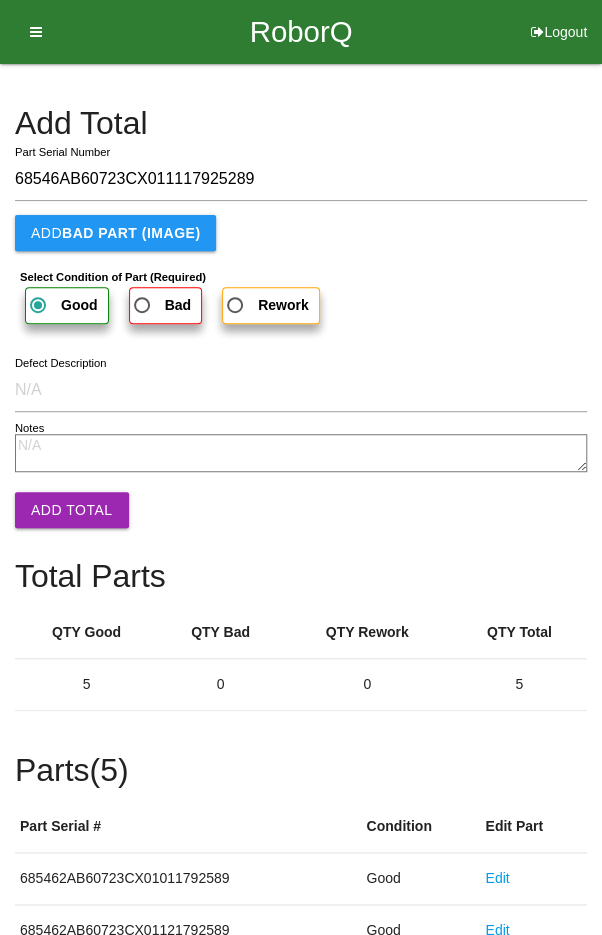click on "Add Total" at bounding box center [72, 510] 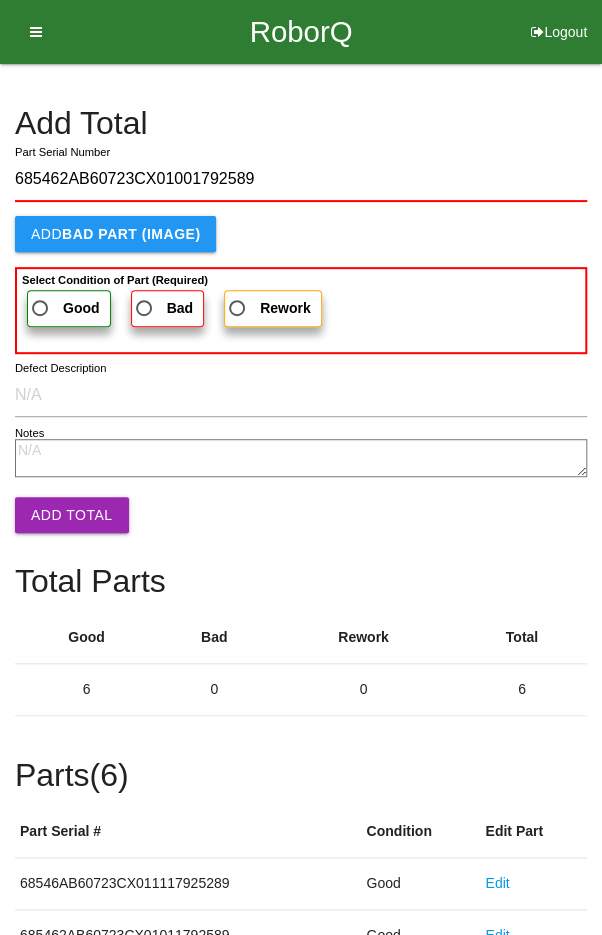 type on "685462AB60723CX01001792589" 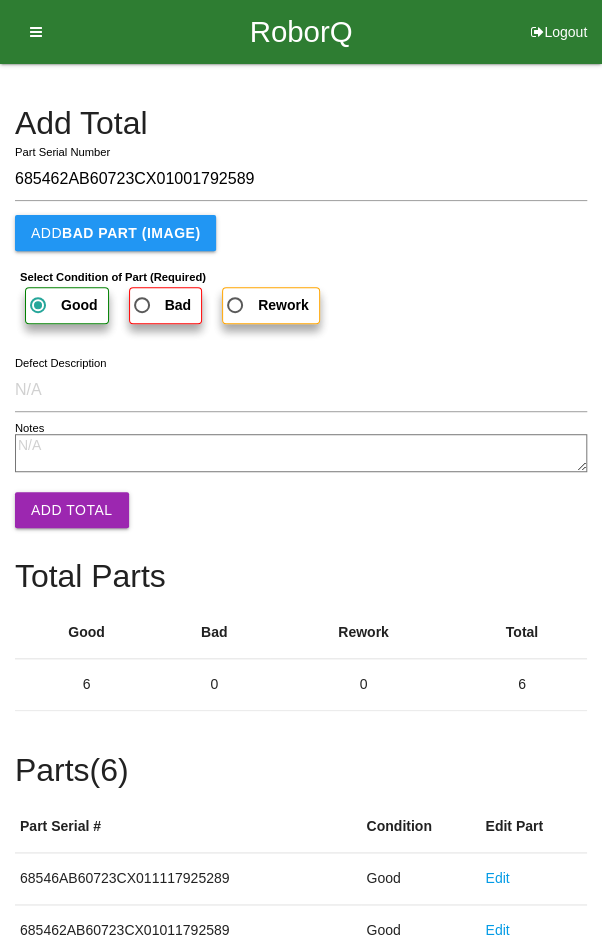 click on "Add Total" at bounding box center [72, 510] 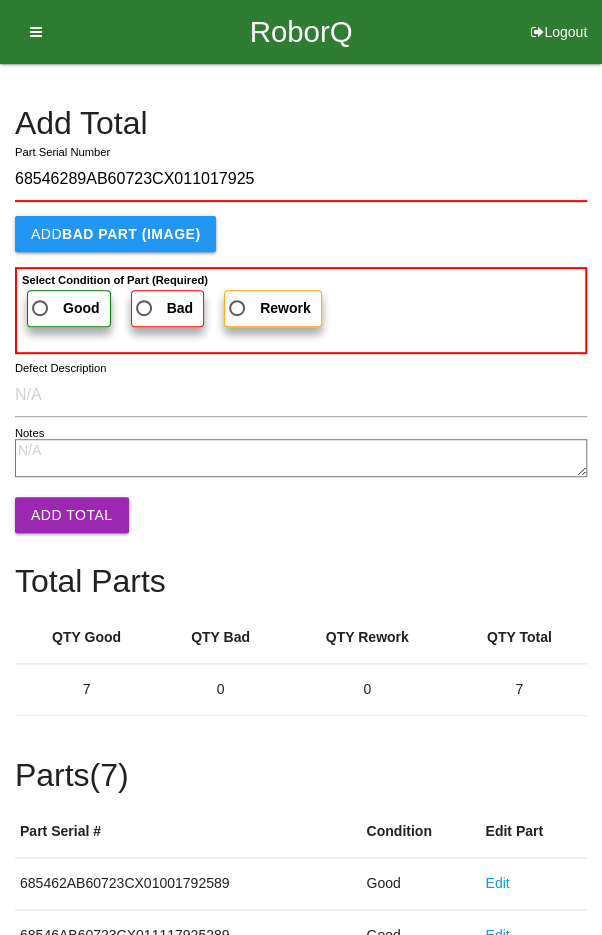 type on "68546289AB60723CX011017925" 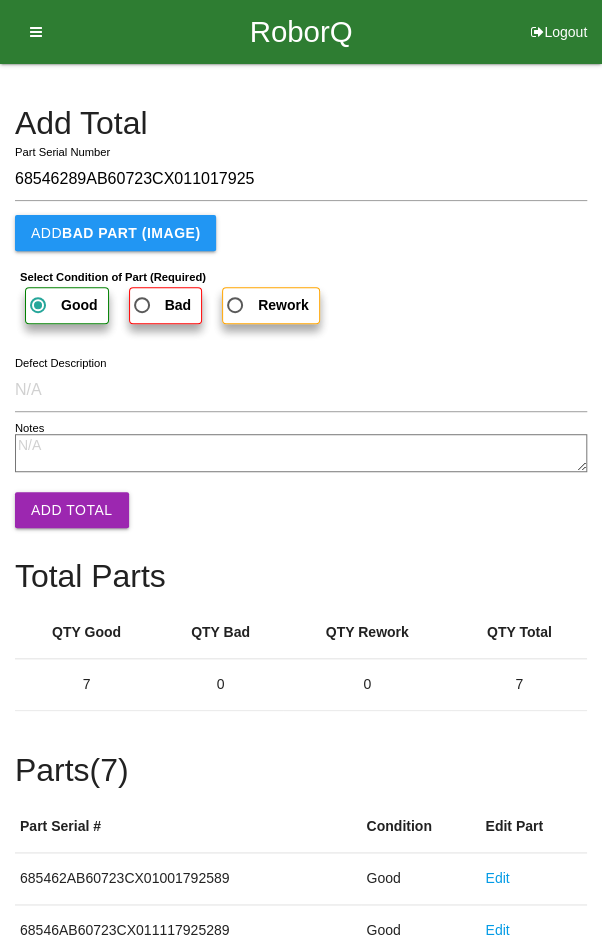 click on "Add Total" at bounding box center (72, 510) 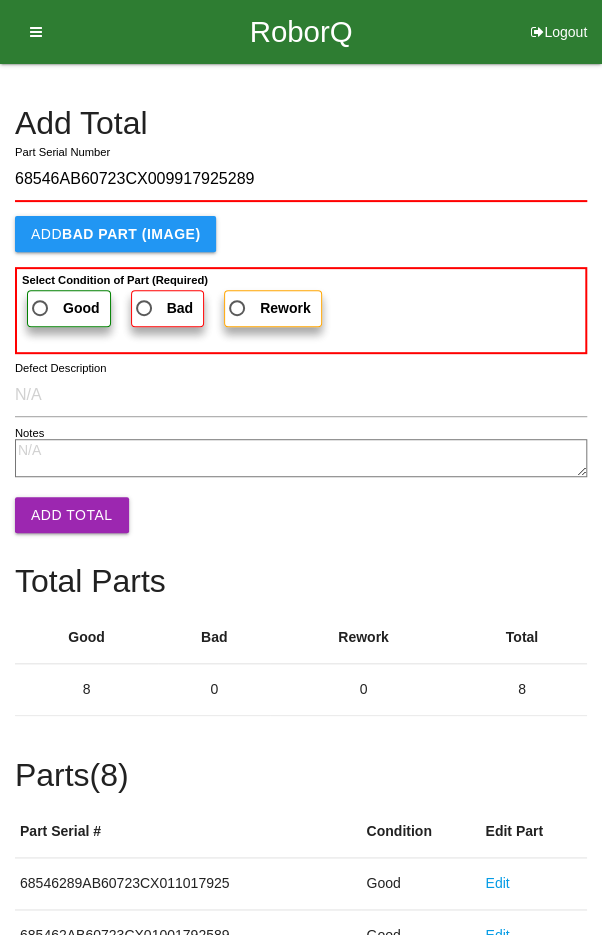 type on "68546AB60723CX009917925289" 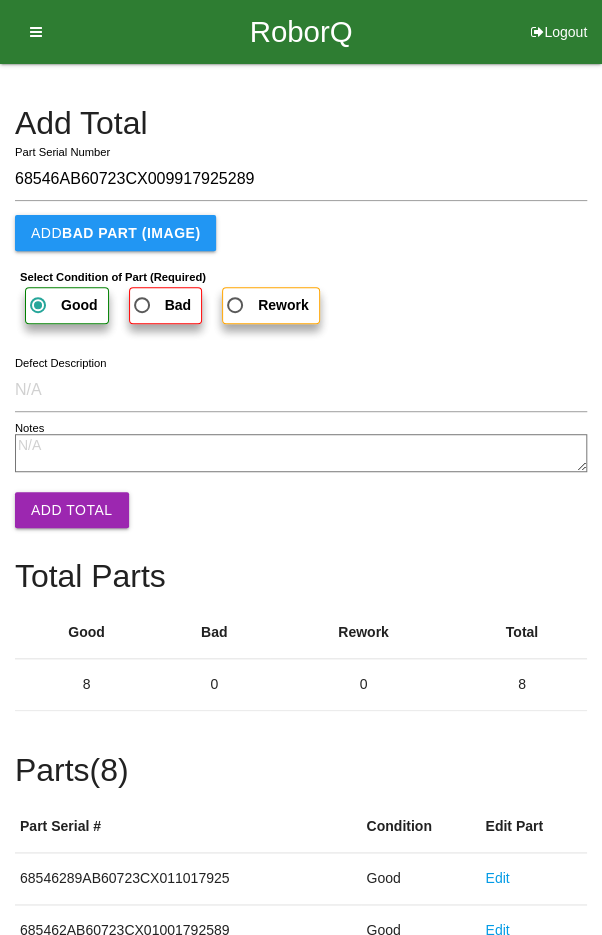 click on "Add Total" at bounding box center [72, 510] 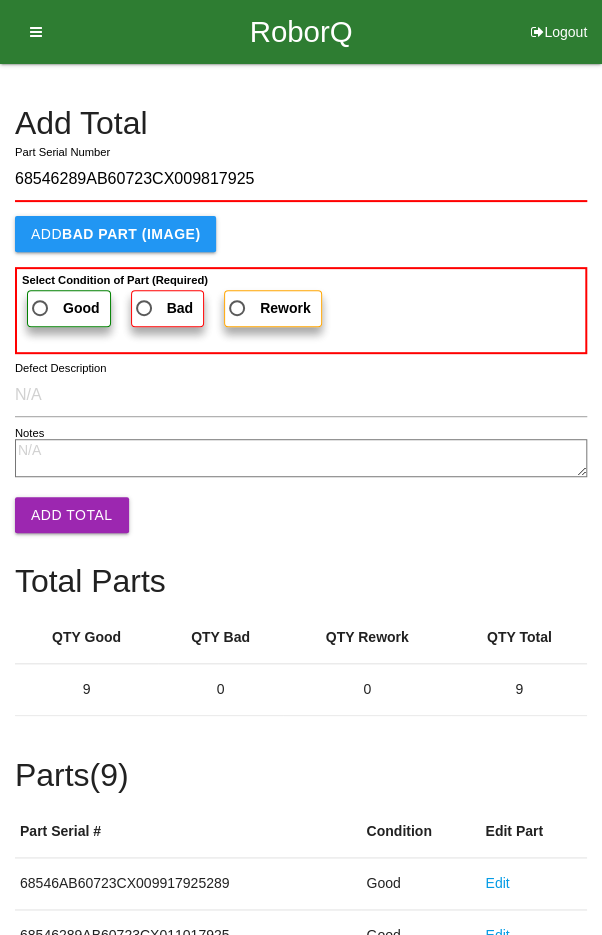 type on "68546289AB60723CX009817925" 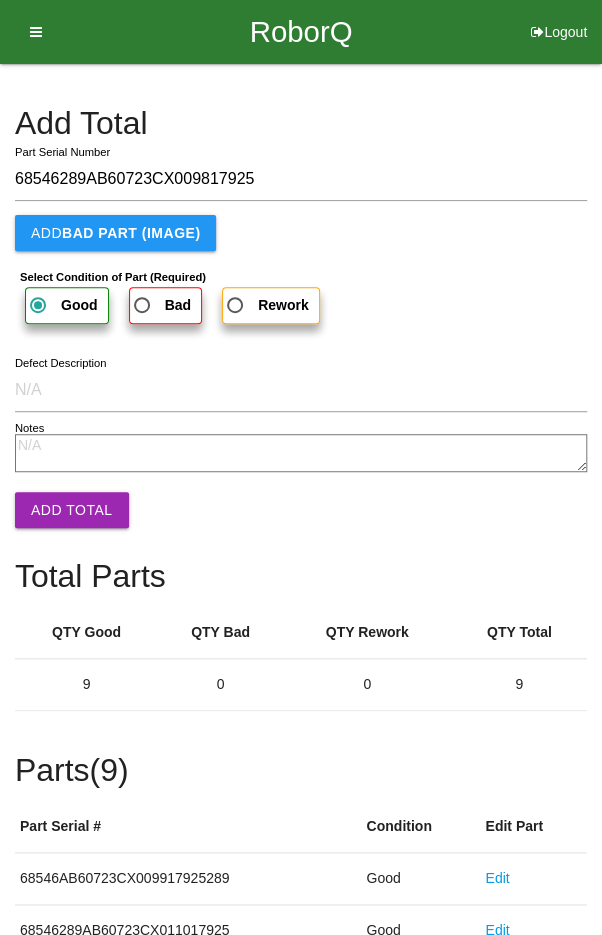 click on "Add Total" at bounding box center (72, 510) 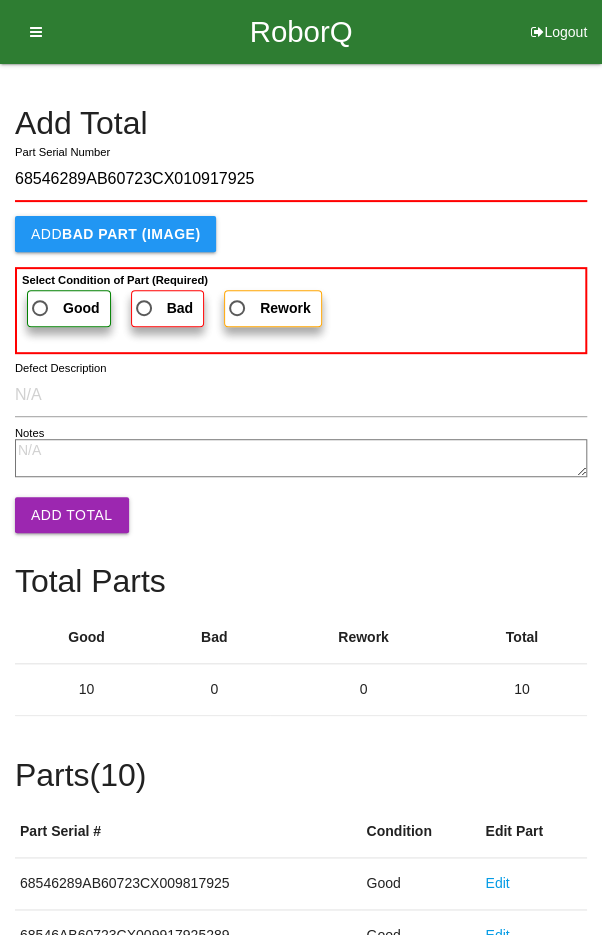 type on "68546289AB60723CX010917925" 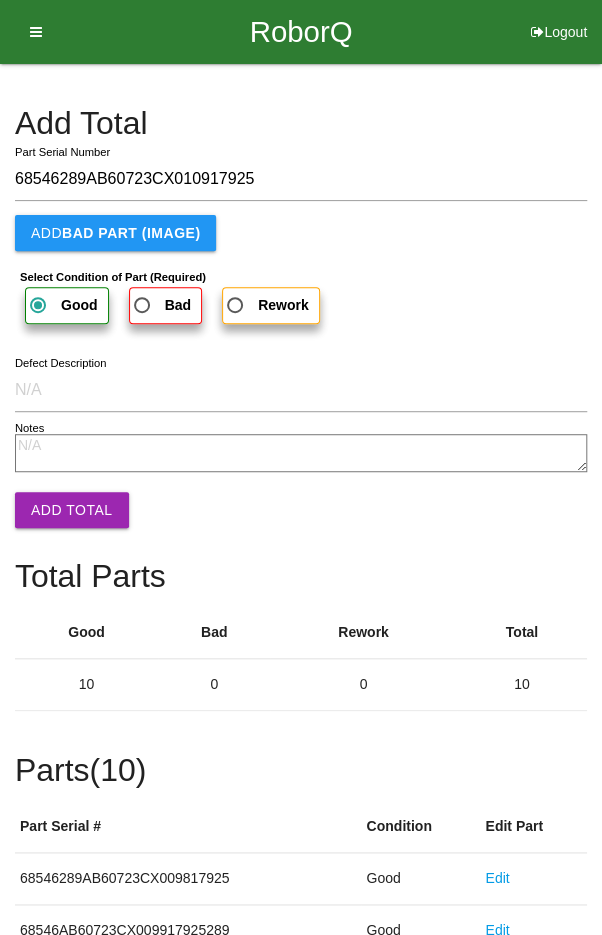 click on "Add Total" at bounding box center [72, 510] 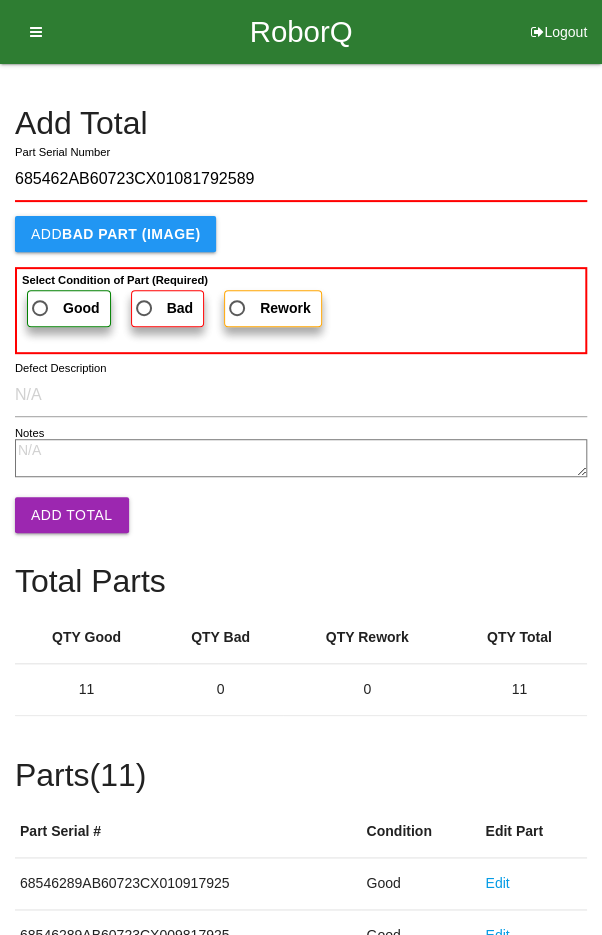 type on "685462AB60723CX01081792589" 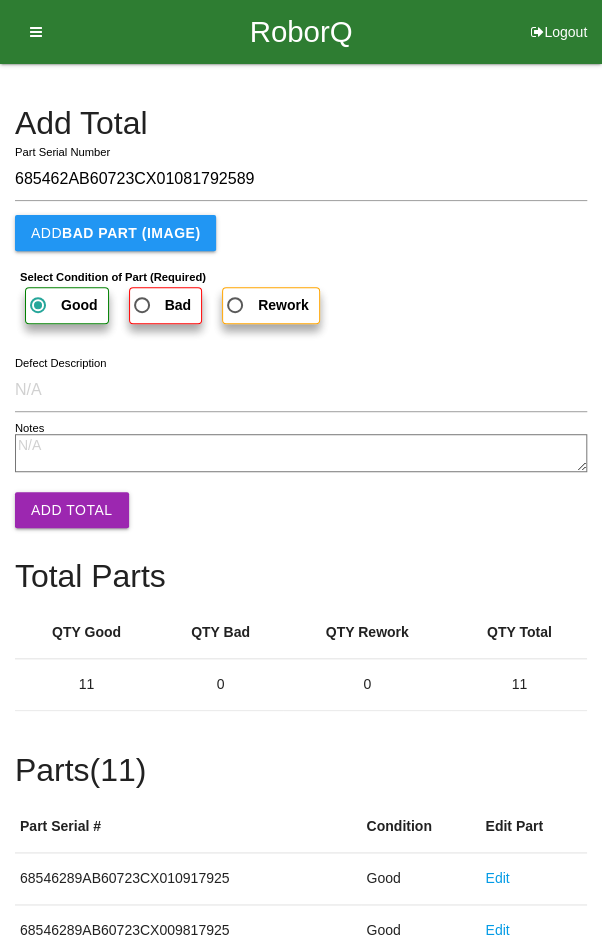 click on "Add Total" at bounding box center (72, 510) 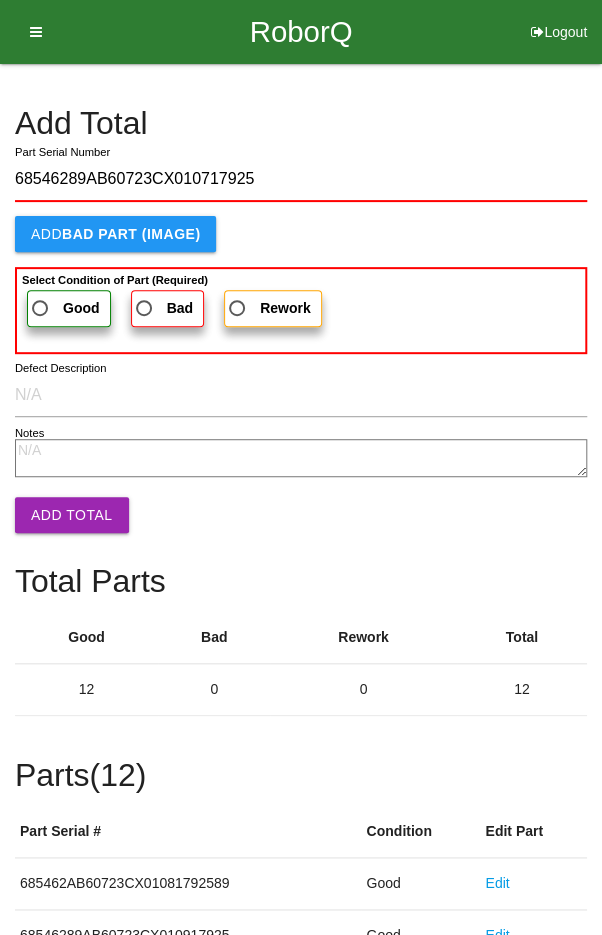 type on "68546289AB60723CX010717925" 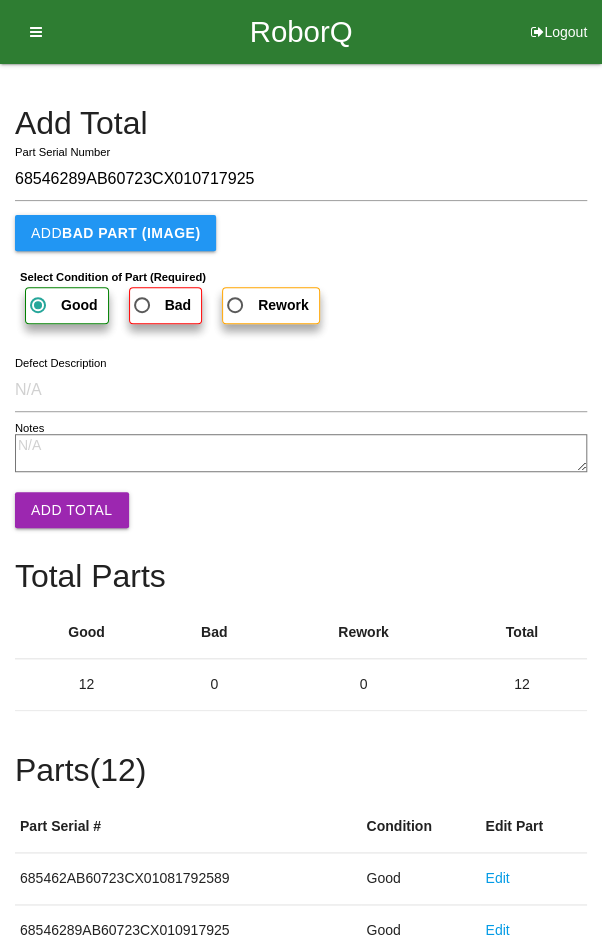 click on "Add Total" at bounding box center [72, 510] 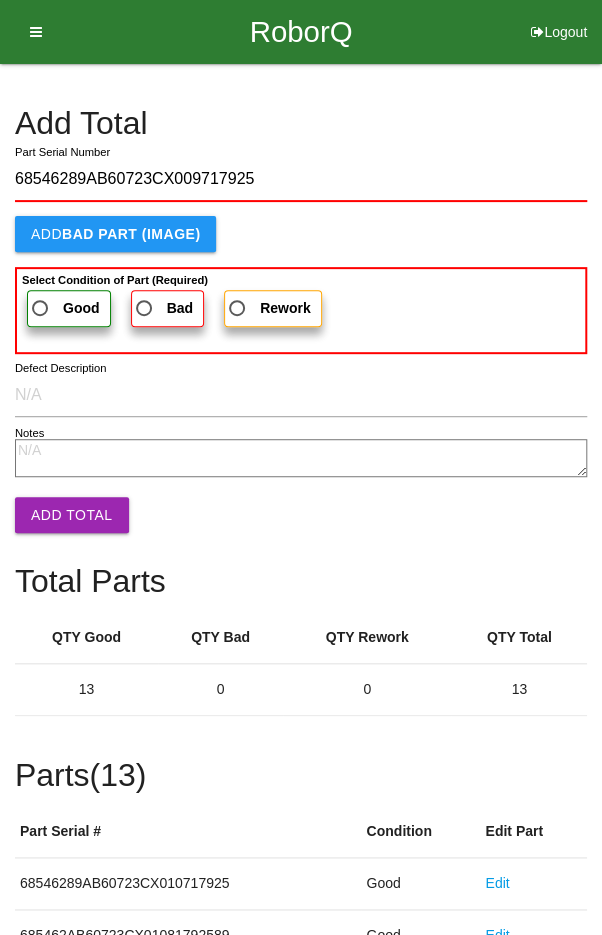 type on "68546289AB60723CX009717925" 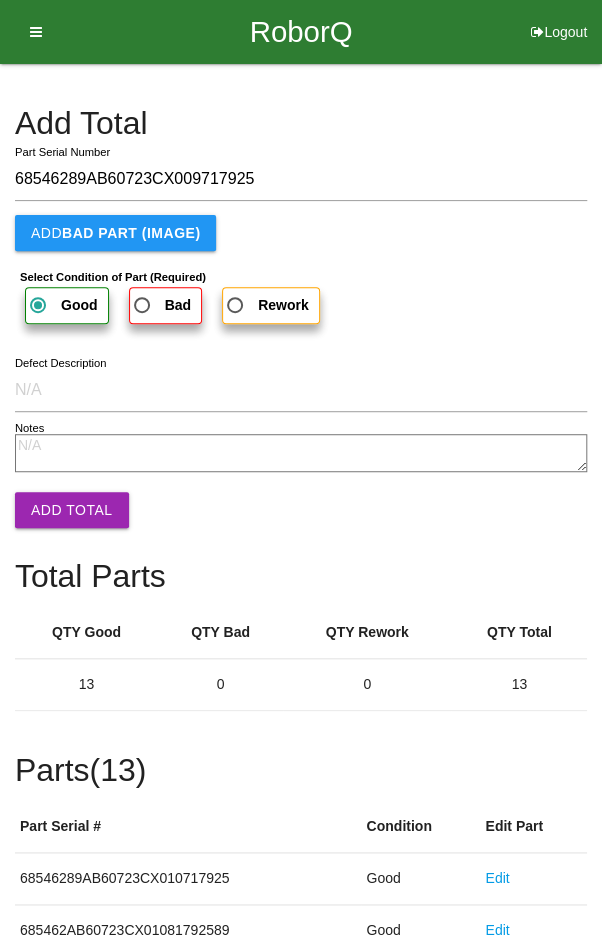 click on "Add Total" at bounding box center (72, 510) 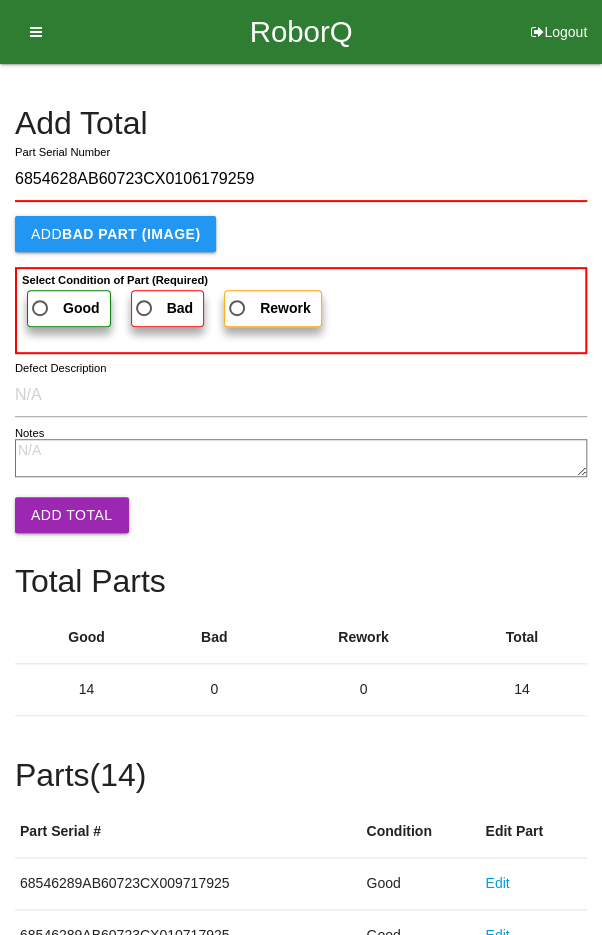 type on "6854628AB60723CX0106179259" 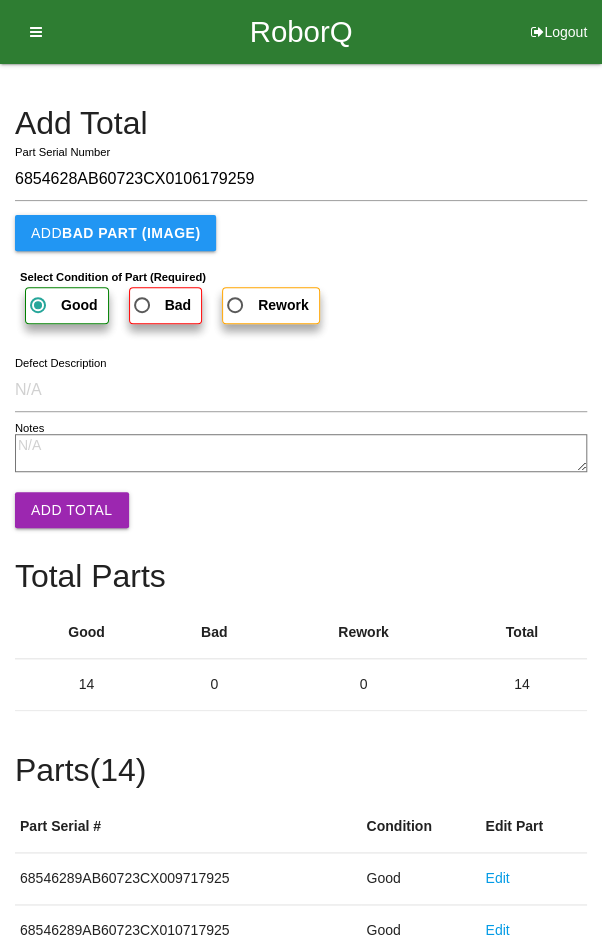 click on "Add Total" at bounding box center [72, 510] 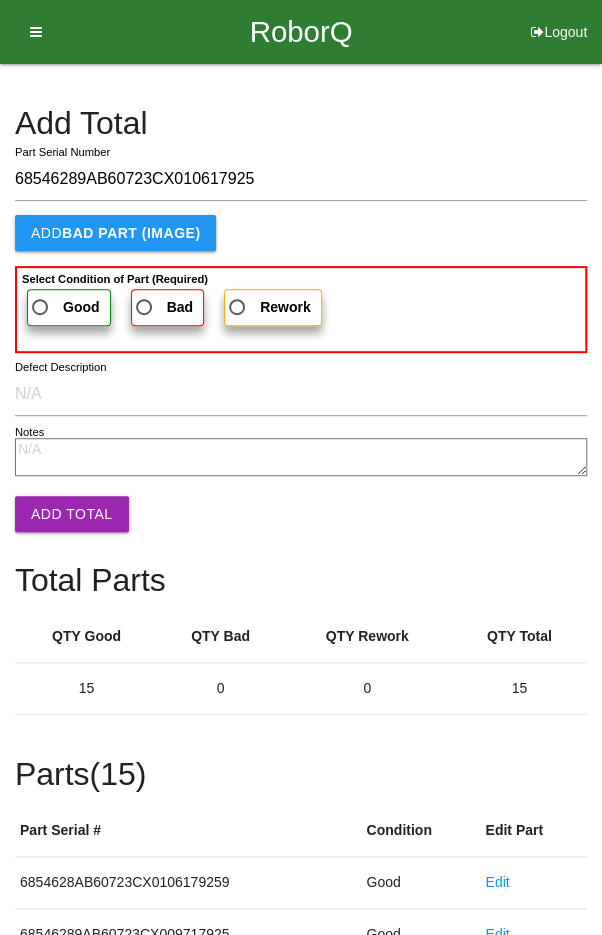 type on "68546289AB60723CX010617925" 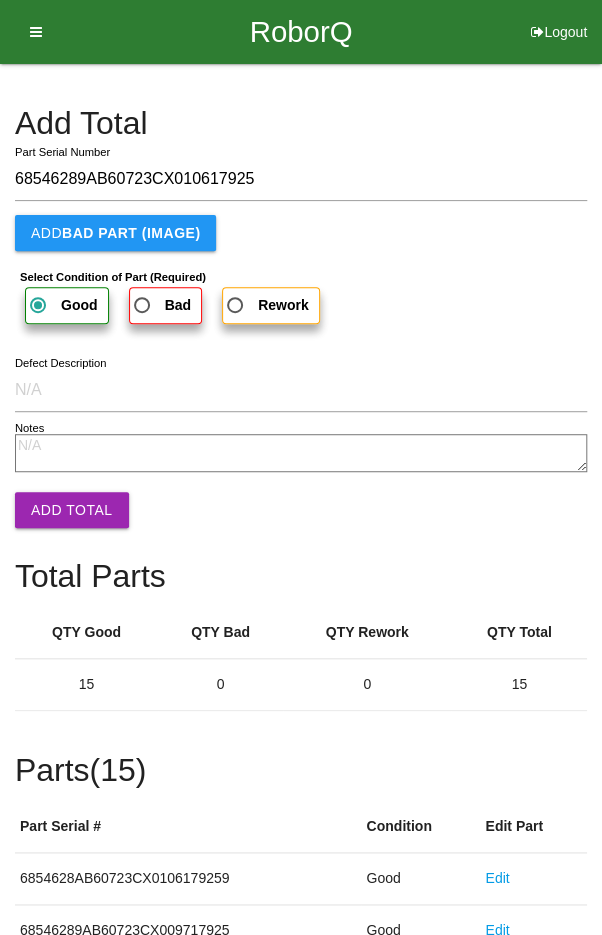 click on "Add Total" at bounding box center (72, 510) 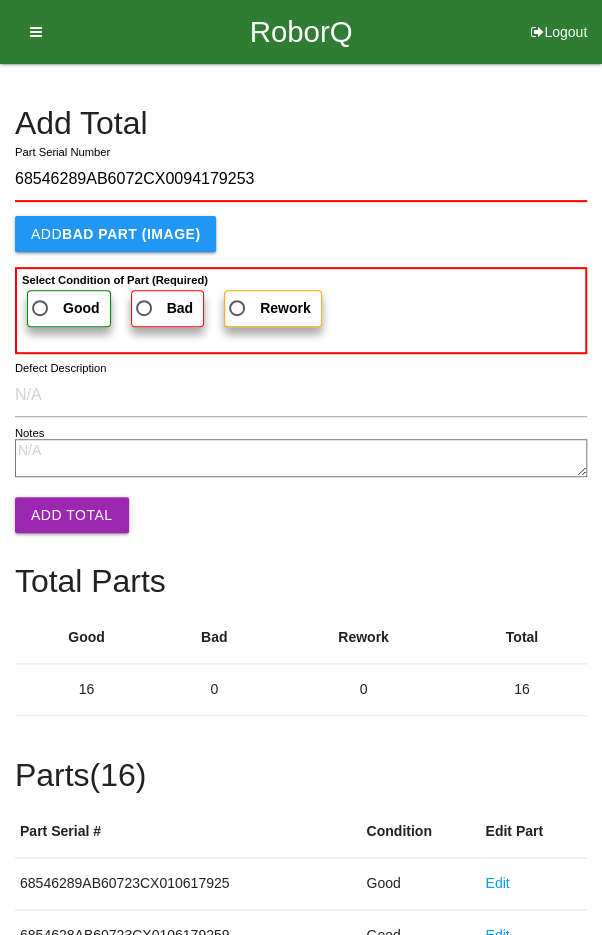 type on "68546289AB6072CX0094179253" 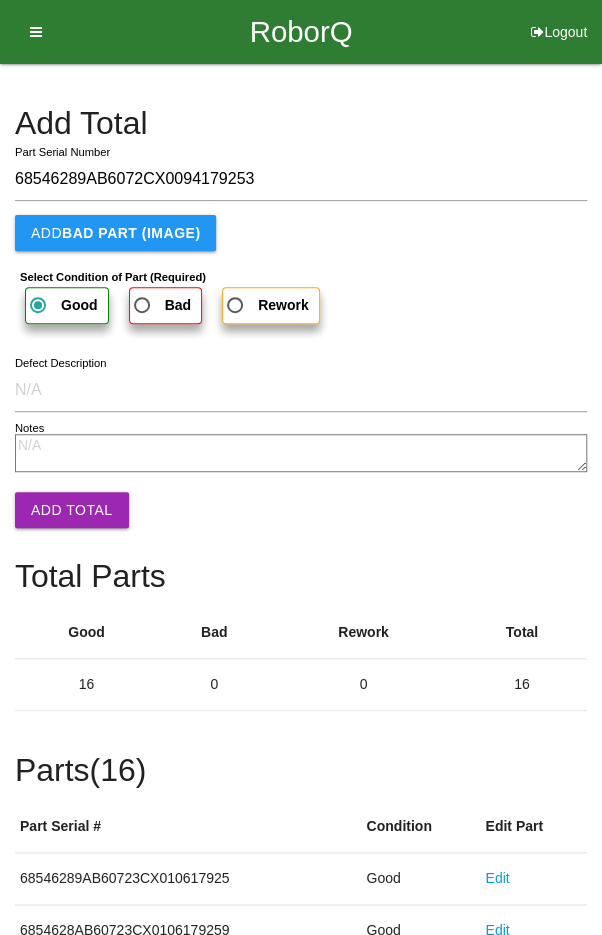 click on "Add Total" at bounding box center [72, 510] 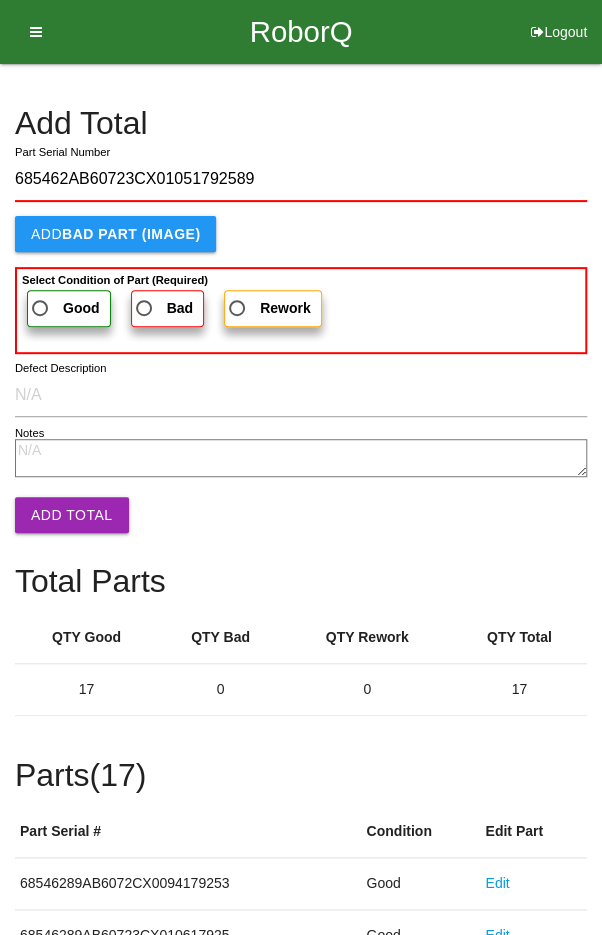 type on "685462AB60723CX01051792589" 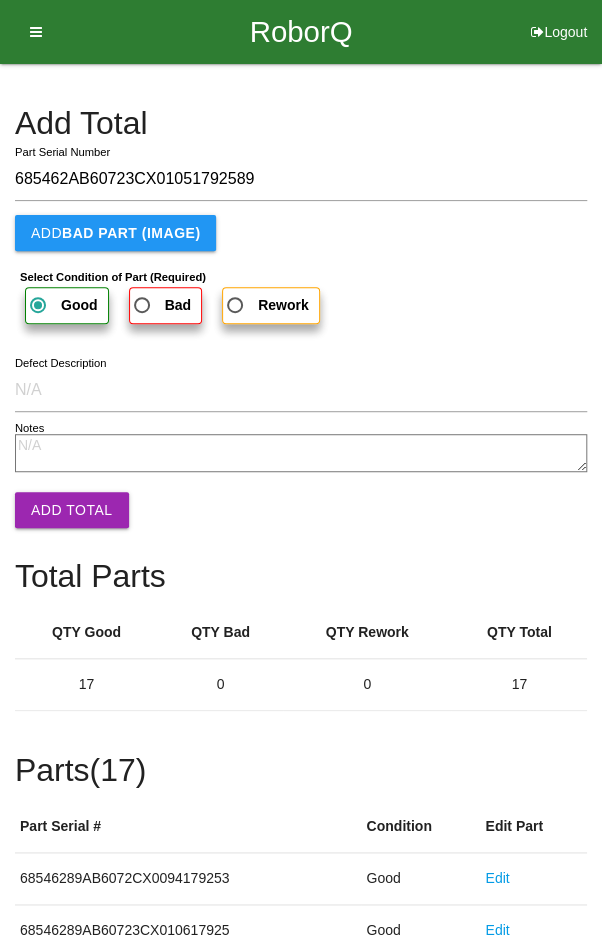 click on "Add Total" at bounding box center [72, 510] 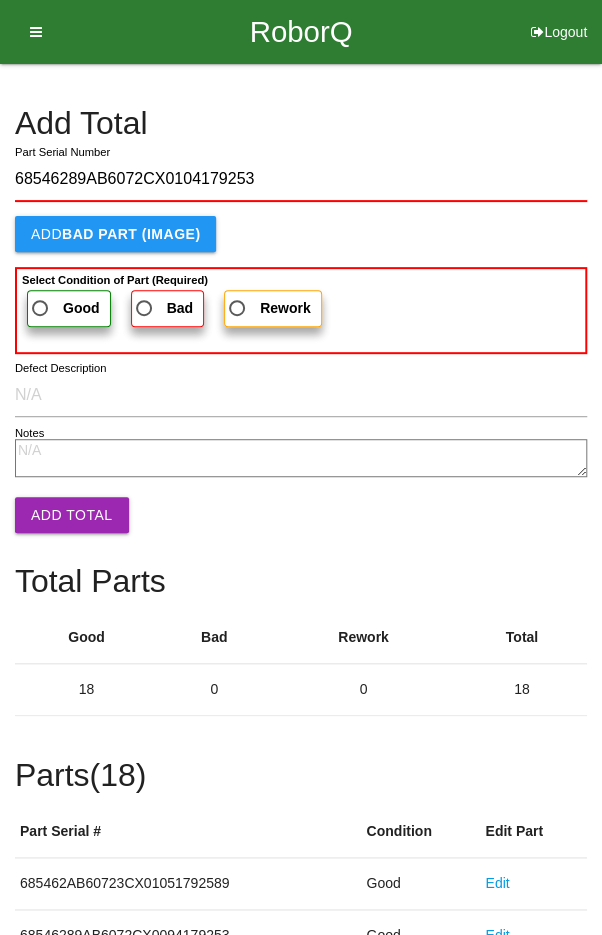 type on "68546289AB6072CX0104179253" 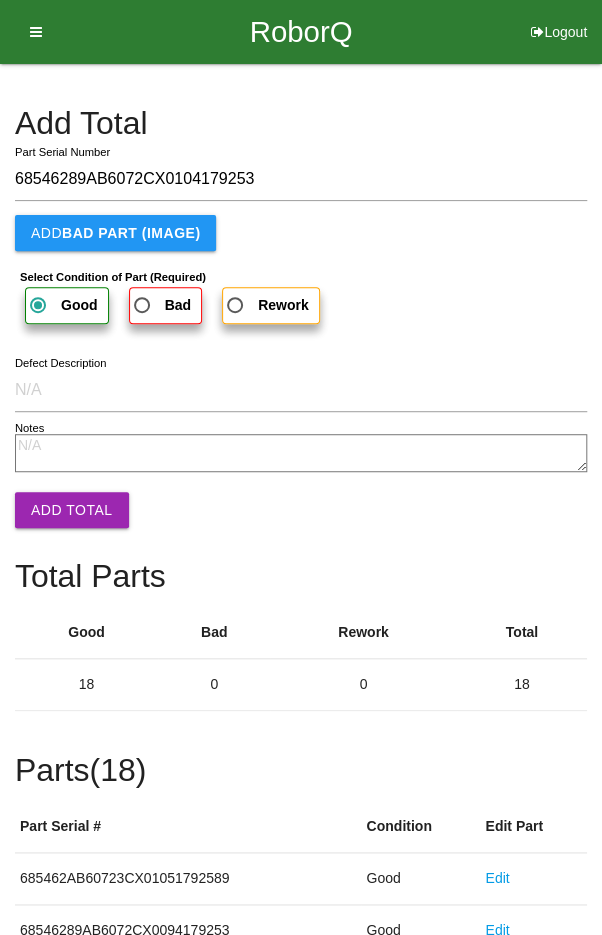 click on "Add Total" at bounding box center [72, 510] 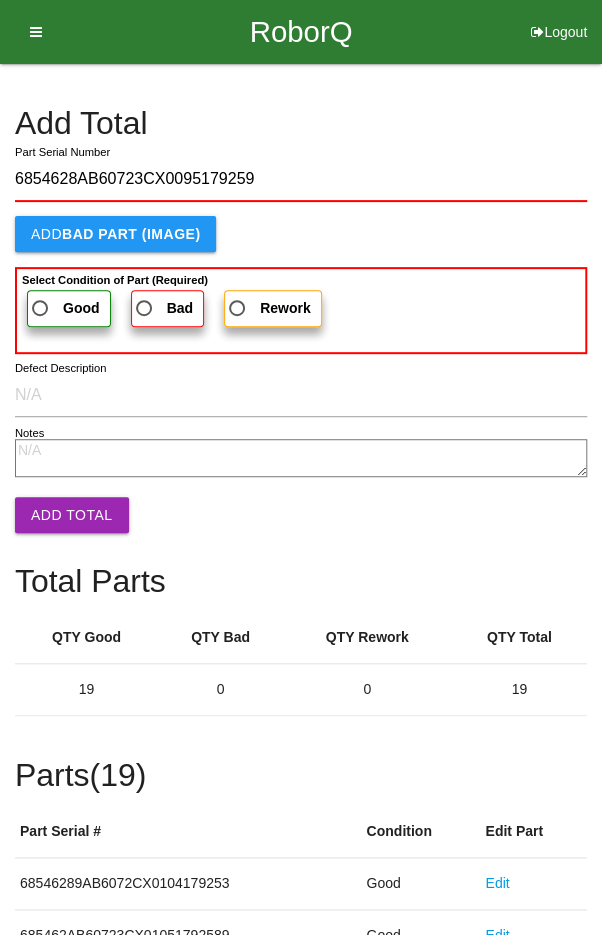 type on "6854628AB60723CX0095179259" 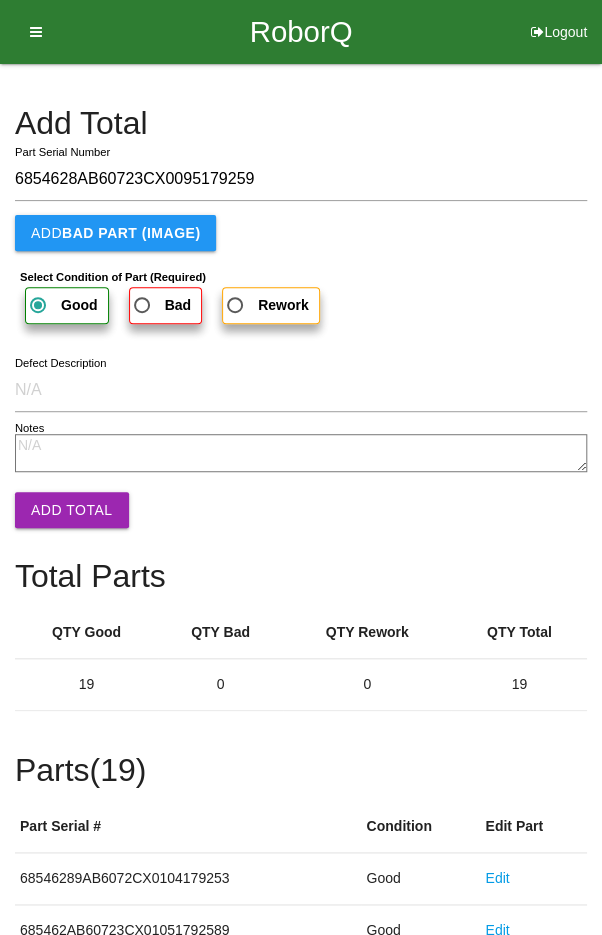 click on "Add Total" at bounding box center [72, 510] 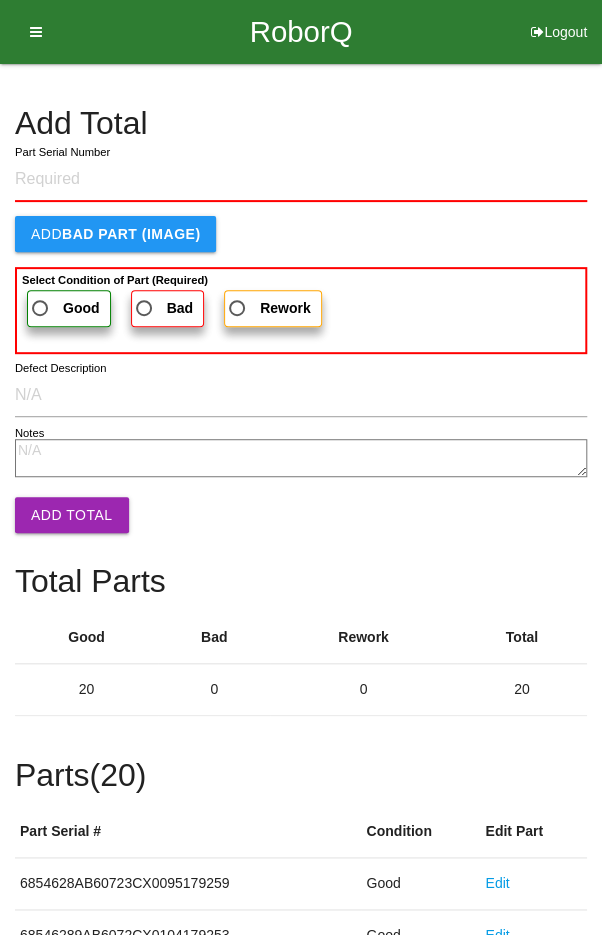 click on "Add Total" at bounding box center [301, 123] 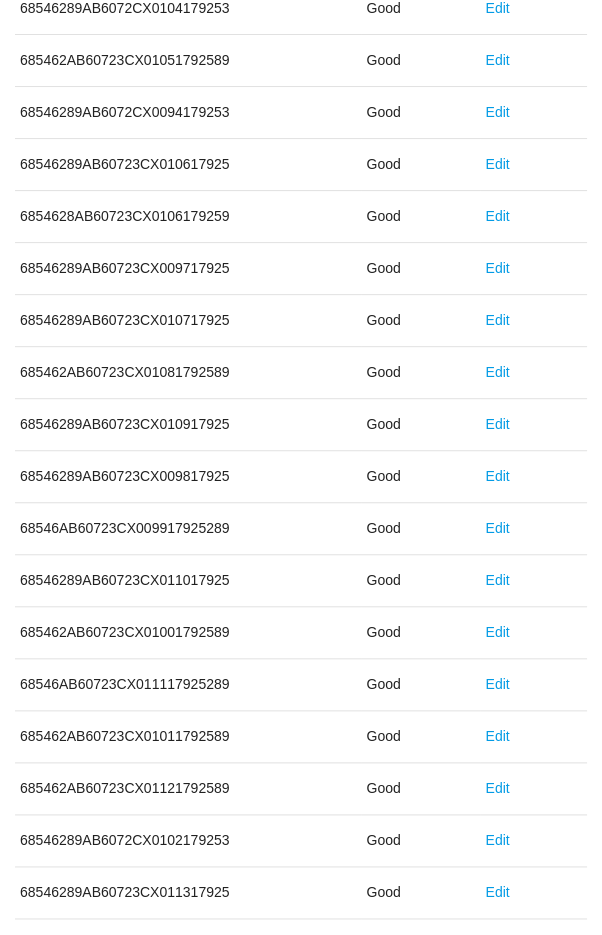 scroll, scrollTop: 1111, scrollLeft: 0, axis: vertical 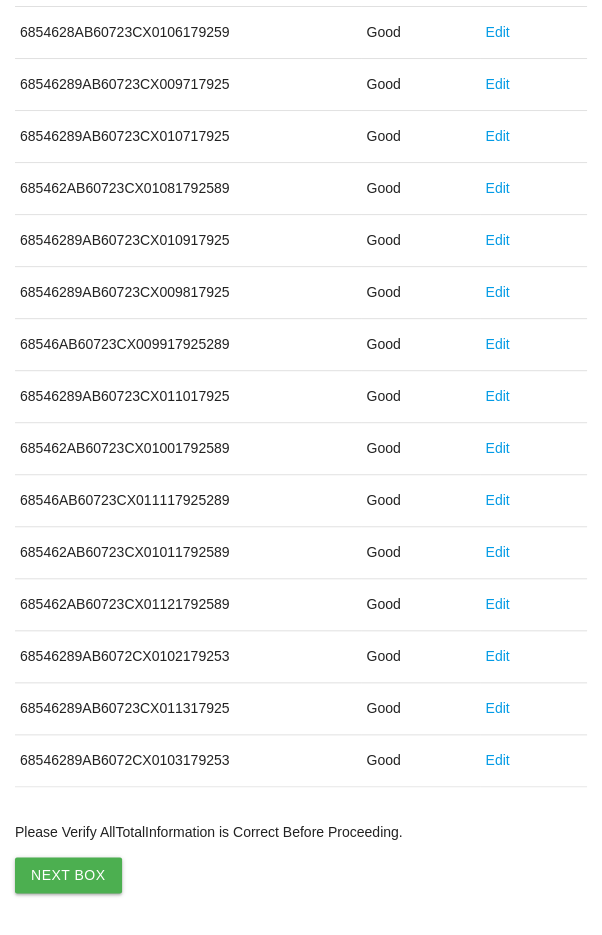 click on "Next Box" at bounding box center (68, 875) 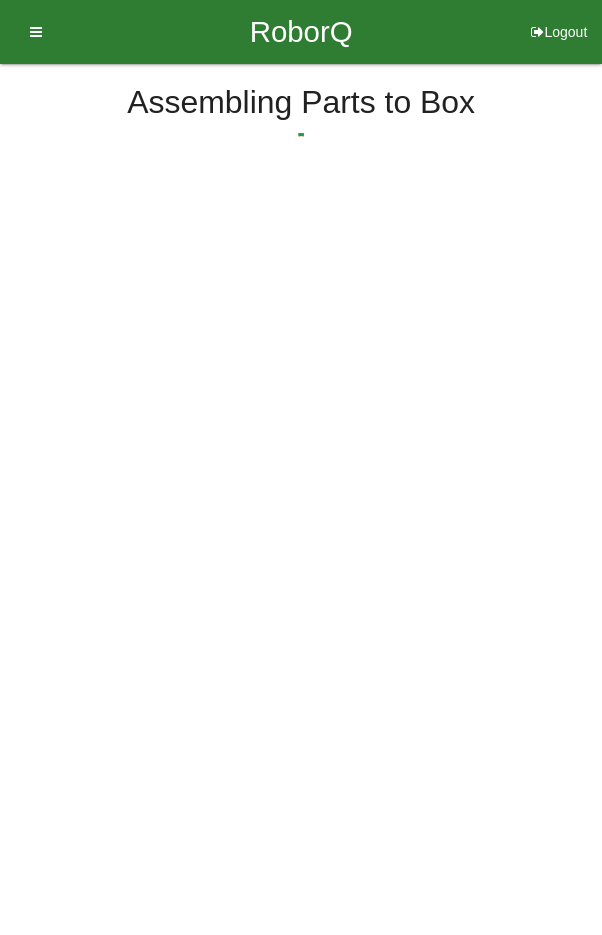 scroll, scrollTop: 0, scrollLeft: 0, axis: both 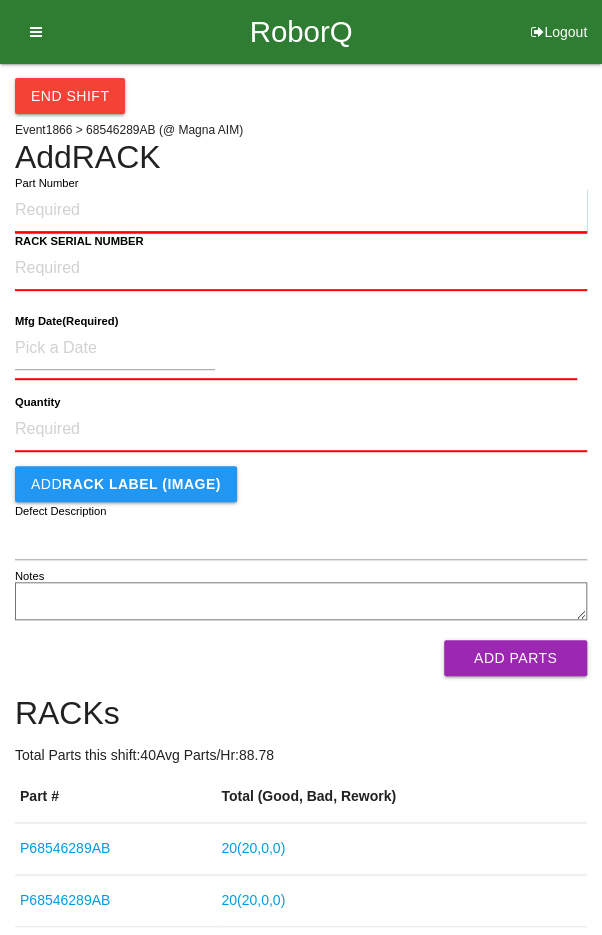 paste on "P68546289AB" 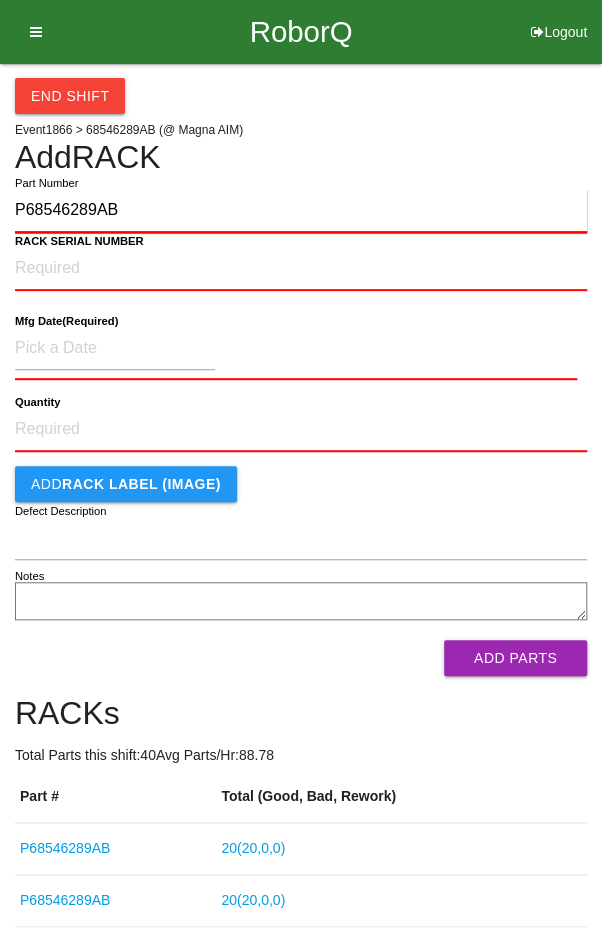 type on "P68546289AB" 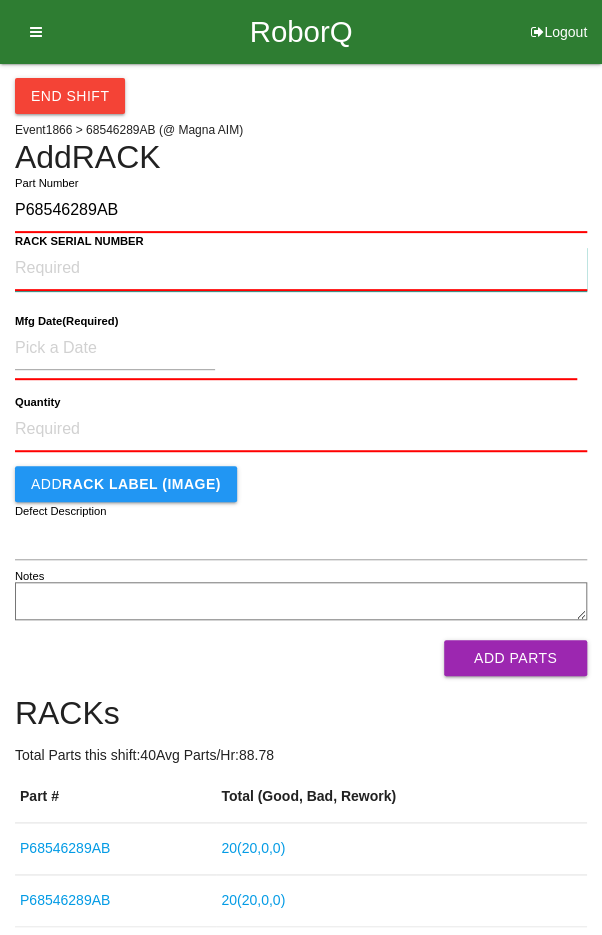 click on "RACK SERIAL NUMBER" at bounding box center [301, 269] 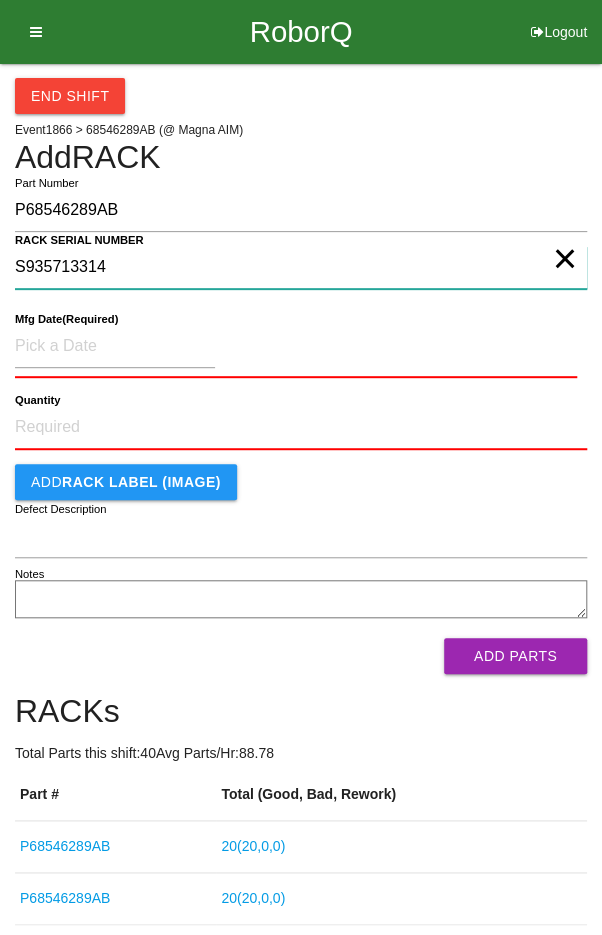 type on "S935713314" 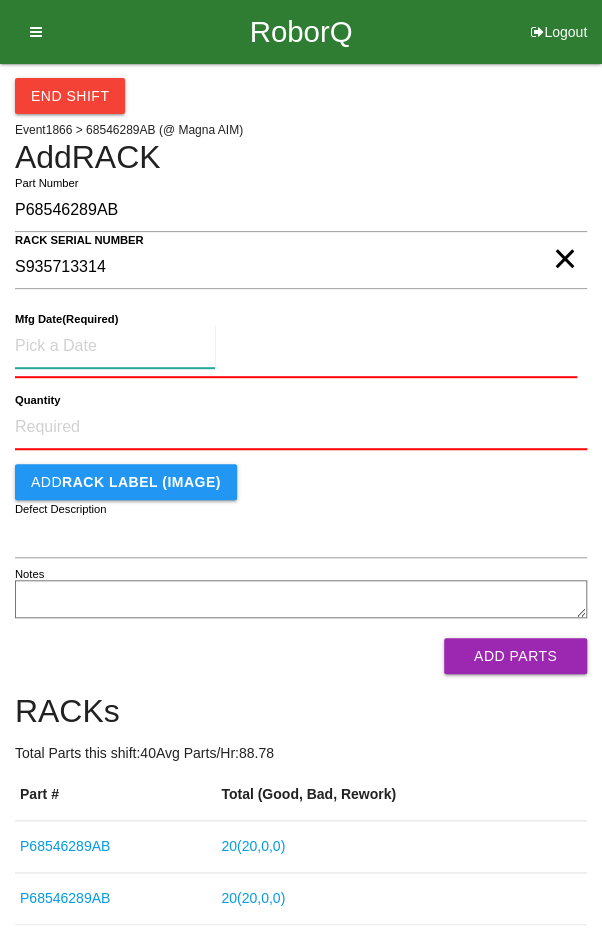 click at bounding box center (115, 346) 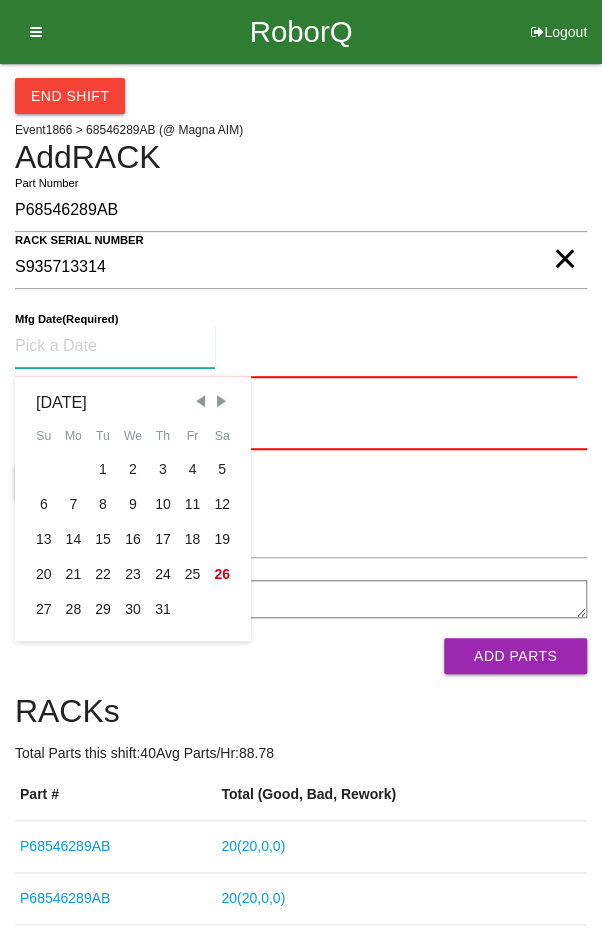 click on "7" at bounding box center [74, 504] 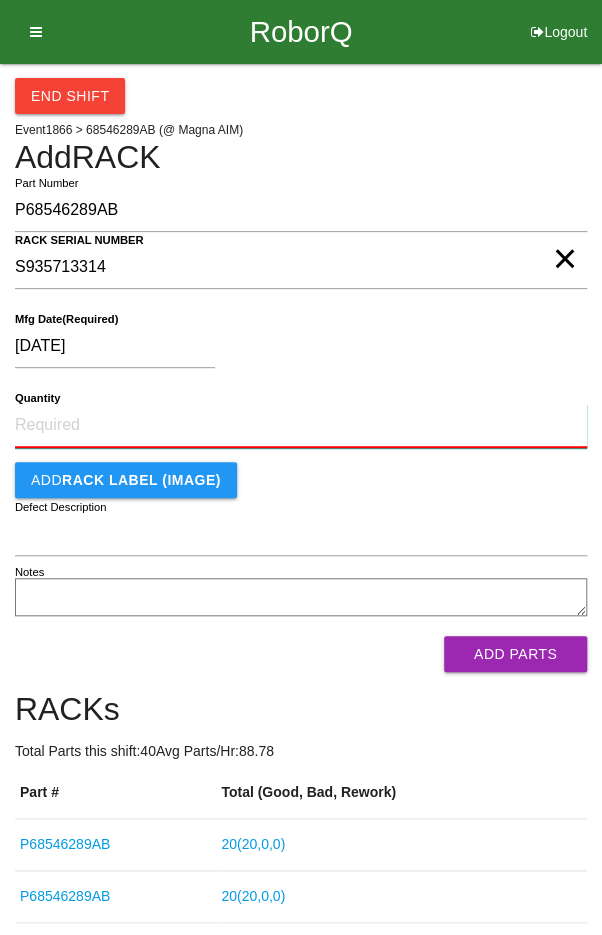 click on "Quantity" at bounding box center [301, 426] 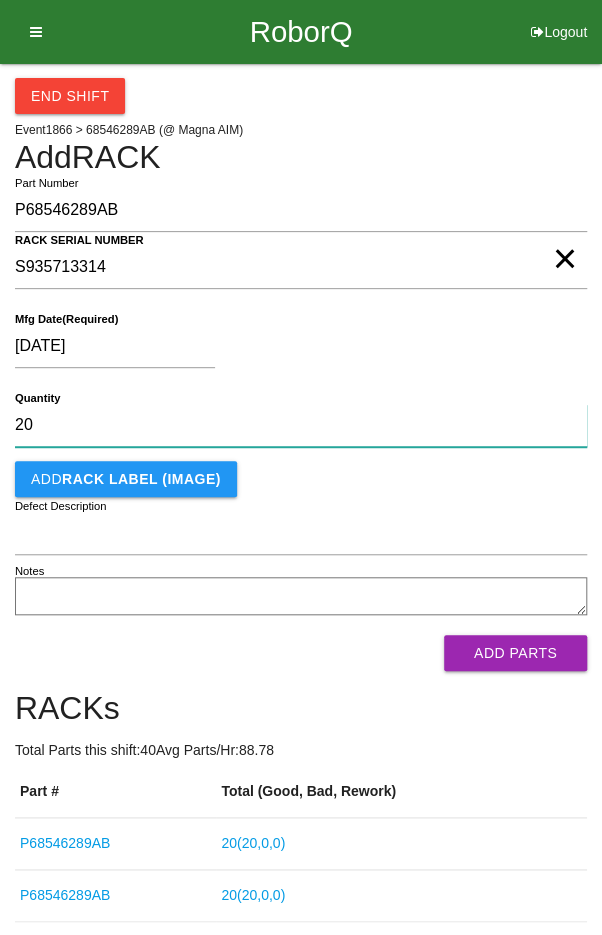 type on "20" 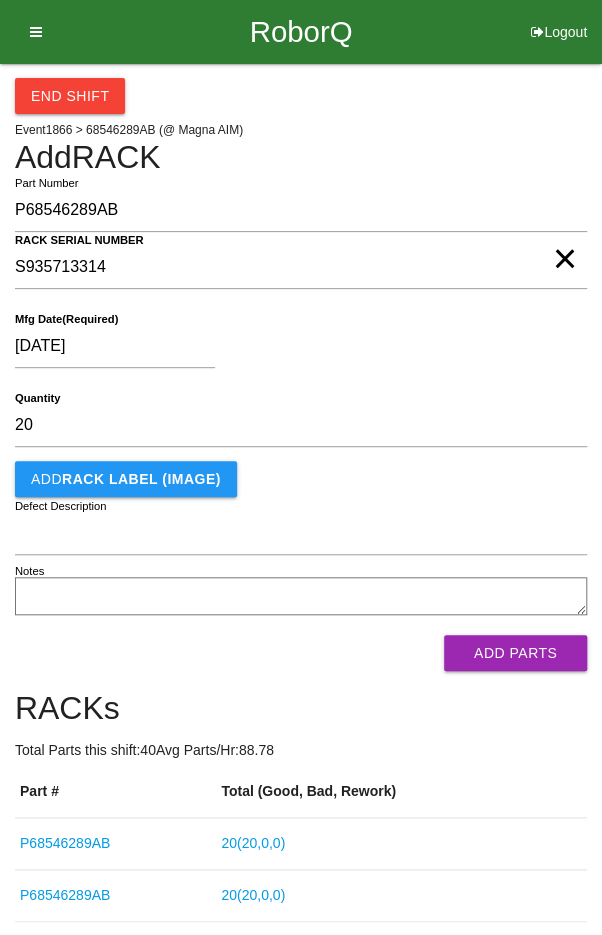 click on "[DATE]" at bounding box center [296, 350] 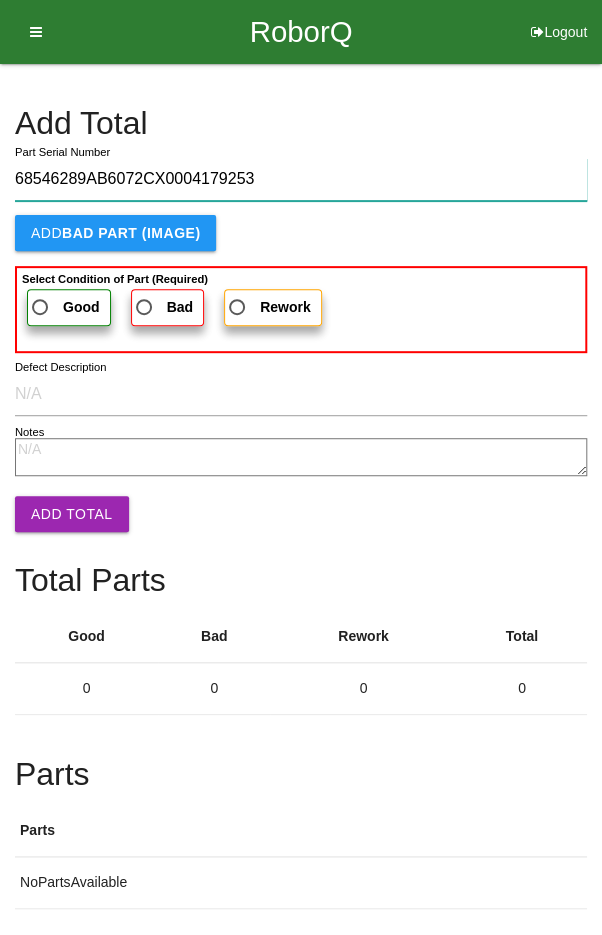 type on "68546289AB6072CX0004179253" 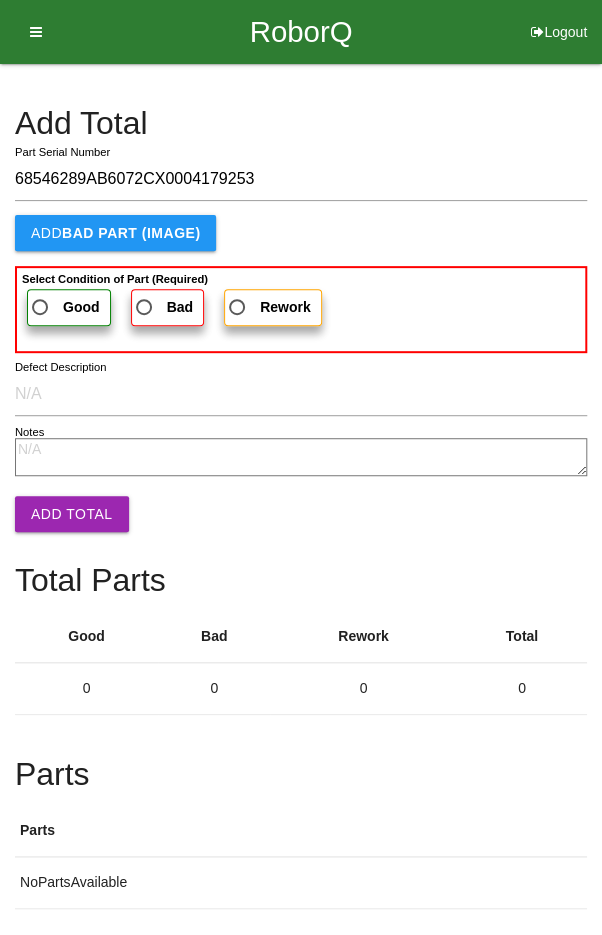 click on "Good" at bounding box center [64, 307] 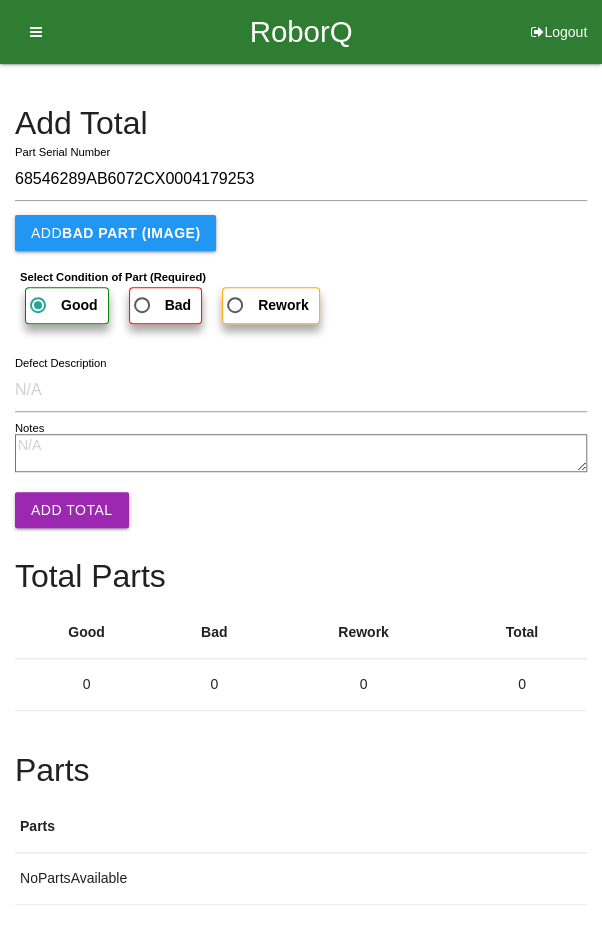 click on "Add Total" at bounding box center [72, 510] 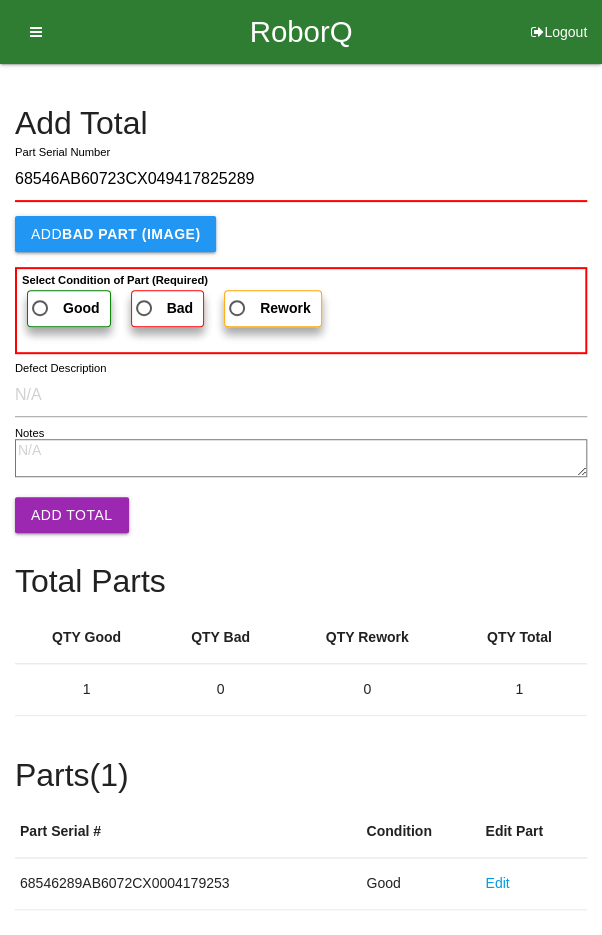 type on "68546AB60723CX049417825289" 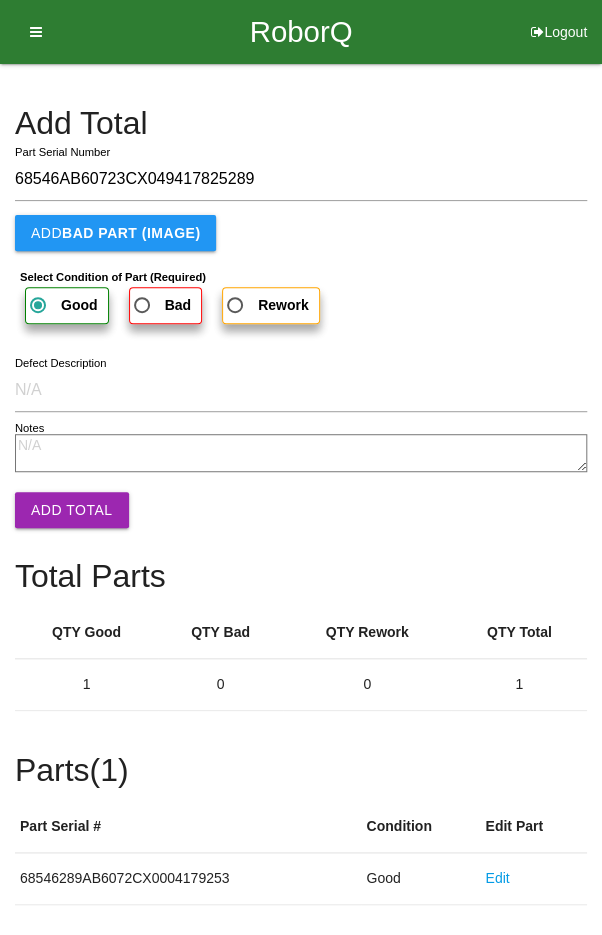 click on "Add Total" at bounding box center [72, 510] 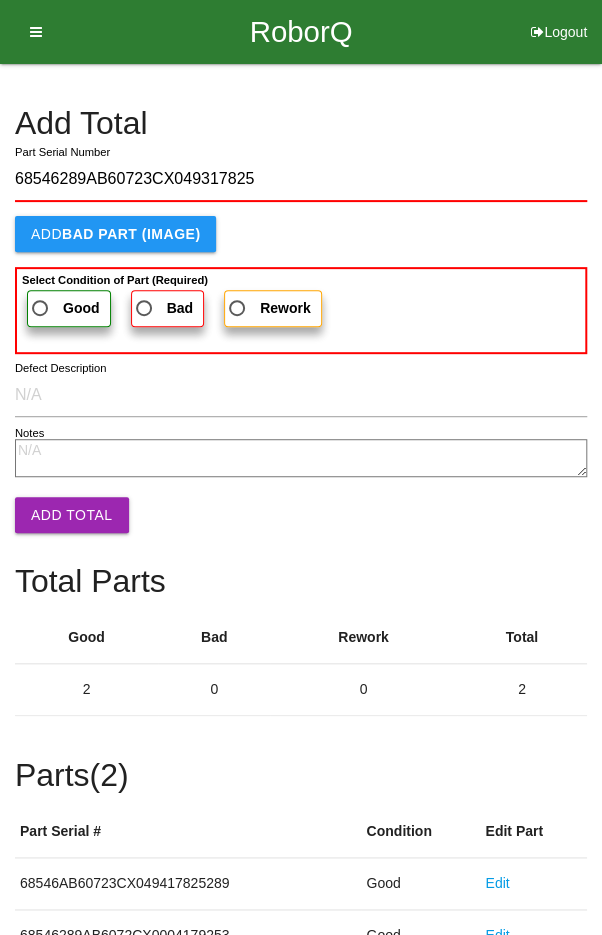 type on "68546289AB60723CX049317825" 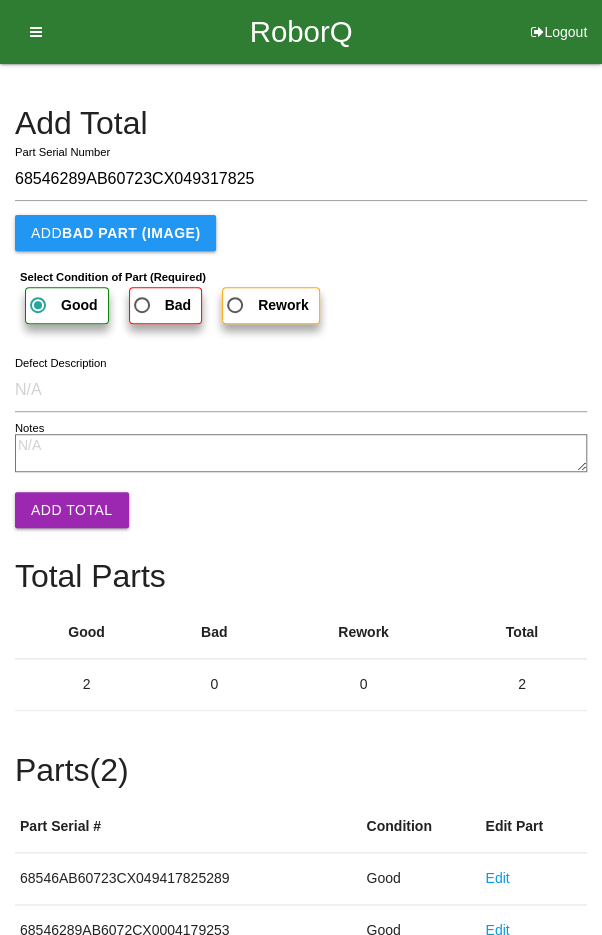click on "Add Total" at bounding box center (72, 510) 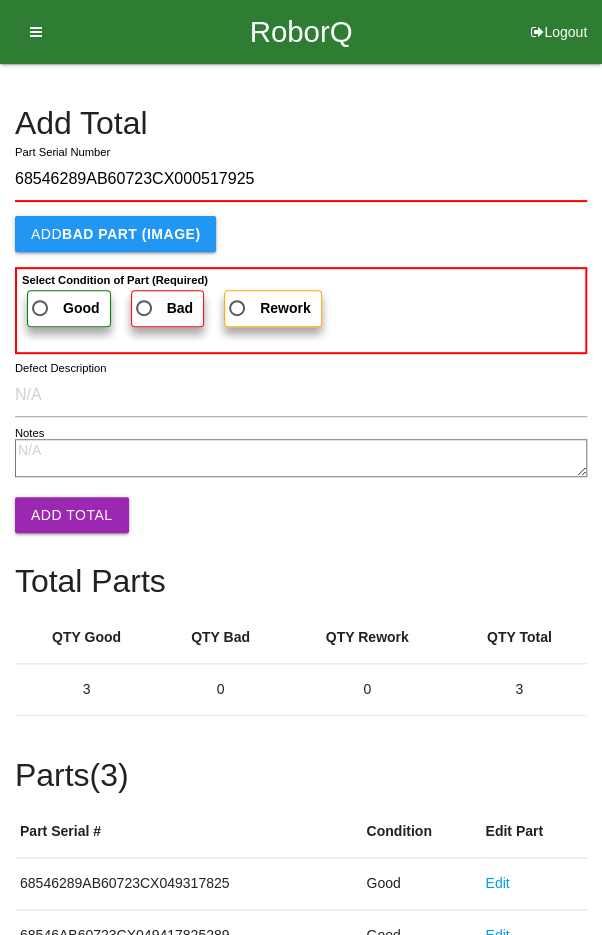 type on "68546289AB60723CX000517925" 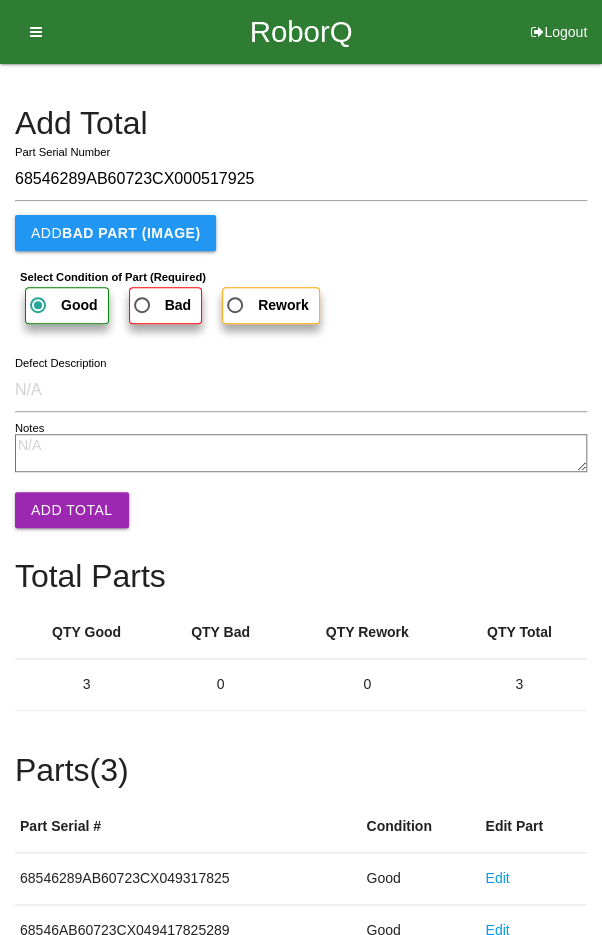 click on "Add Total" at bounding box center (72, 510) 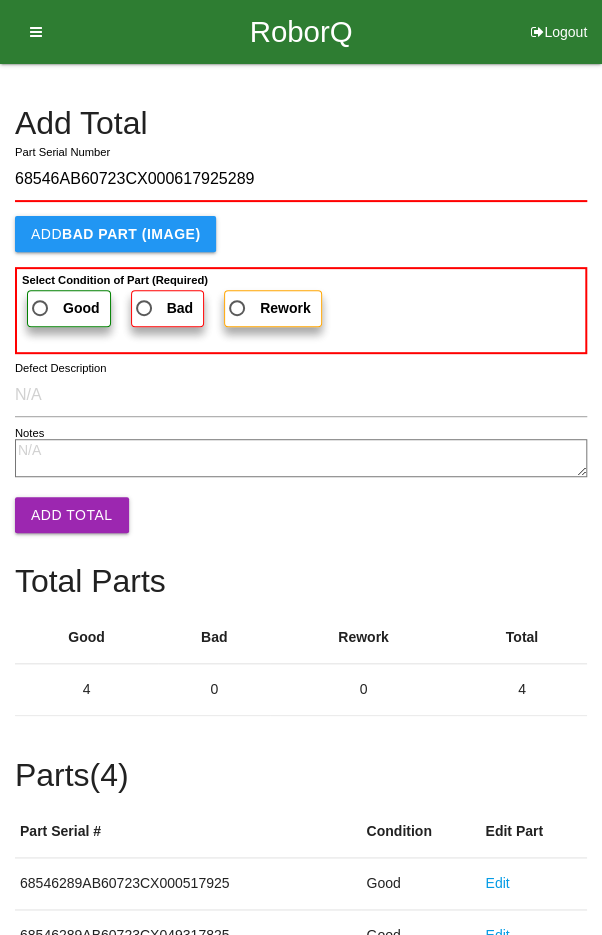 type on "68546AB60723CX000617925289" 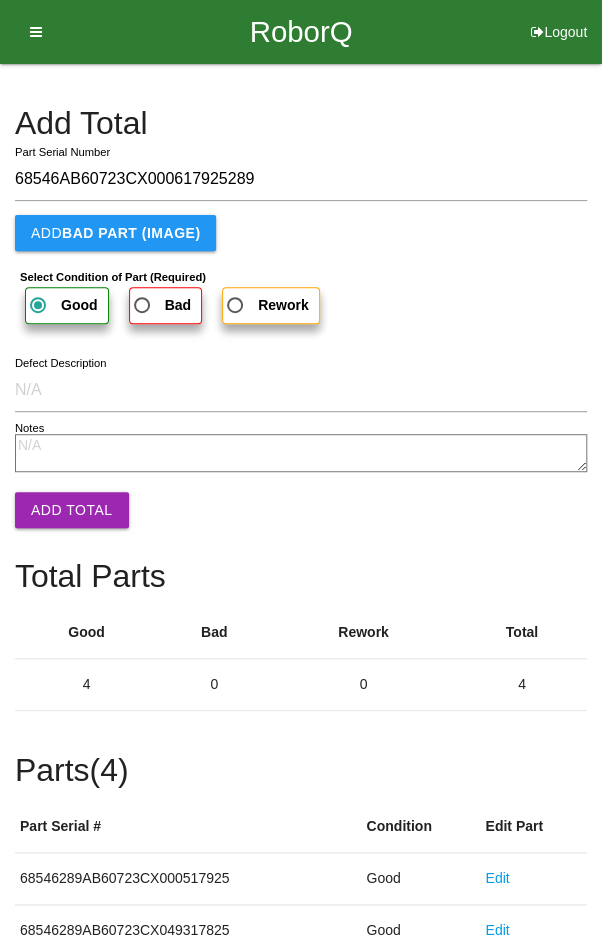click on "Add Total" at bounding box center (72, 510) 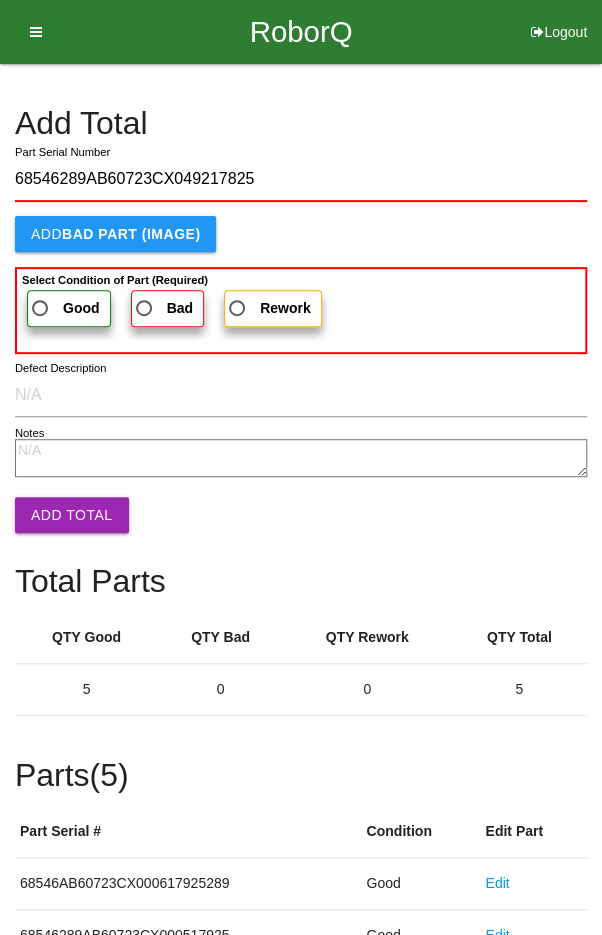 type on "68546289AB60723CX049217825" 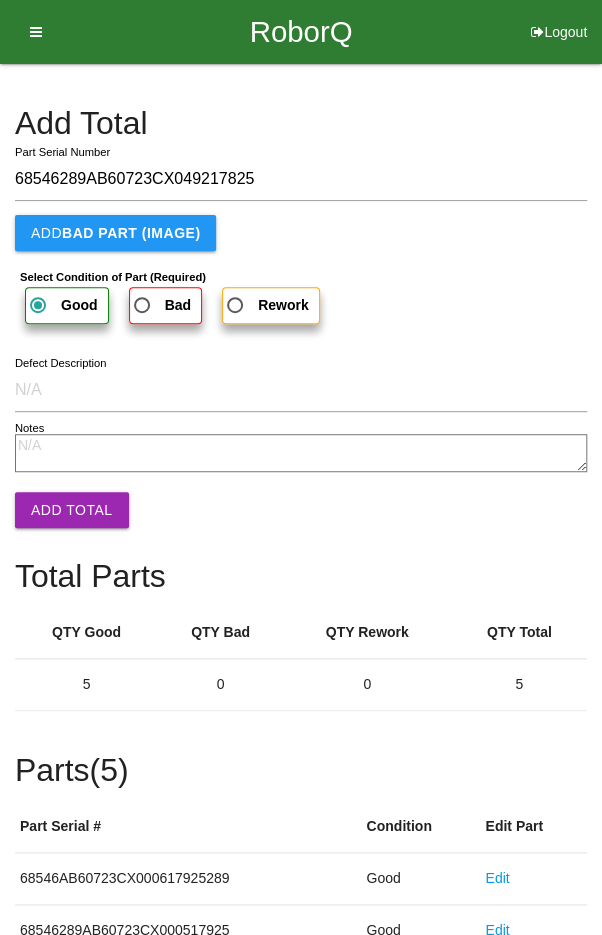click on "Add Total" at bounding box center (72, 510) 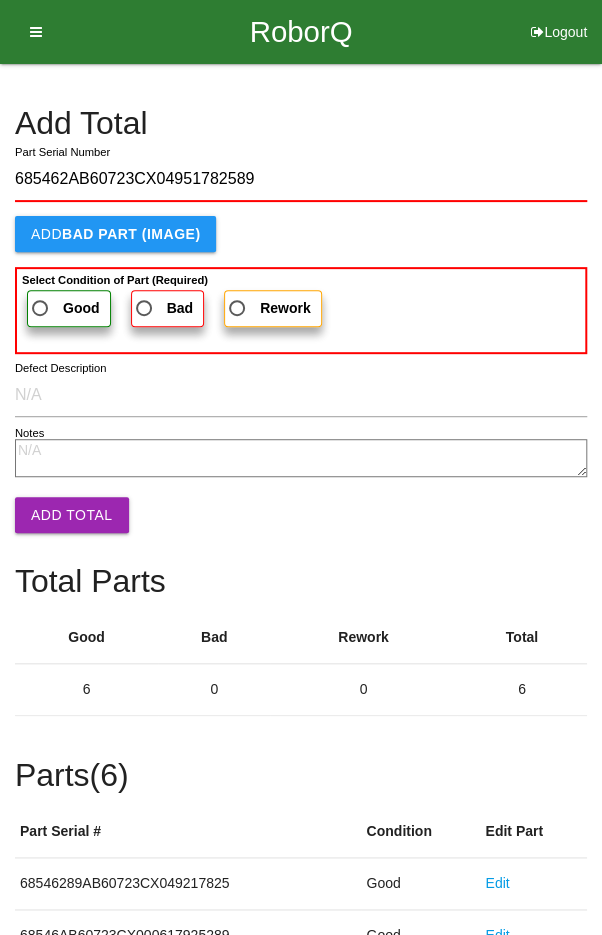 type on "685462AB60723CX04951782589" 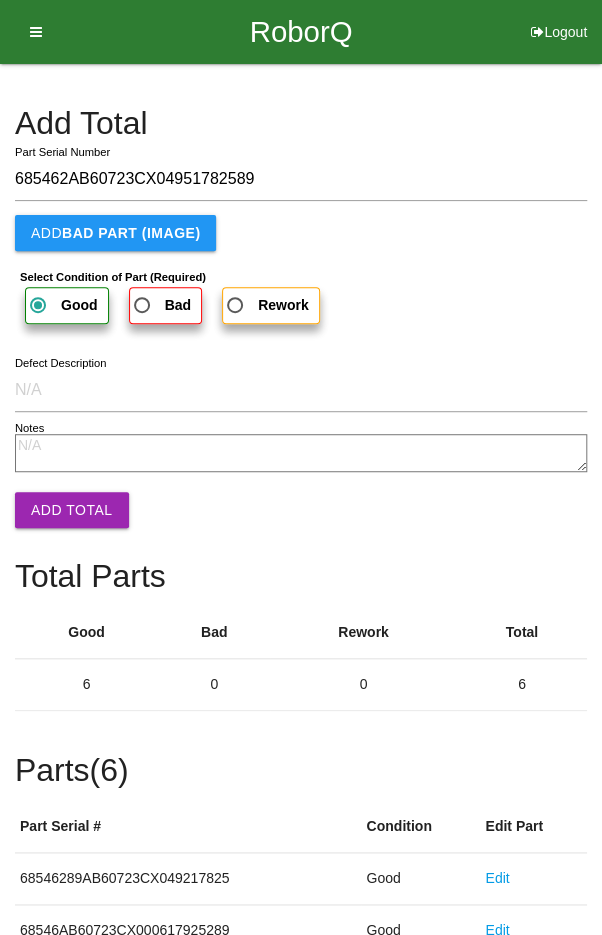 click on "Notes" at bounding box center (301, 453) 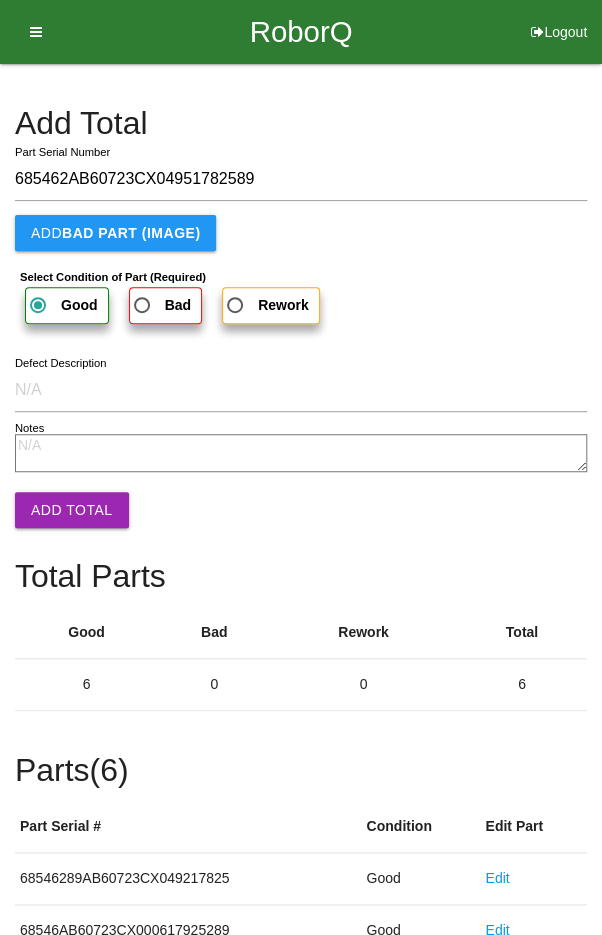 click on "Add Total" at bounding box center [72, 510] 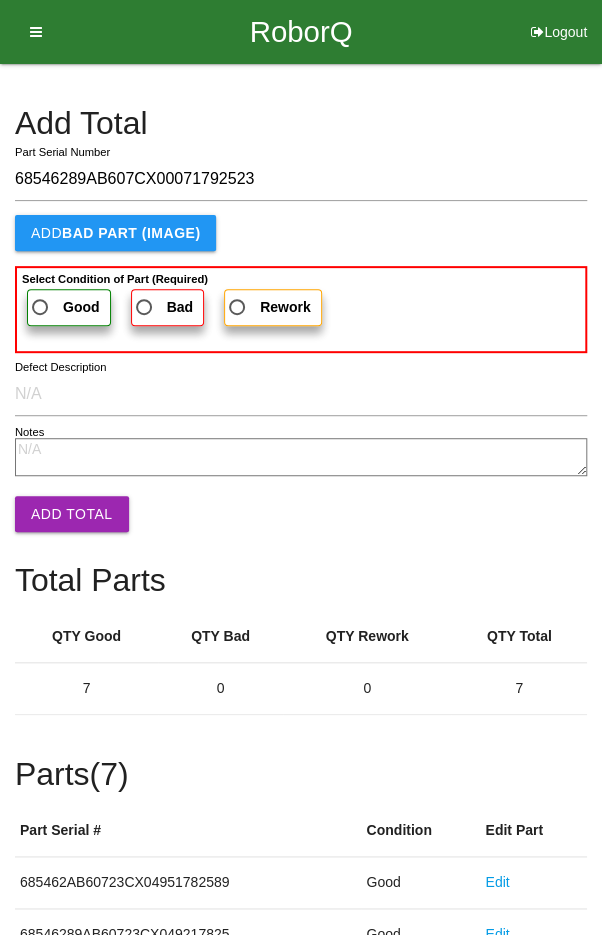 type on "68546289AB607CX00071792523" 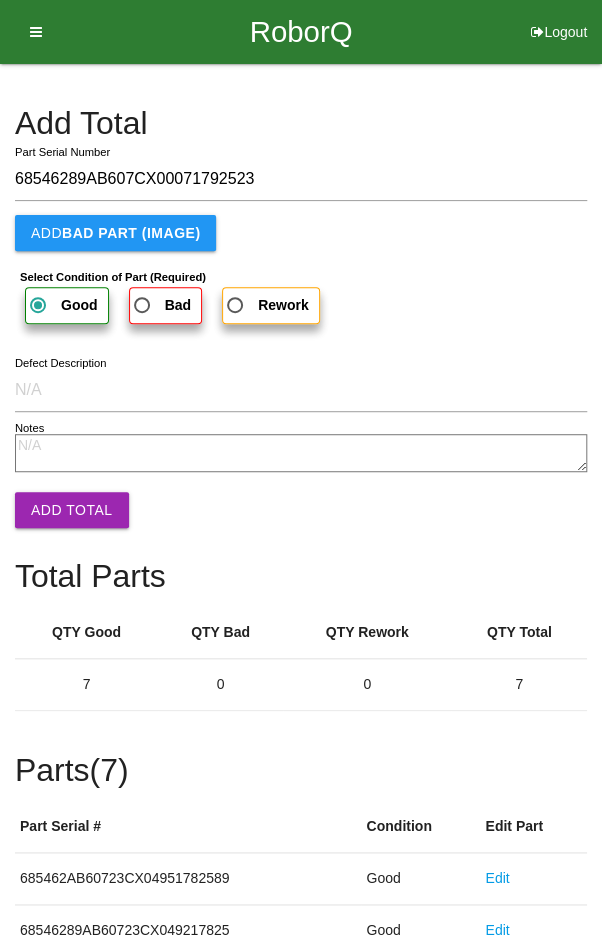 click on "Add Total" at bounding box center [72, 510] 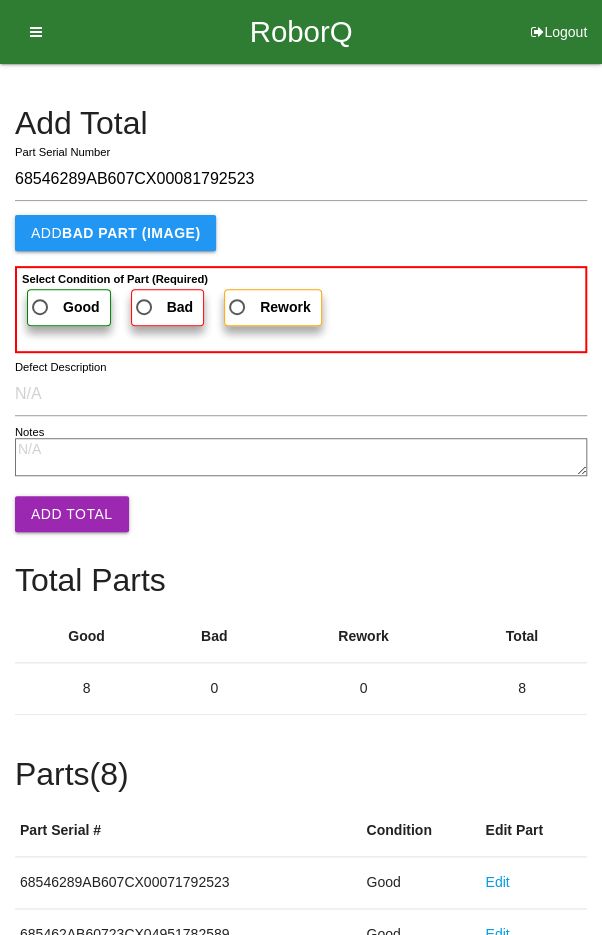 type on "68546289AB607CX00081792523" 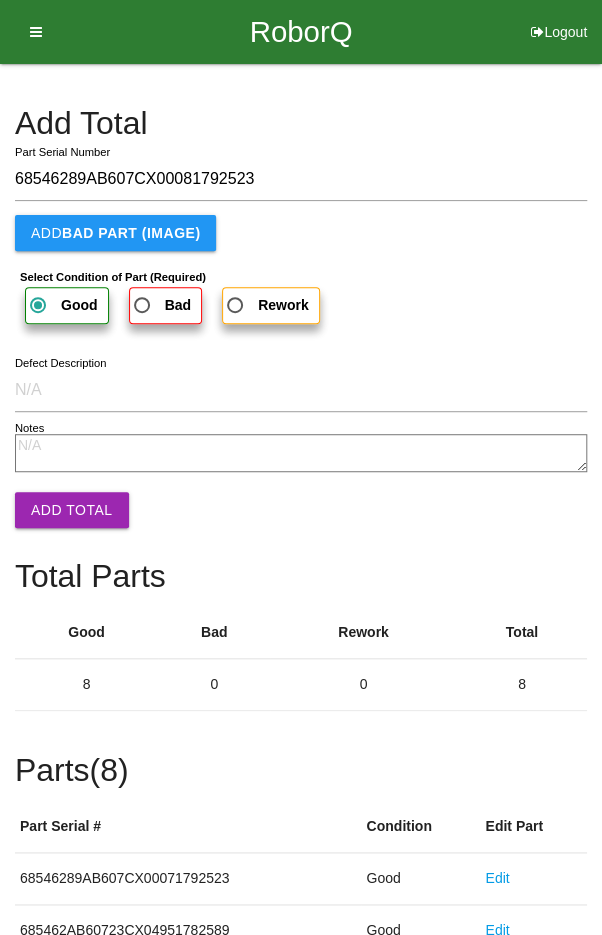 click on "Add Total" at bounding box center (72, 510) 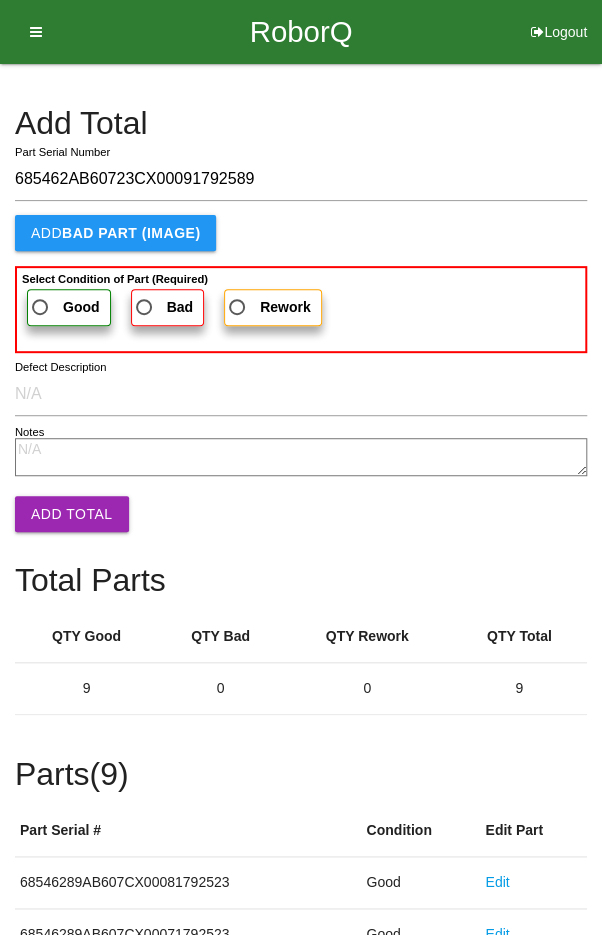 type on "685462AB60723CX00091792589" 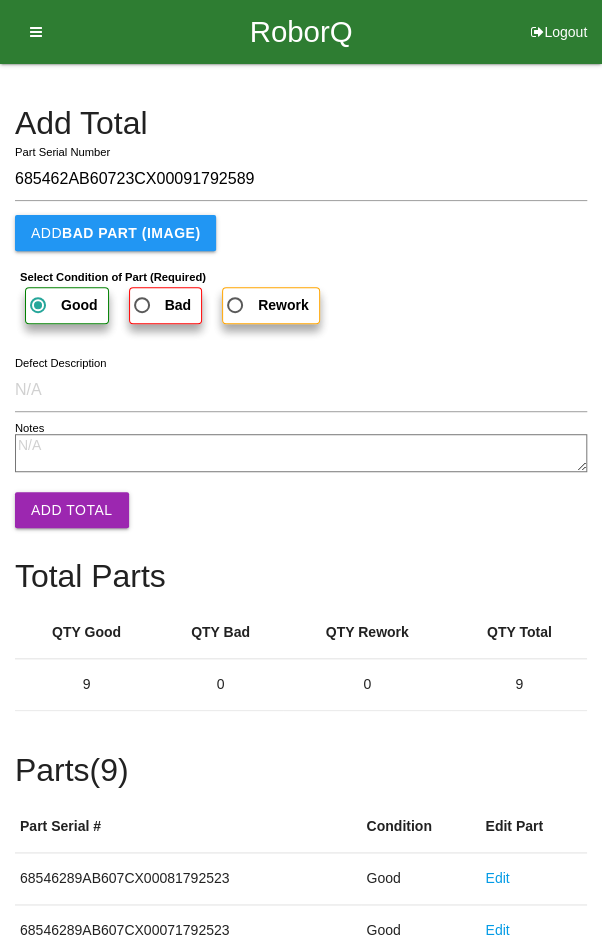 click on "Add Total" at bounding box center (72, 510) 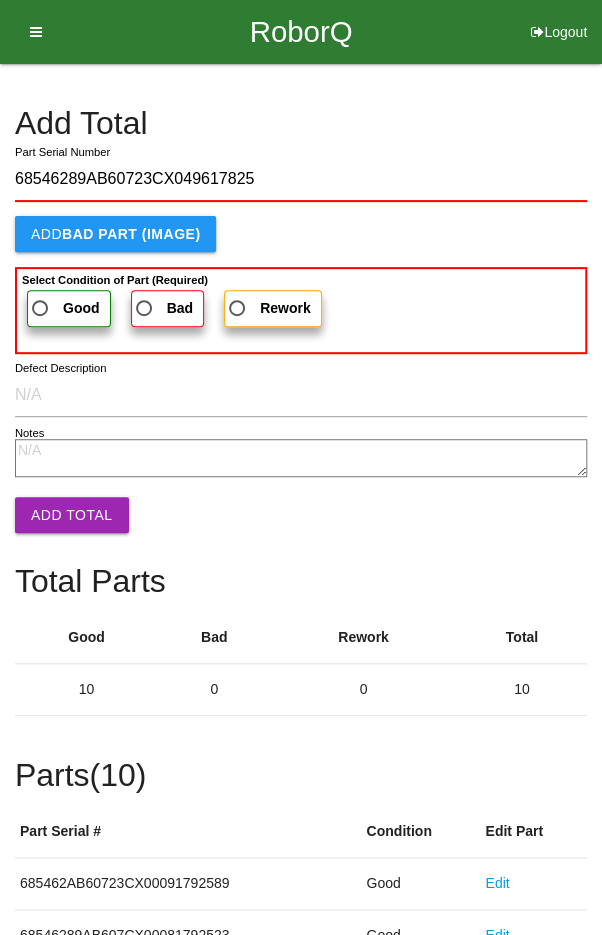 type on "68546289AB60723CX049617825" 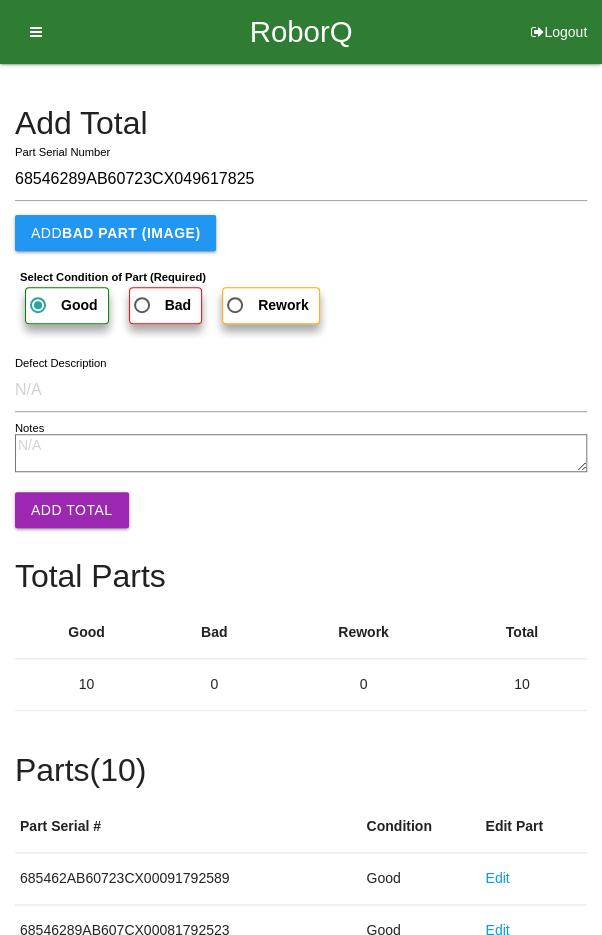 click on "Add Total" at bounding box center [72, 510] 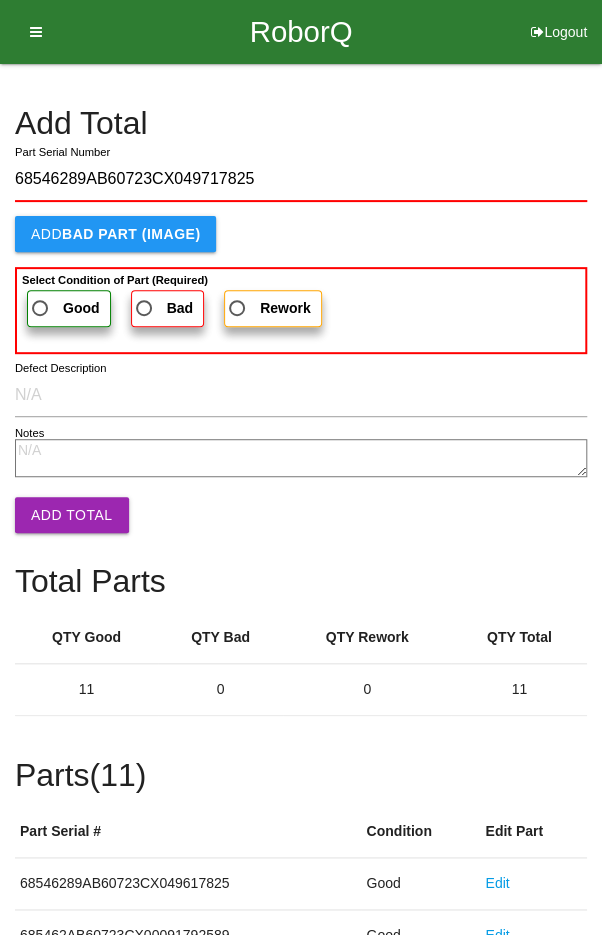 type on "68546289AB60723CX049717825" 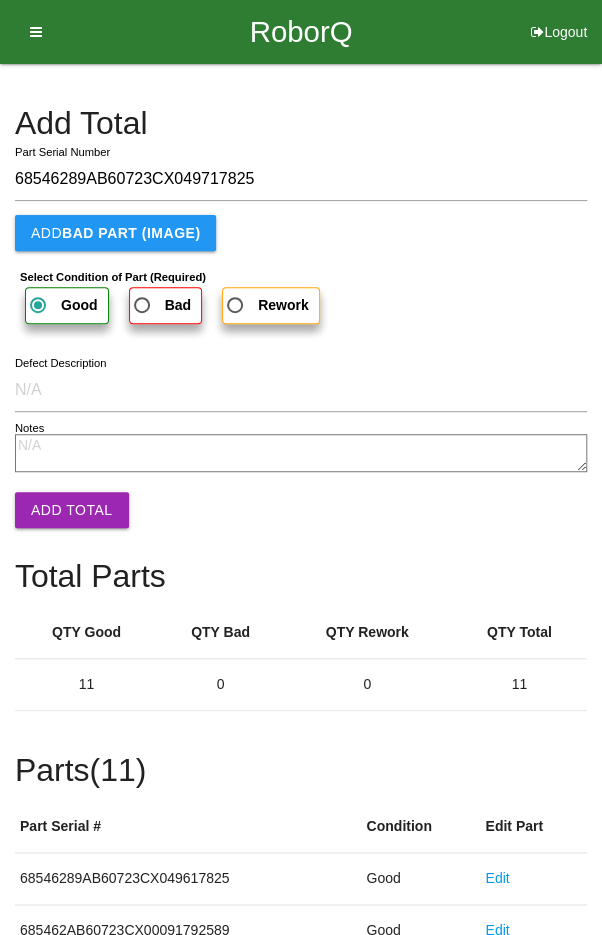 click on "Add Total" at bounding box center (72, 510) 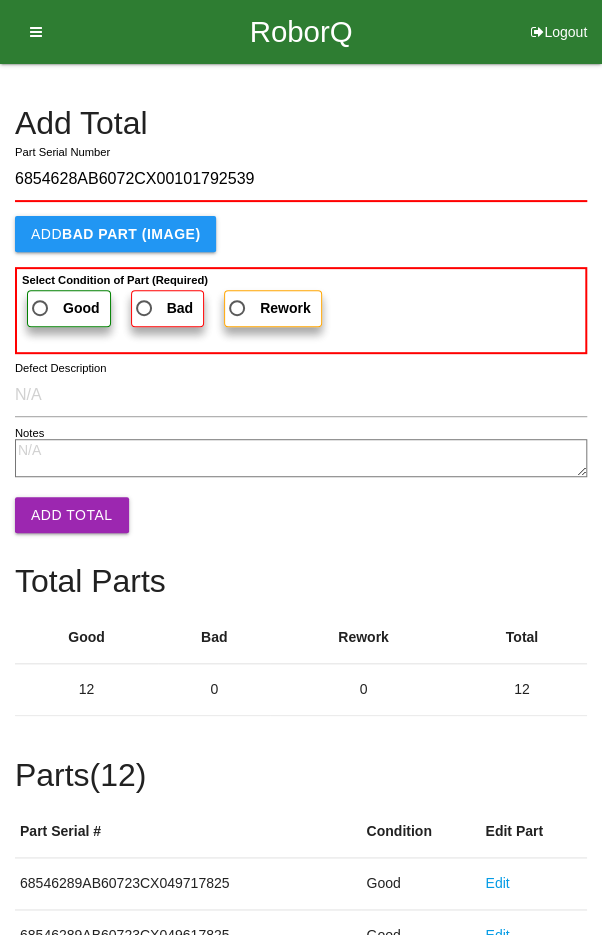 type on "6854628AB6072CX00101792539" 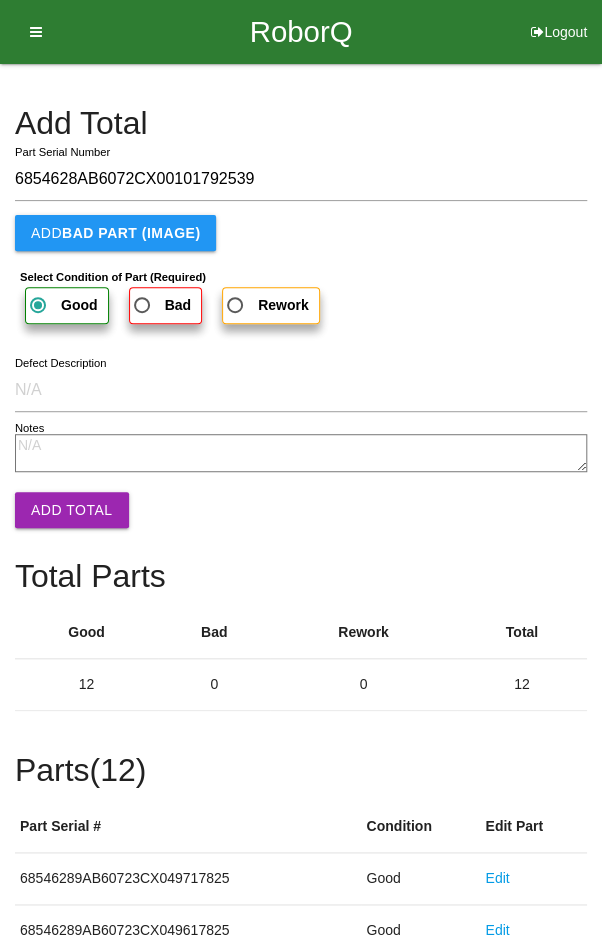 click on "Add Total" at bounding box center [72, 510] 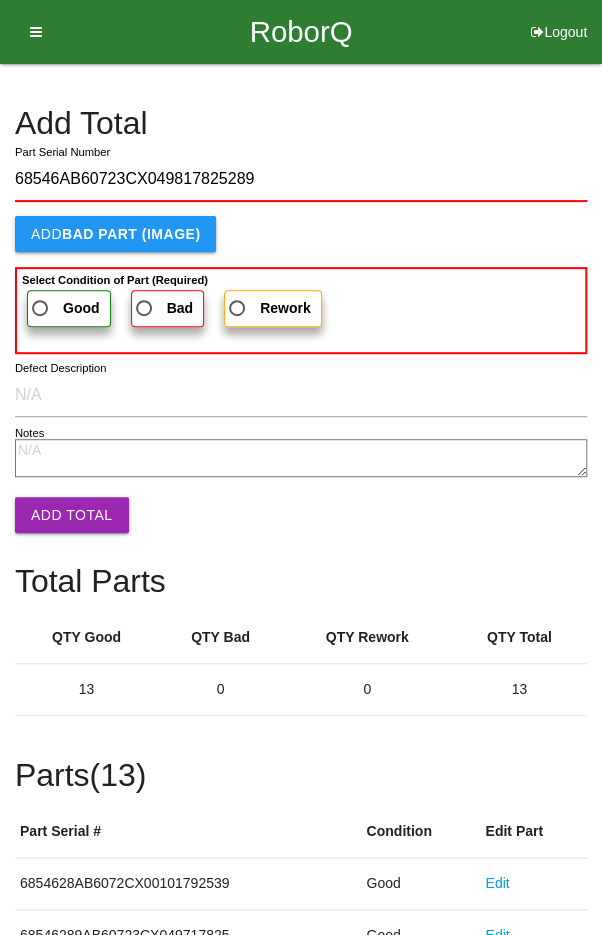 type on "68546AB60723CX049817825289" 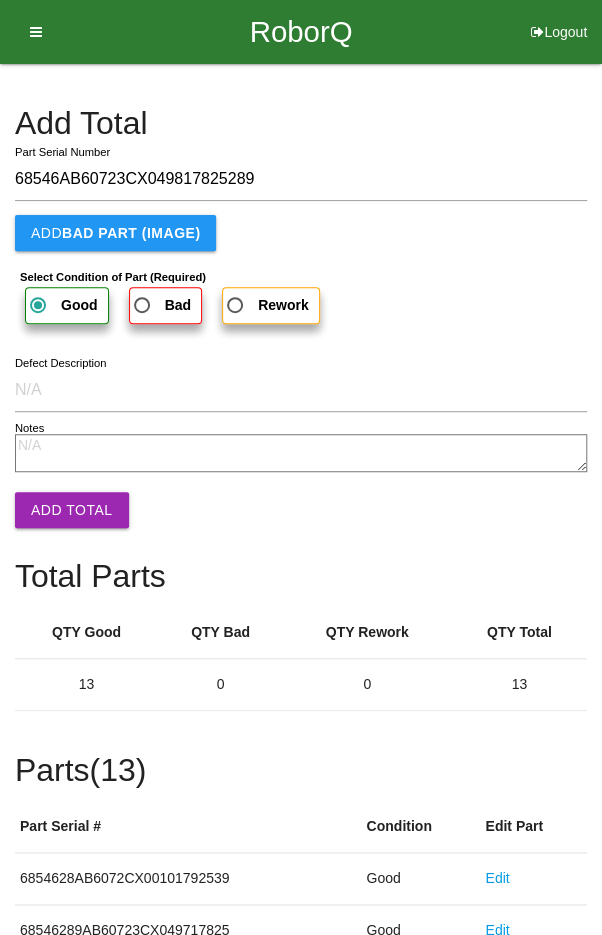 click on "Add Total" at bounding box center [72, 510] 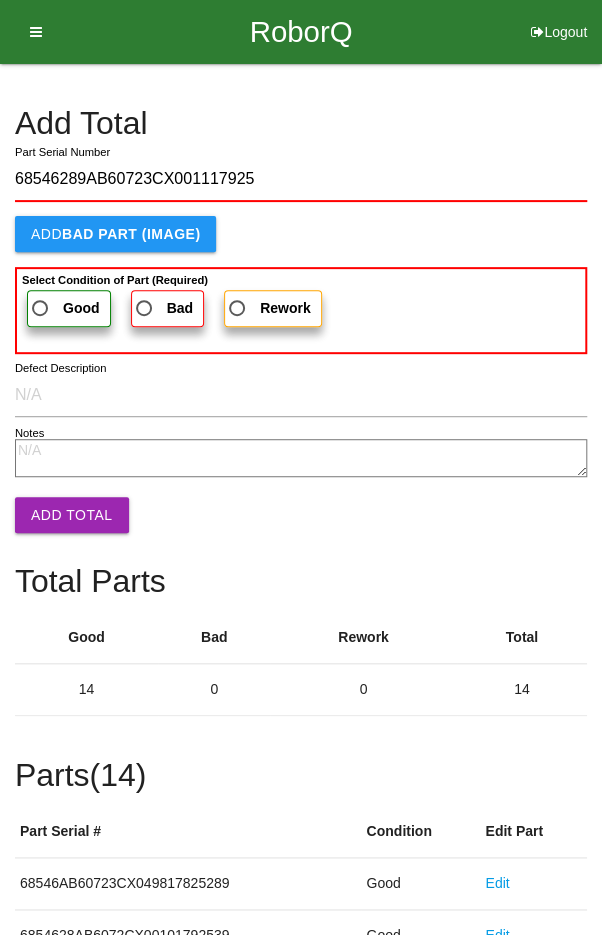 type on "68546289AB60723CX001117925" 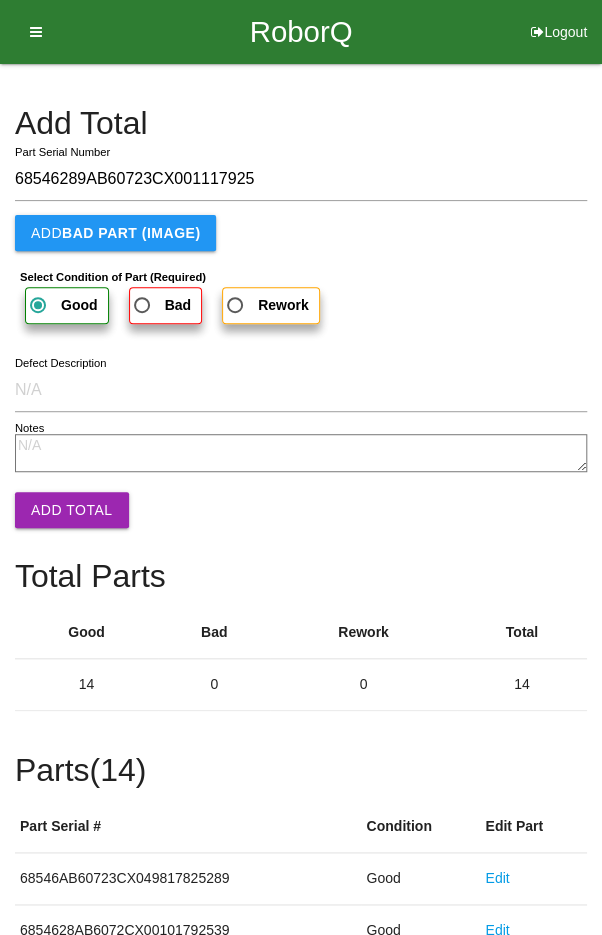 click on "Notes" at bounding box center (301, 453) 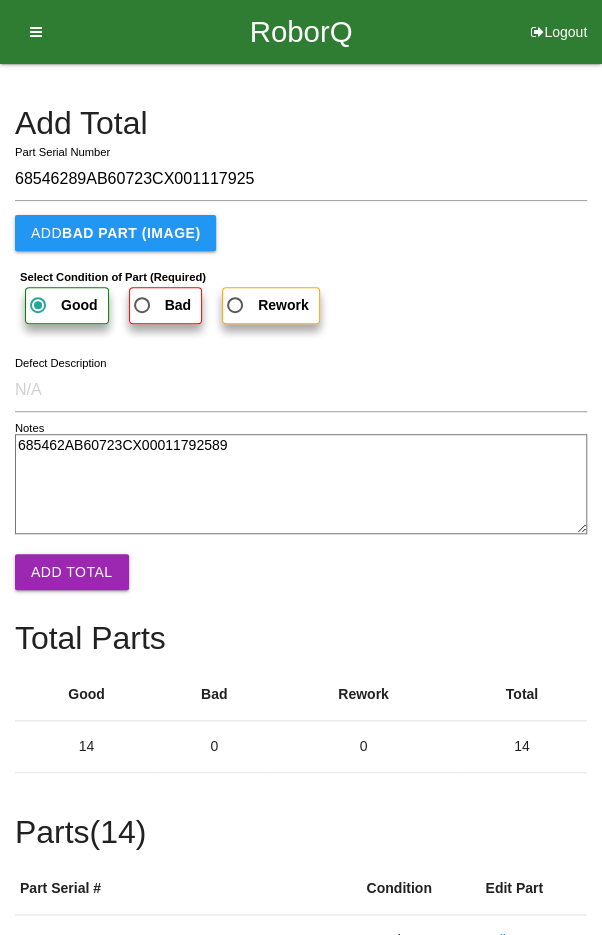 click on "685462AB60723CX00011792589" at bounding box center (301, 484) 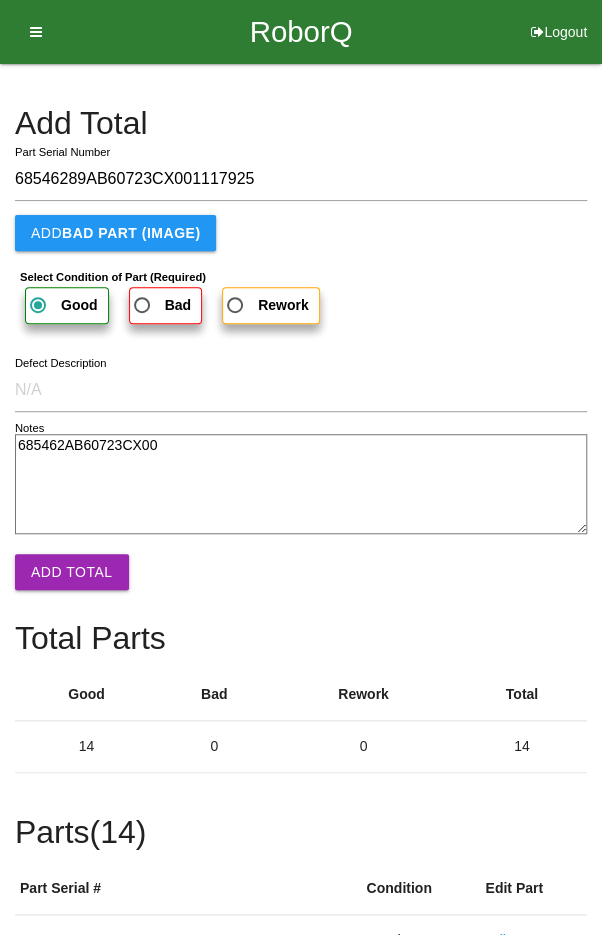 type on "685462AB60723CX0" 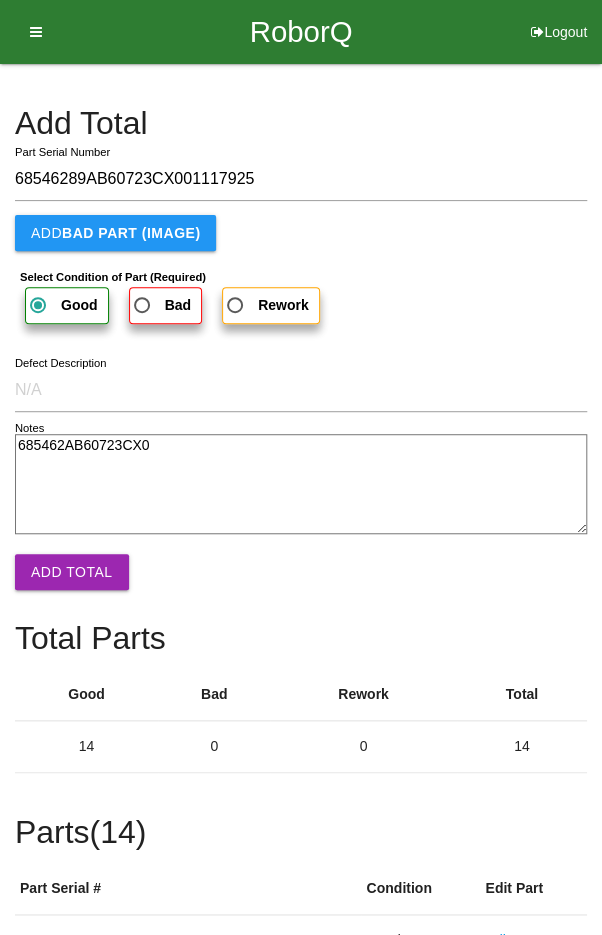 type 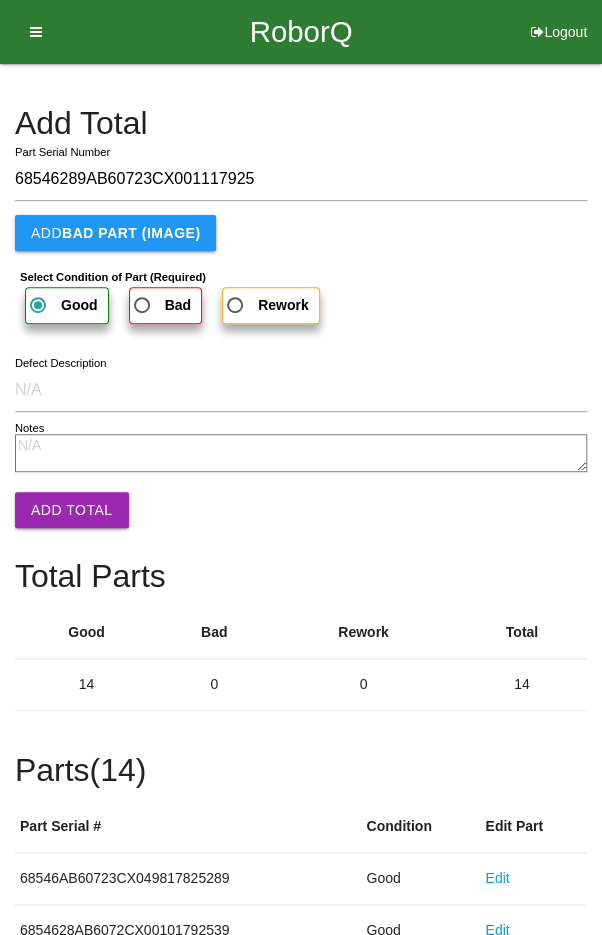 click on "Add Total" at bounding box center (72, 510) 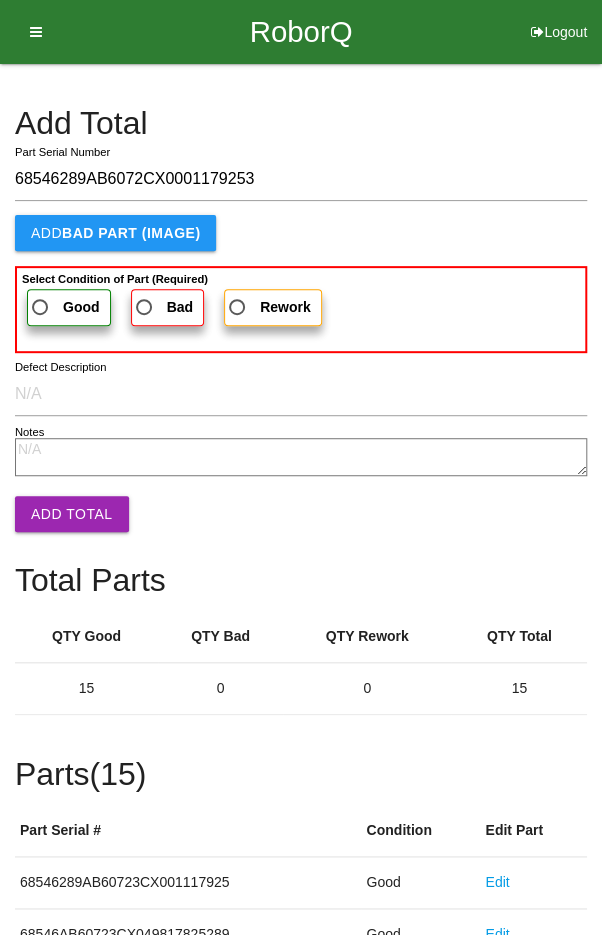 type on "68546289AB6072CX0001179253" 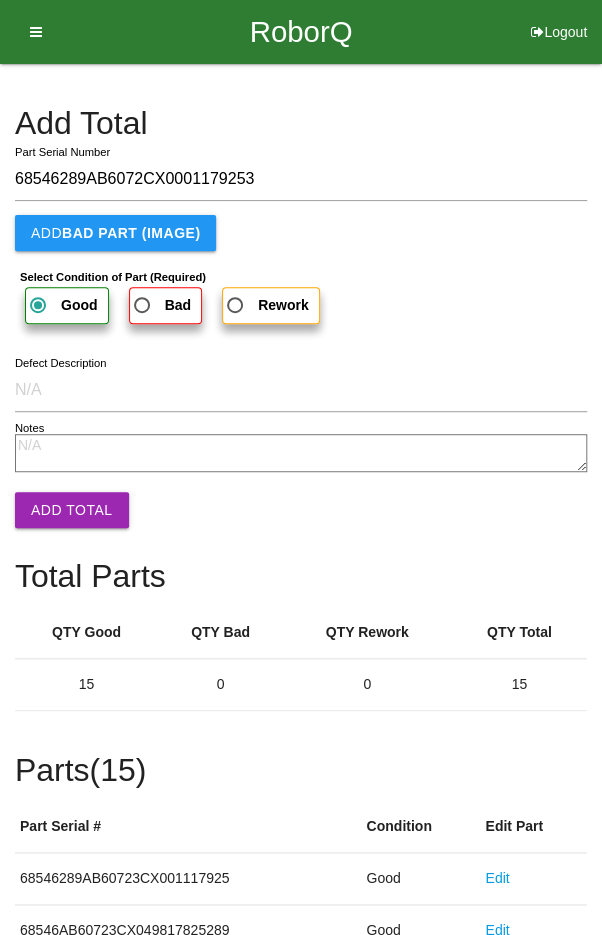 click on "Add Total" at bounding box center [72, 510] 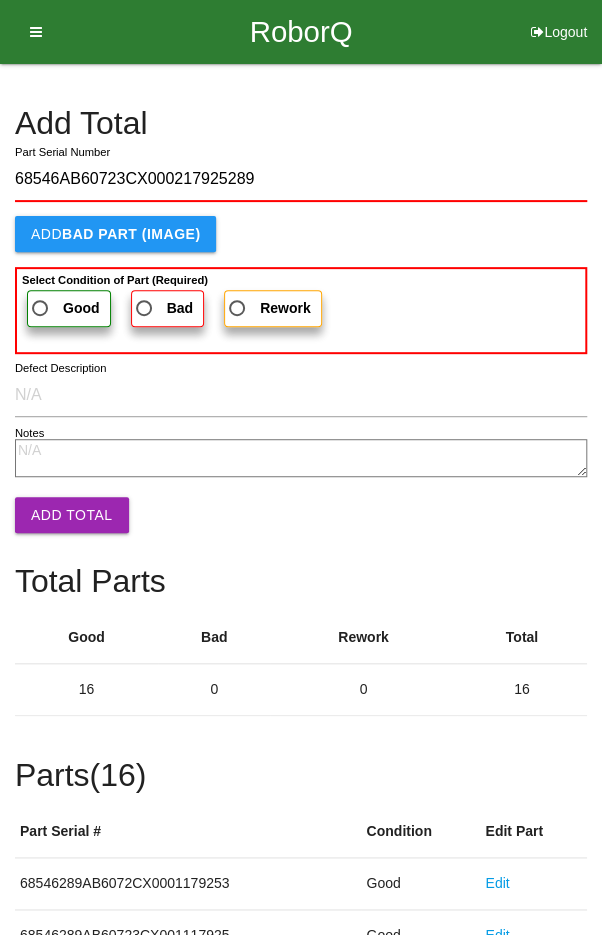 type on "68546AB60723CX000217925289" 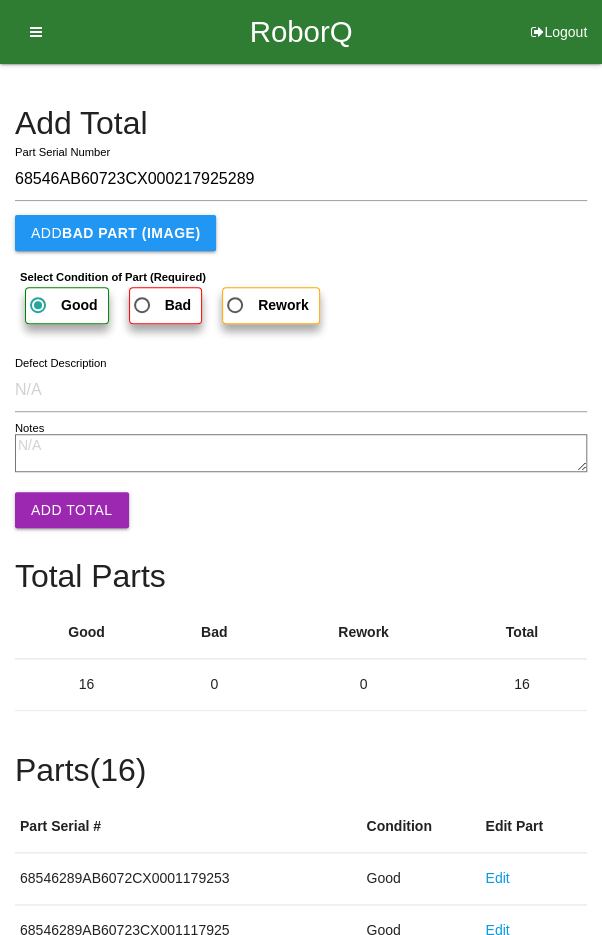click on "Add Total" at bounding box center [72, 510] 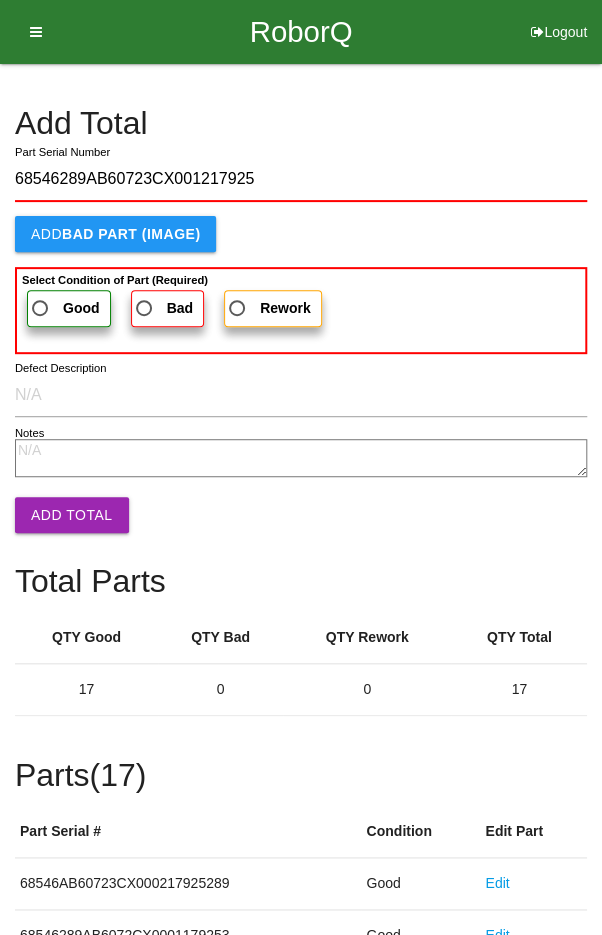 type on "68546289AB60723CX001217925" 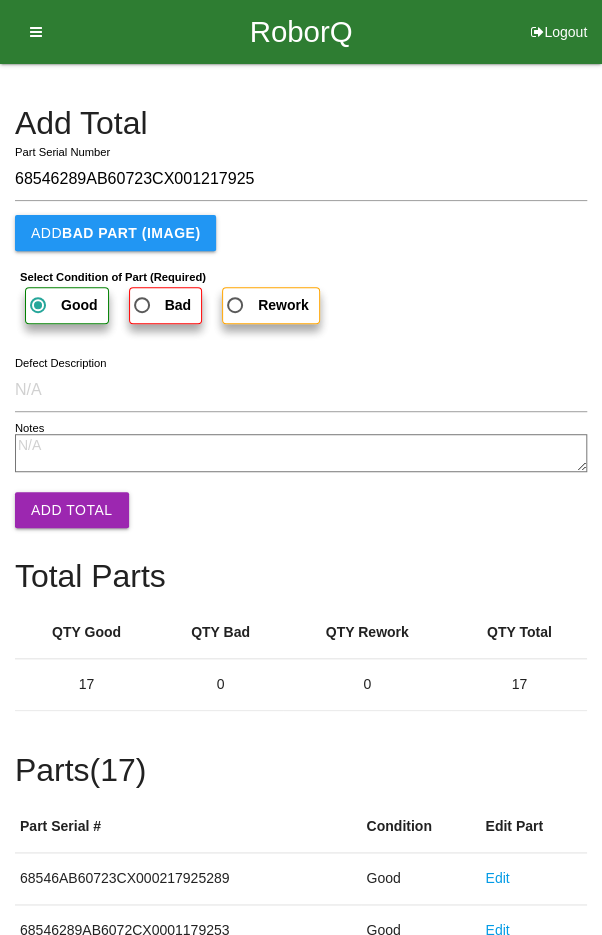click on "Add Total" at bounding box center [72, 510] 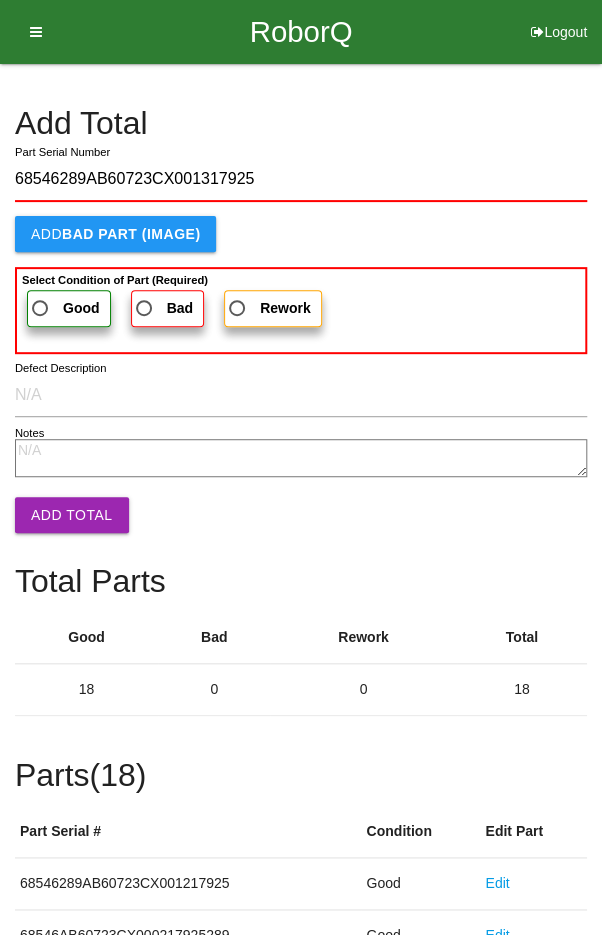 type on "68546289AB60723CX001317925" 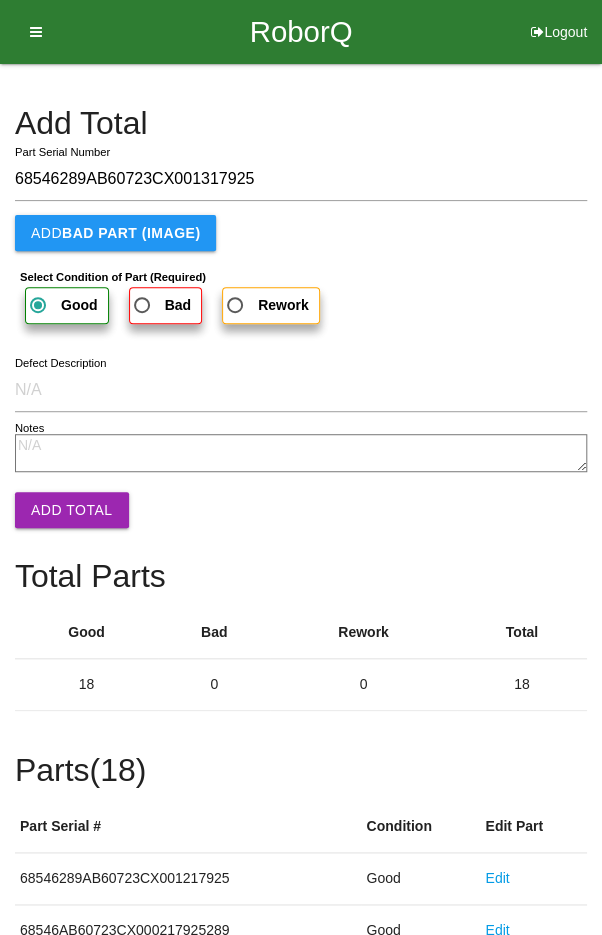 click on "Add Total" at bounding box center [72, 510] 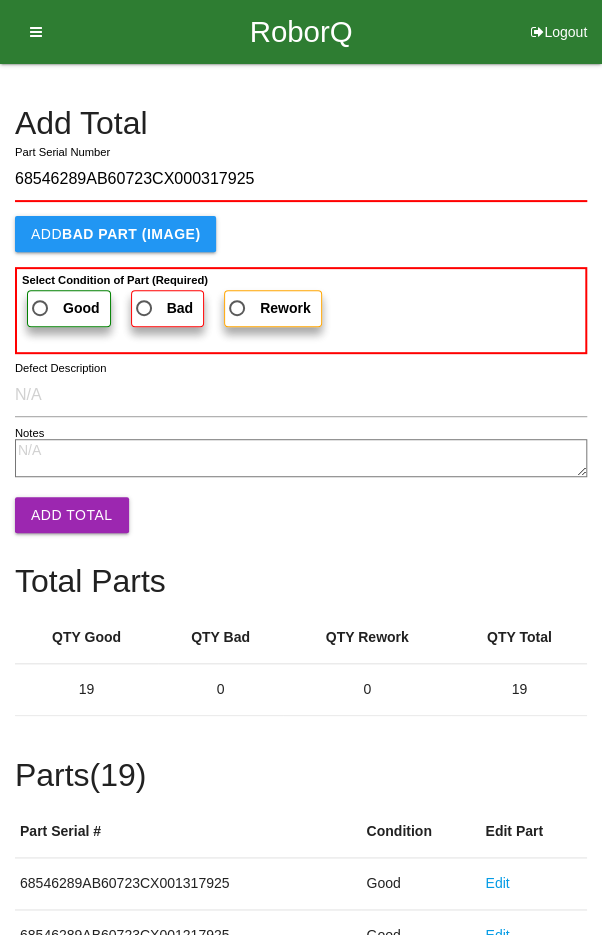 type on "68546289AB60723CX000317925" 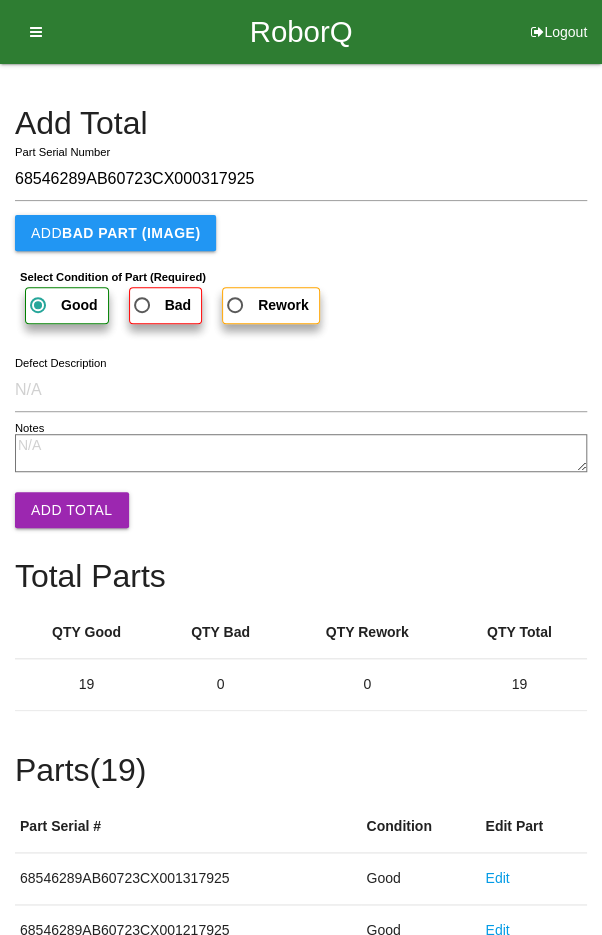 click on "Add Total" at bounding box center [72, 510] 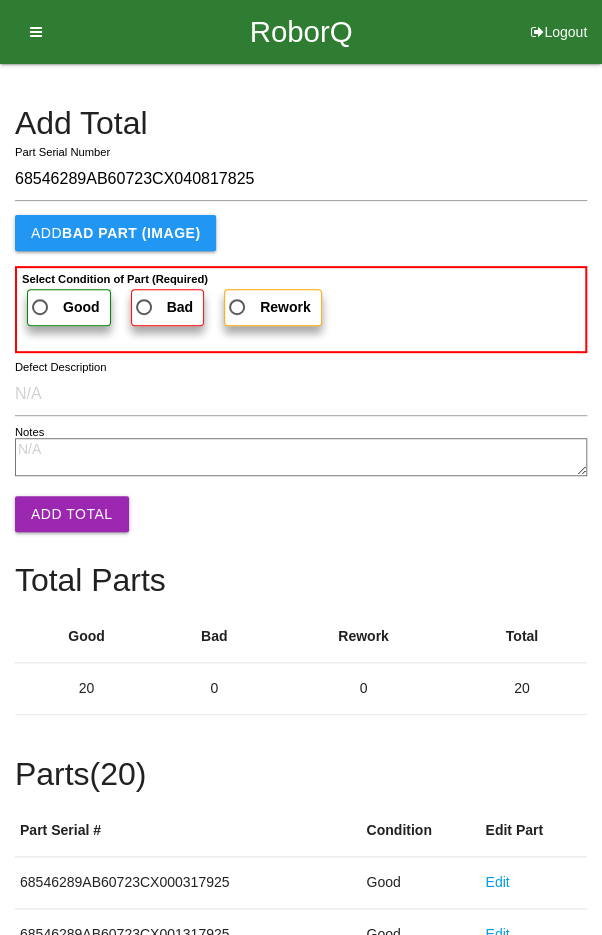 click on "68546289AB60723CX040817825" at bounding box center [301, 179] 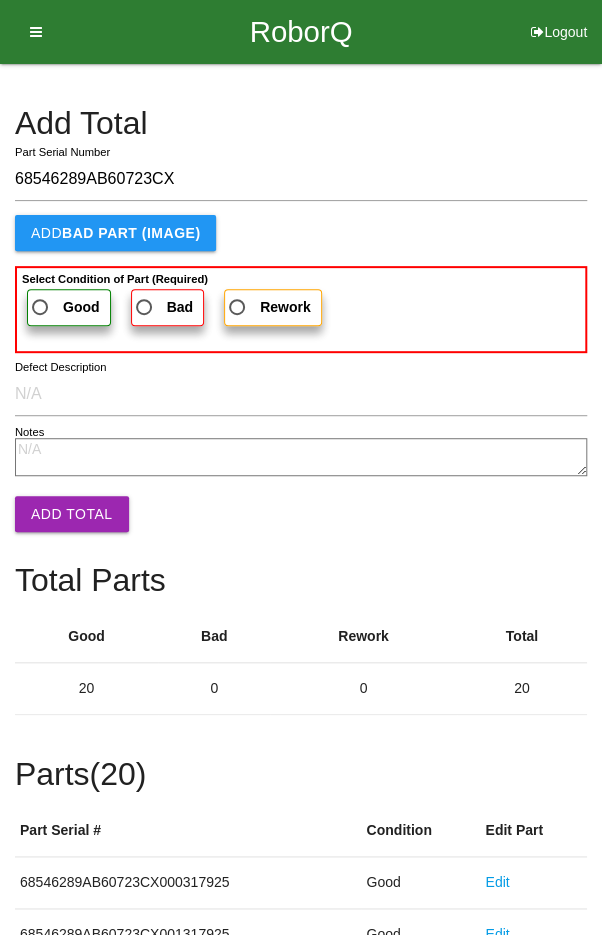type on "68546289AB60723C" 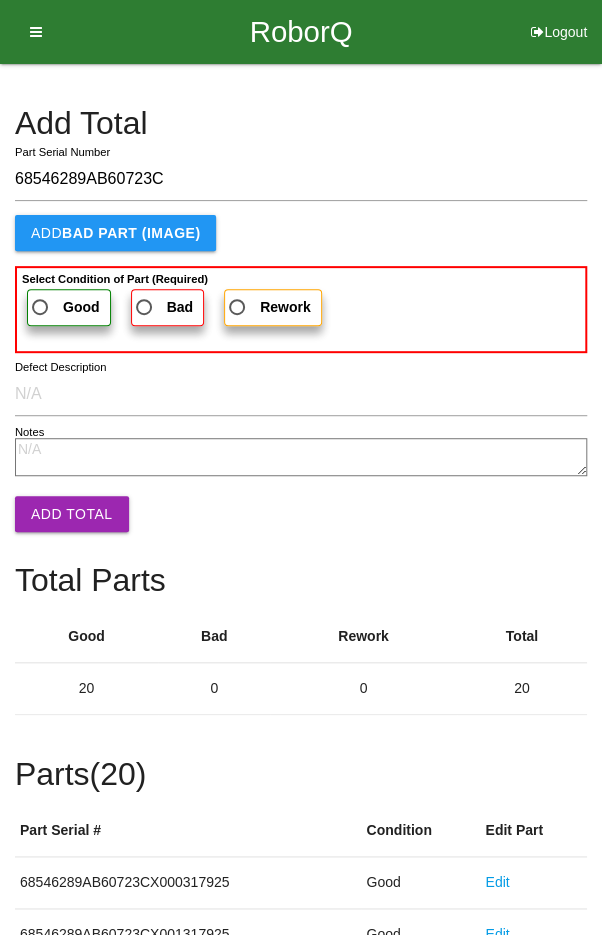type 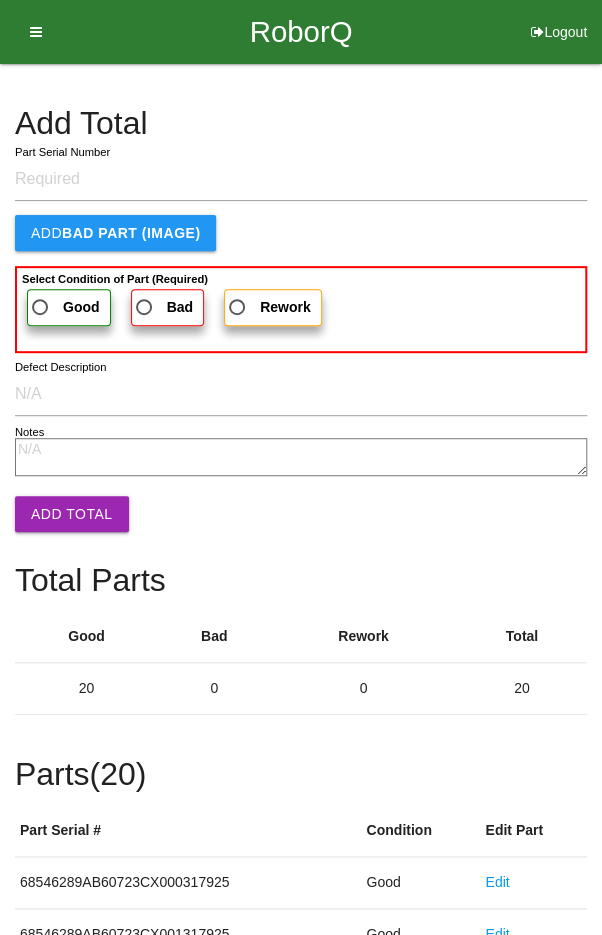 click on "Add Total" at bounding box center (301, 123) 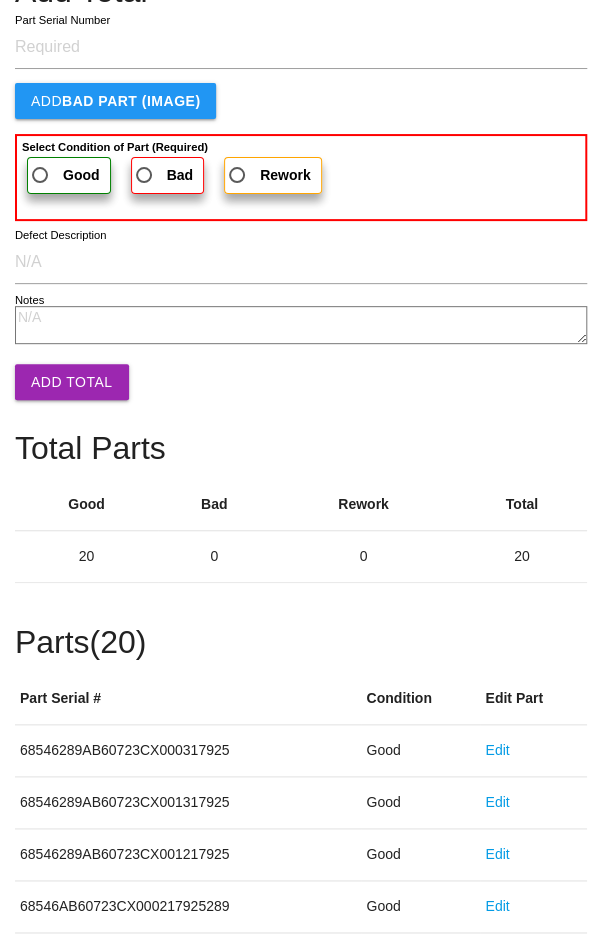 scroll, scrollTop: 1110, scrollLeft: 0, axis: vertical 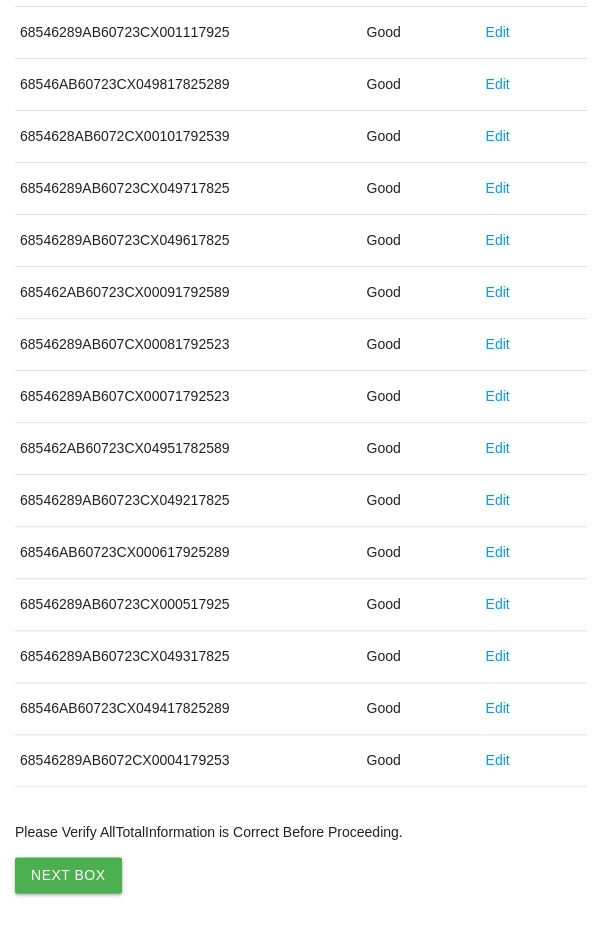 click on "Next Box" at bounding box center (68, 875) 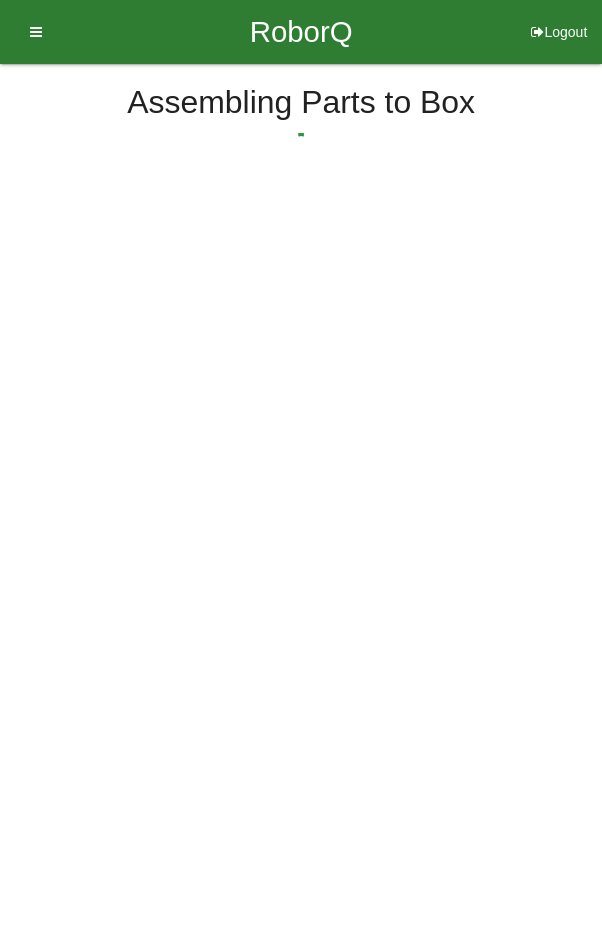 scroll, scrollTop: 0, scrollLeft: 0, axis: both 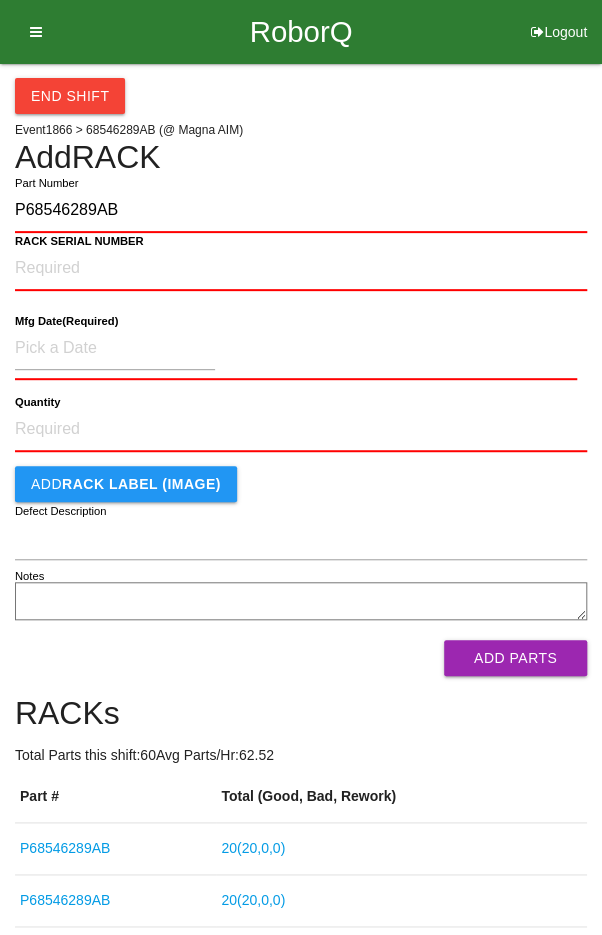 type on "P68546289AB" 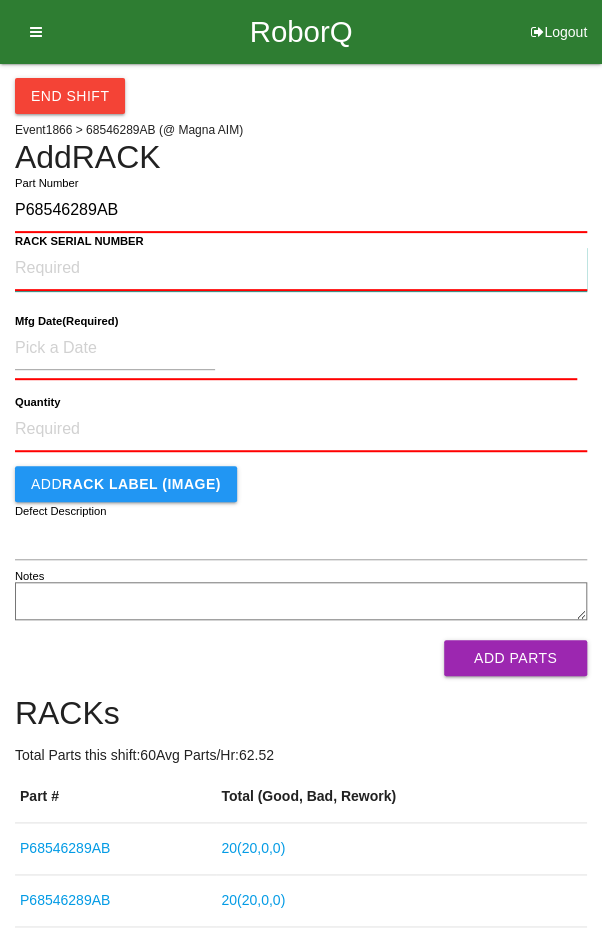 click on "RACK SERIAL NUMBER" at bounding box center [301, 269] 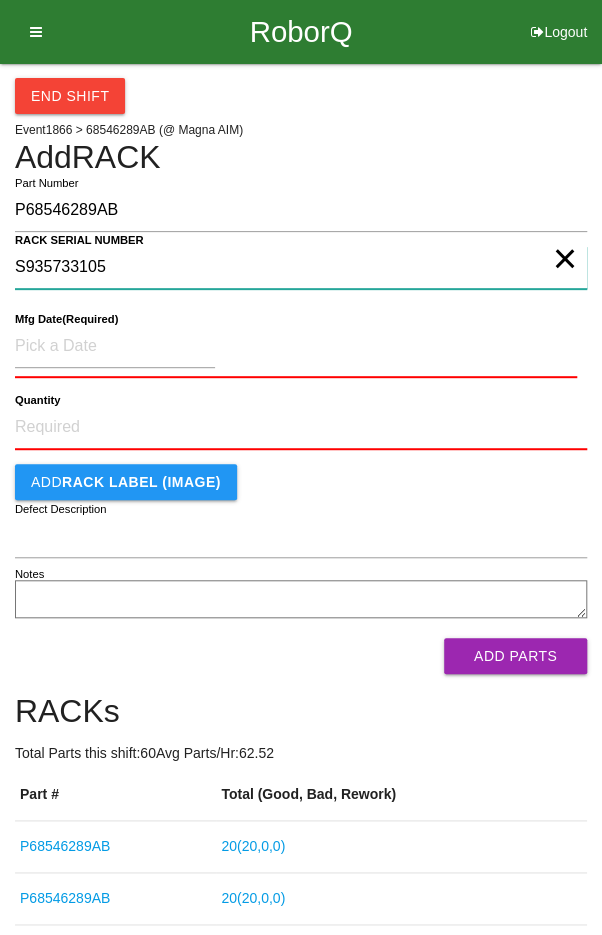 type on "S935733105" 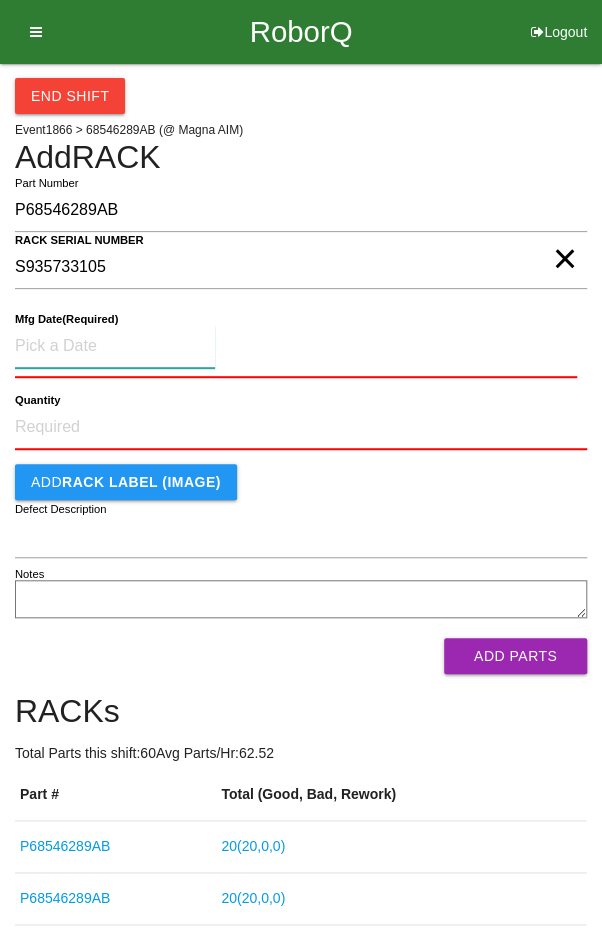 click at bounding box center (115, 346) 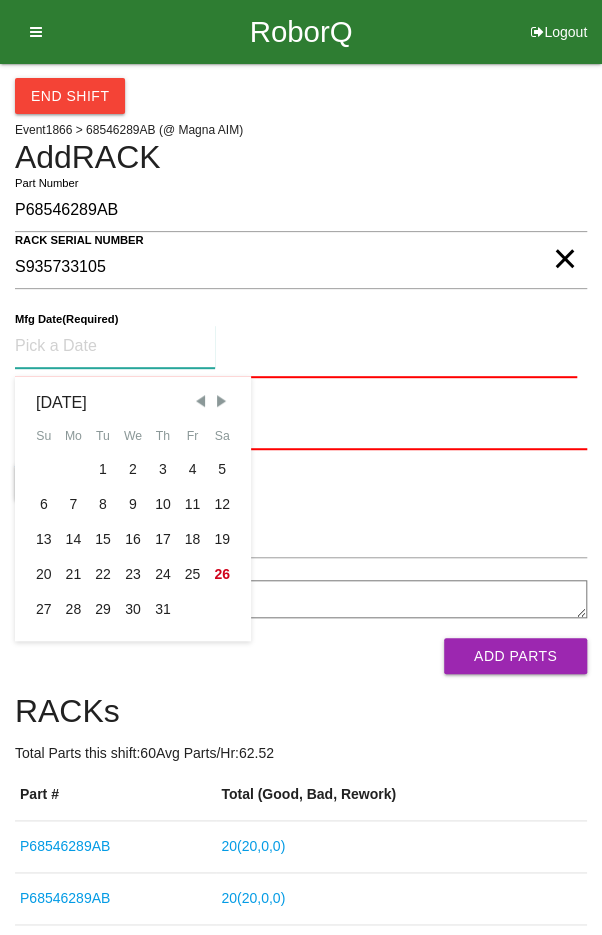 click on "7" at bounding box center (74, 504) 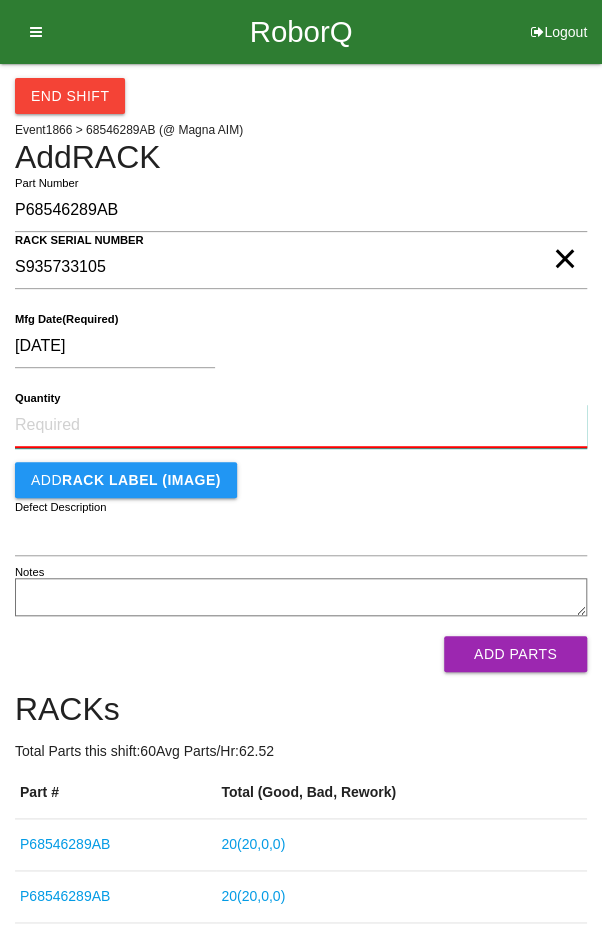 click on "Quantity" at bounding box center (301, 426) 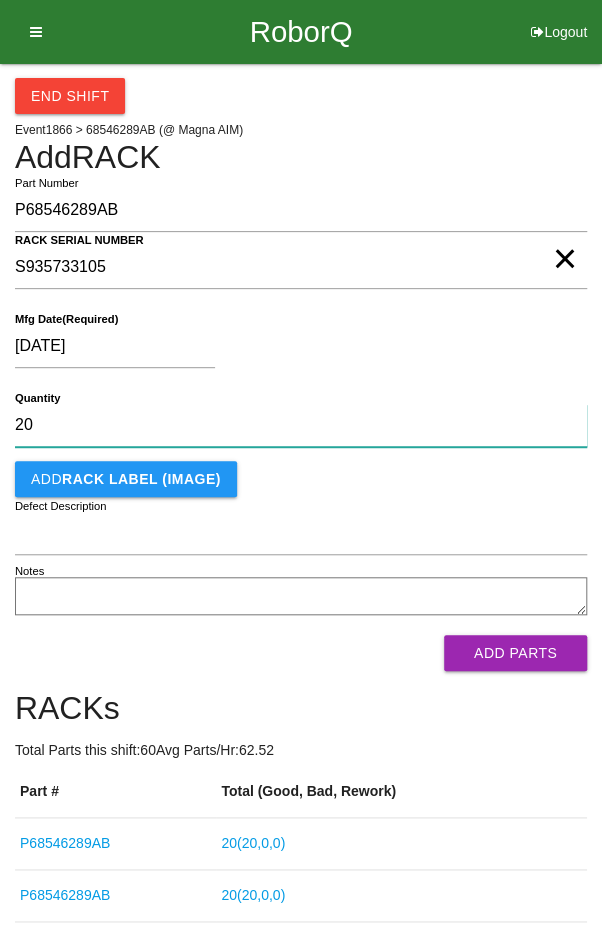 type on "20" 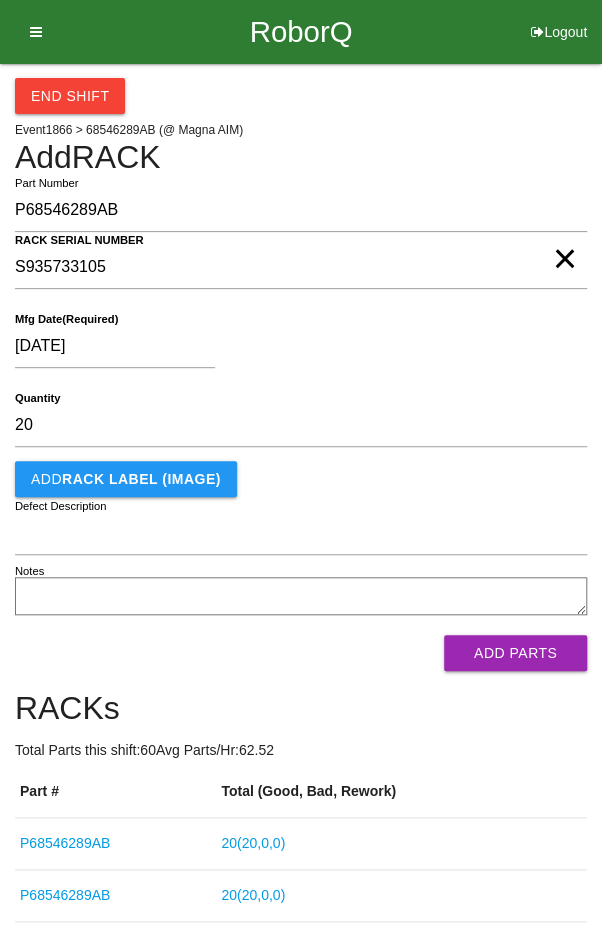 click on "[DATE]" at bounding box center (296, 350) 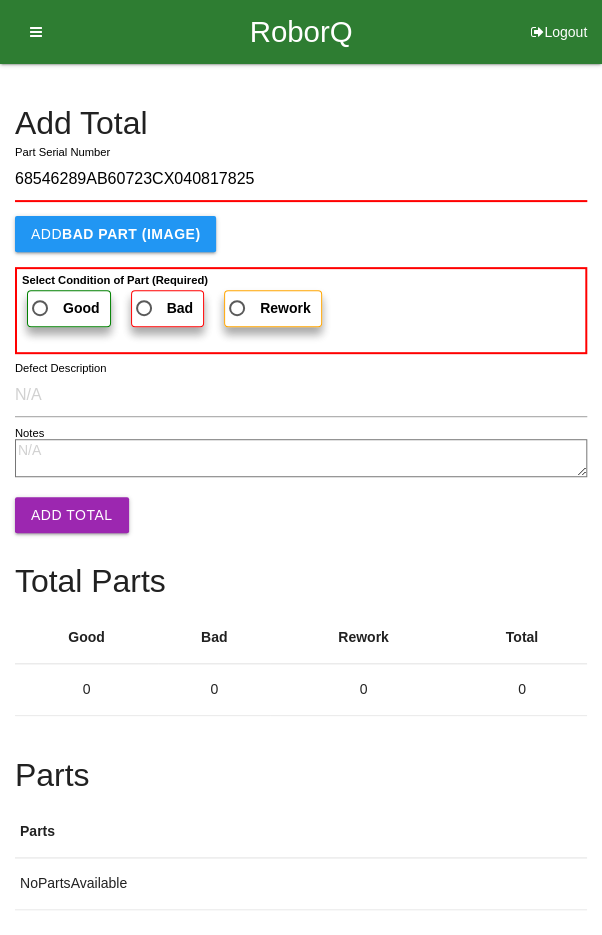 type on "68546289AB60723CX040817825" 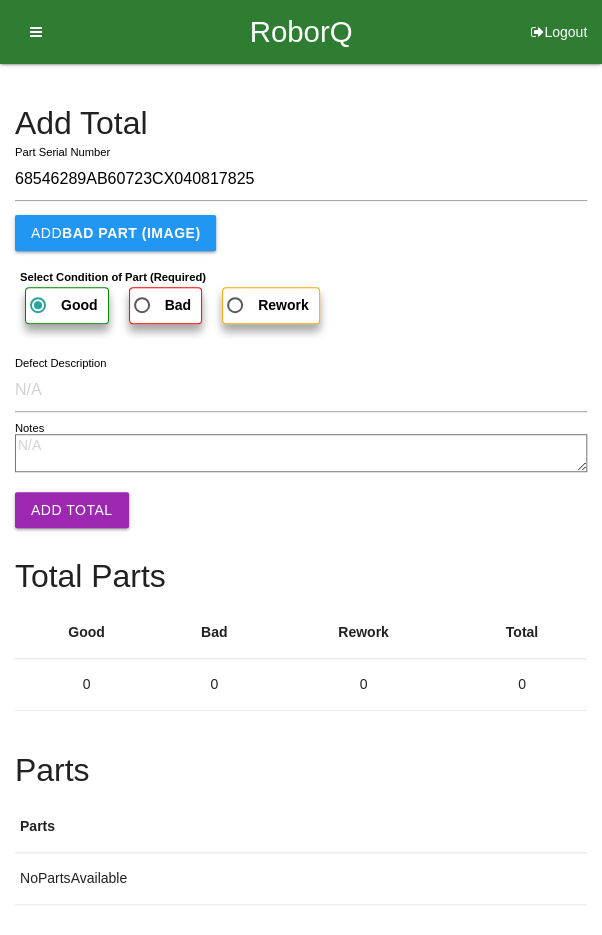 click on "Add Total" at bounding box center (72, 510) 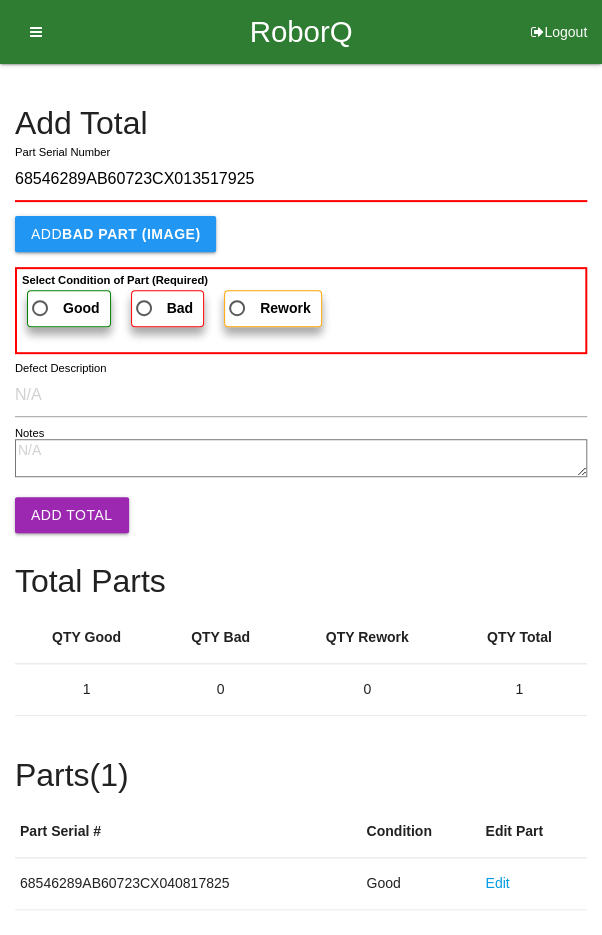 type on "68546289AB60723CX013517925" 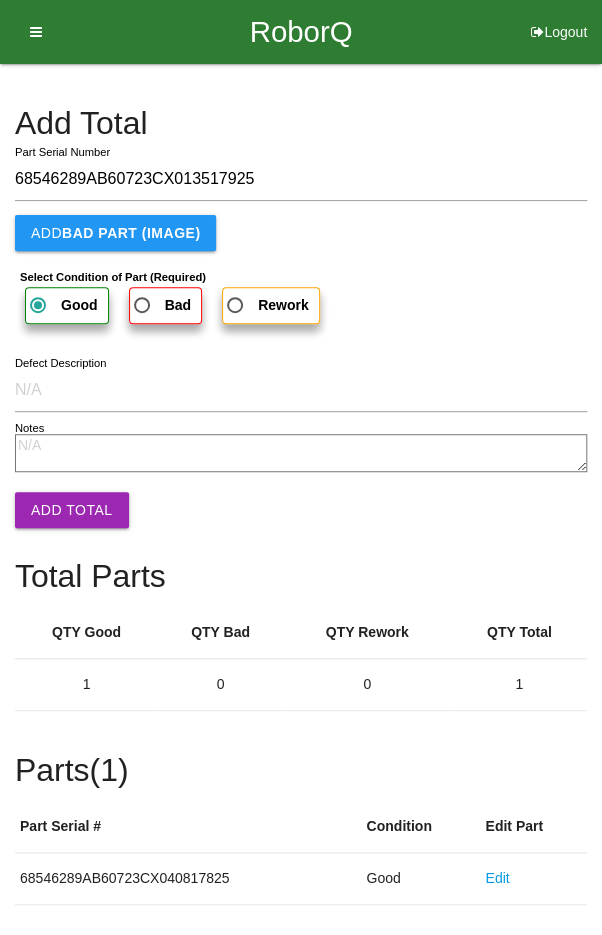 click on "Add Total" at bounding box center [72, 510] 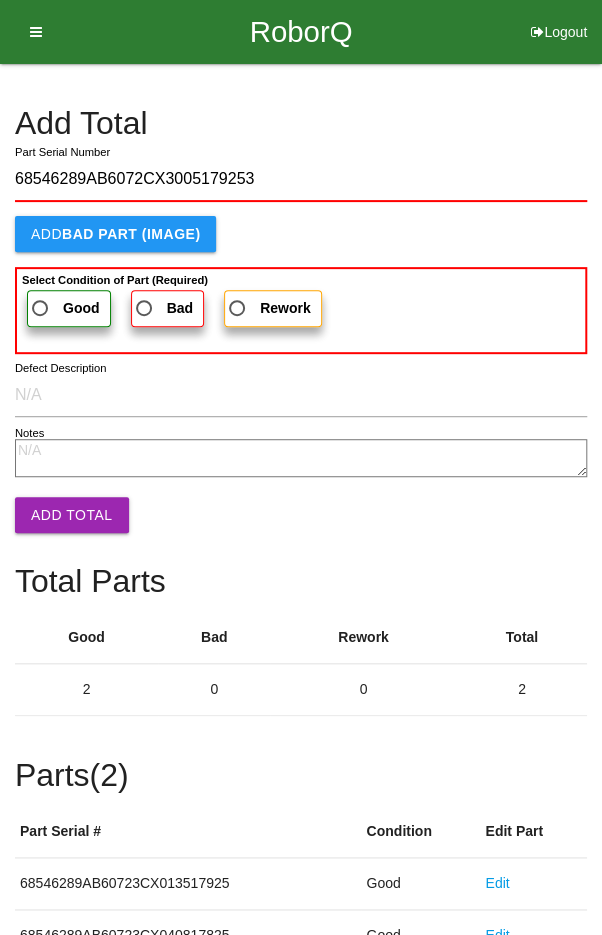 type on "68546289AB6072CX3005179253" 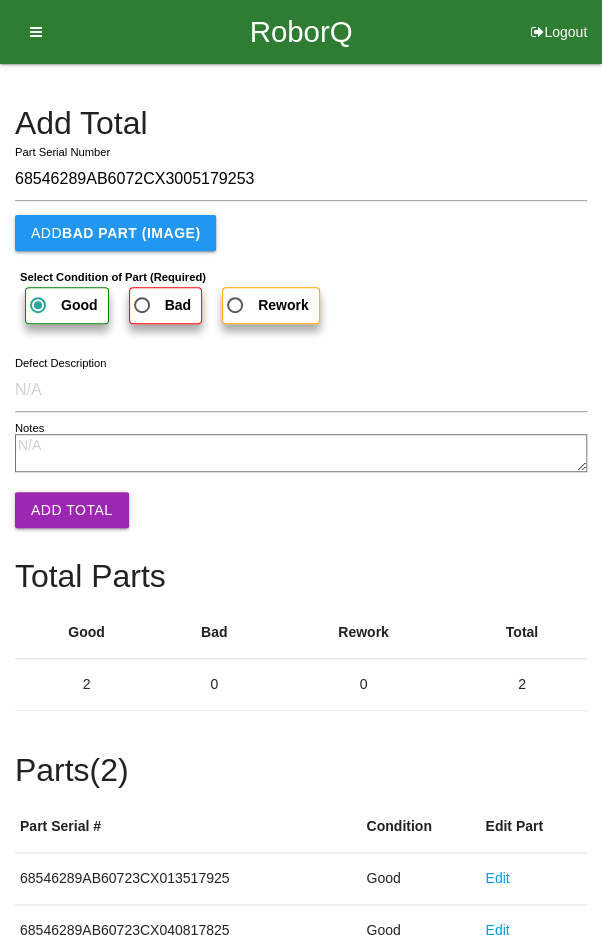 click on "Add Total" at bounding box center [72, 510] 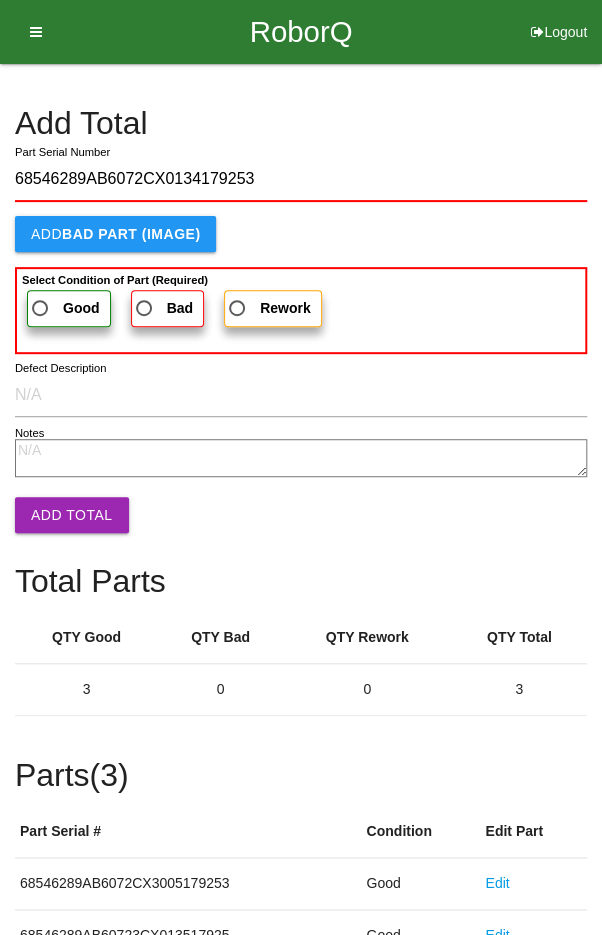 type on "68546289AB6072CX0134179253" 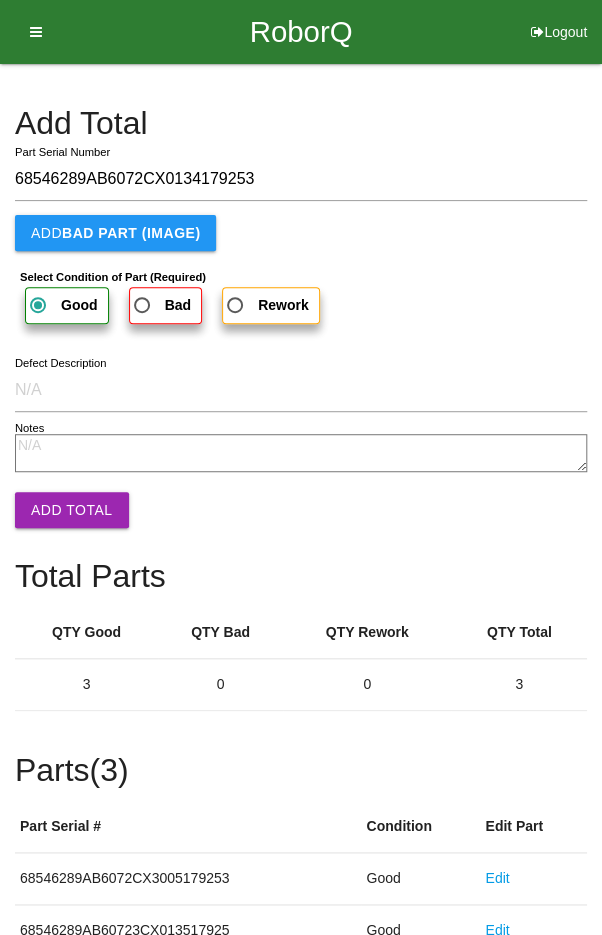 click on "Add Total" at bounding box center (72, 510) 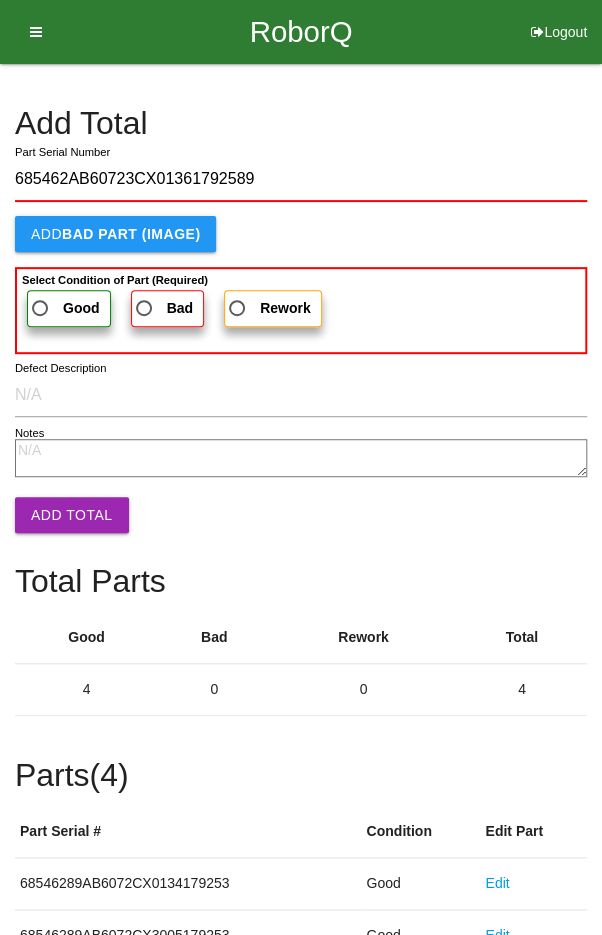 type on "685462AB60723CX01361792589" 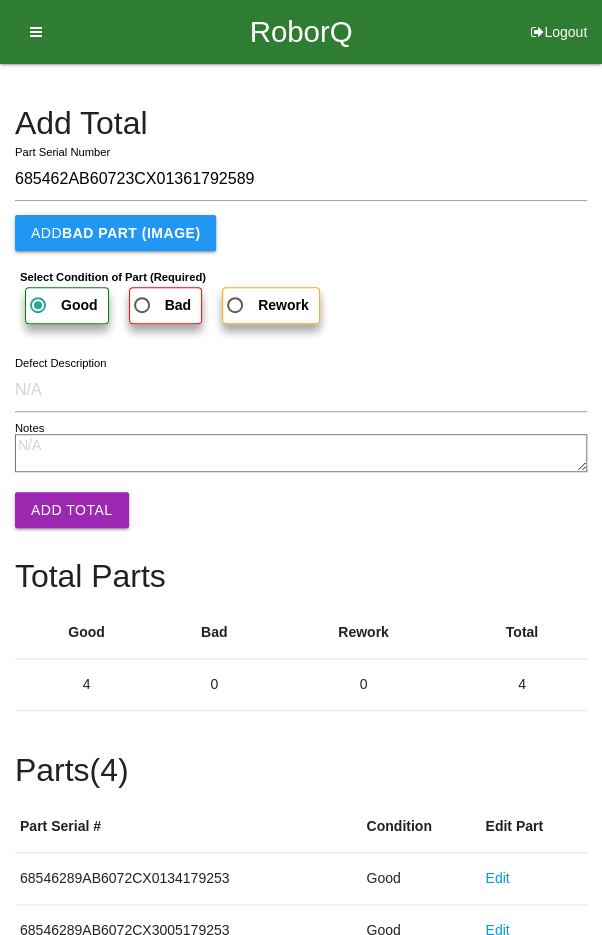 click on "Add Total" at bounding box center (72, 510) 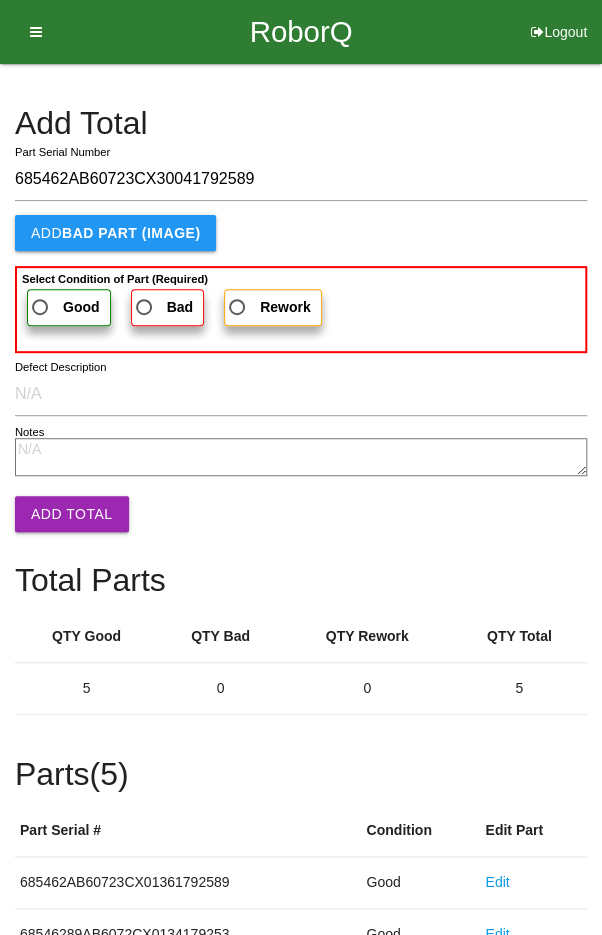type on "685462AB60723CX30041792589" 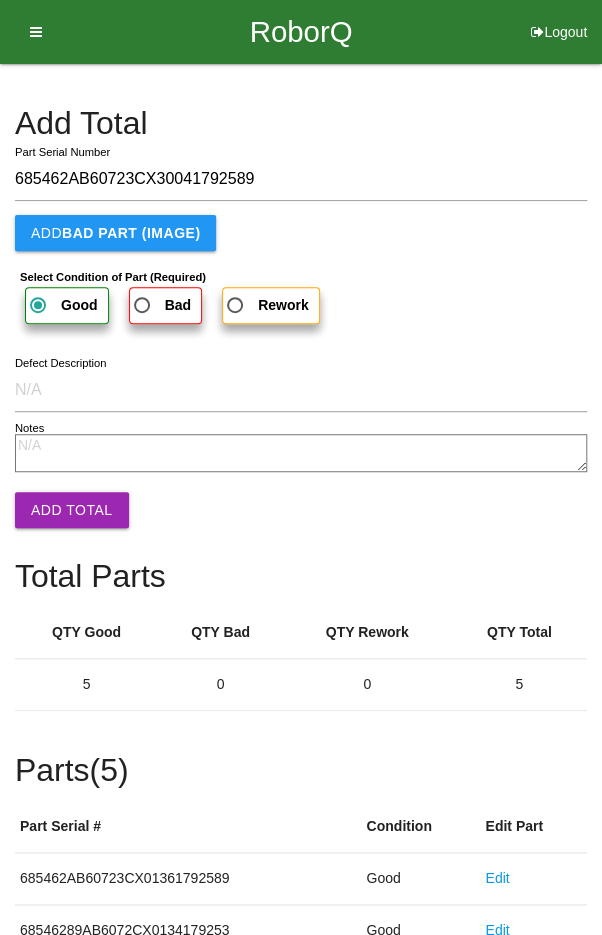 click on "Add Total" at bounding box center (72, 510) 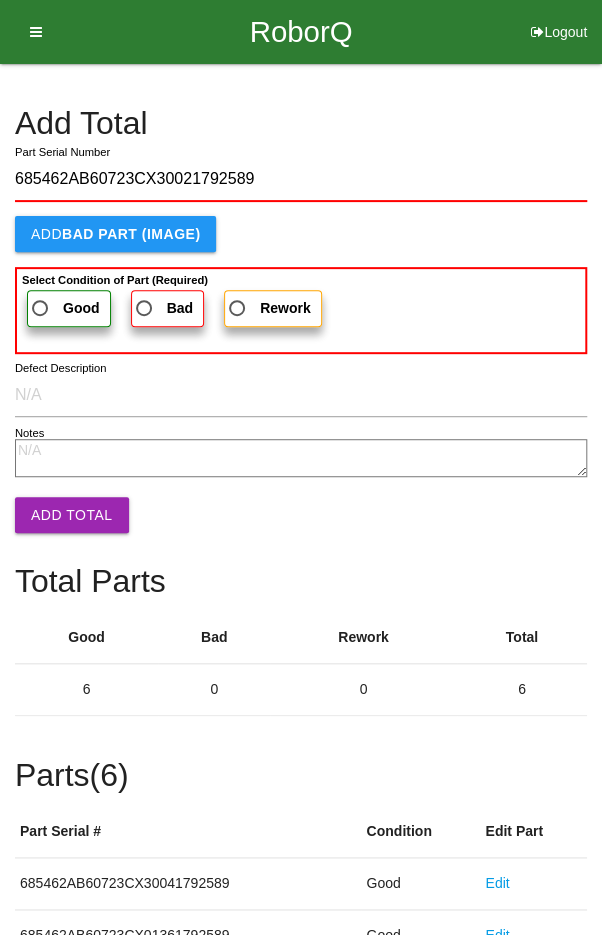type on "685462AB60723CX30021792589" 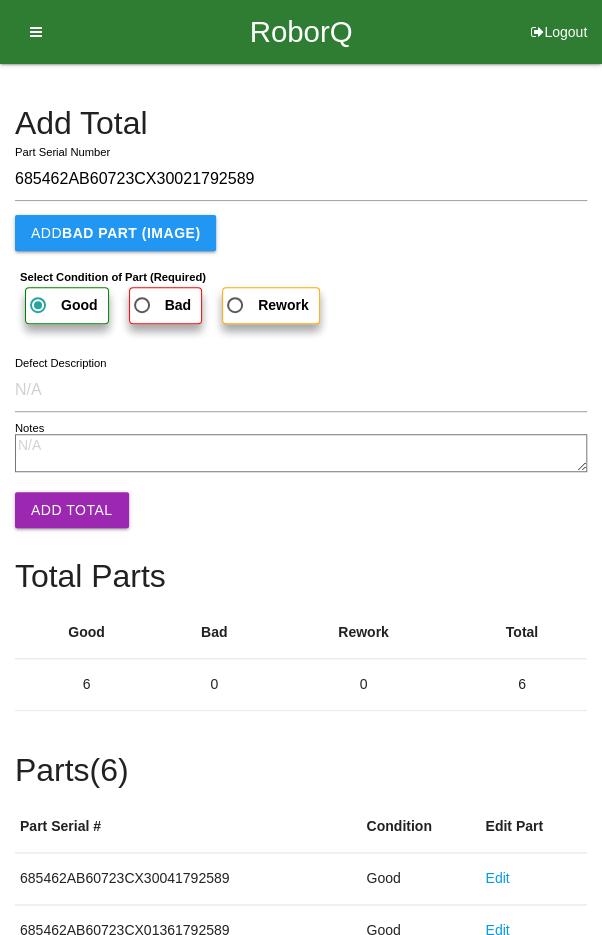 click on "Add Total" at bounding box center (72, 510) 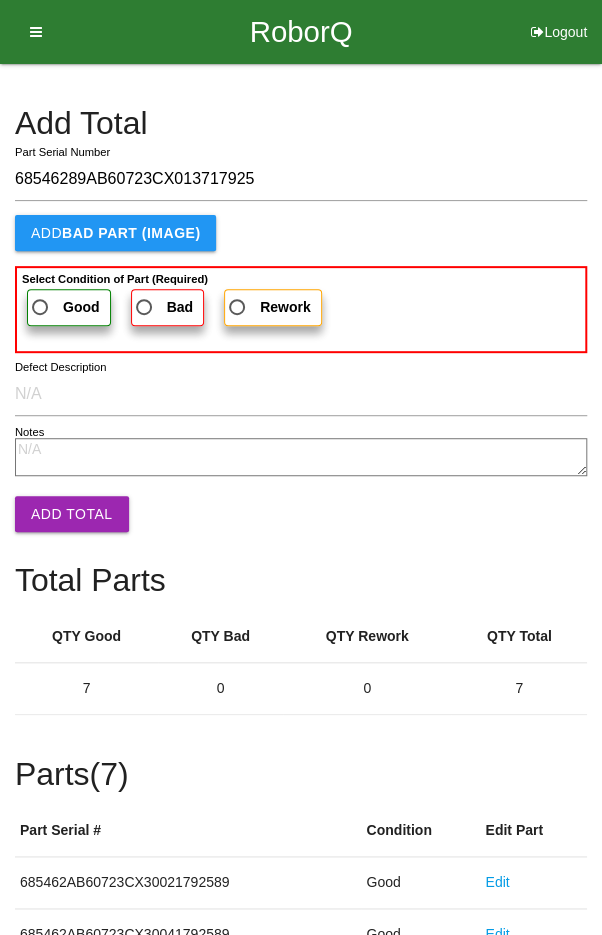 type on "68546289AB60723CX013717925" 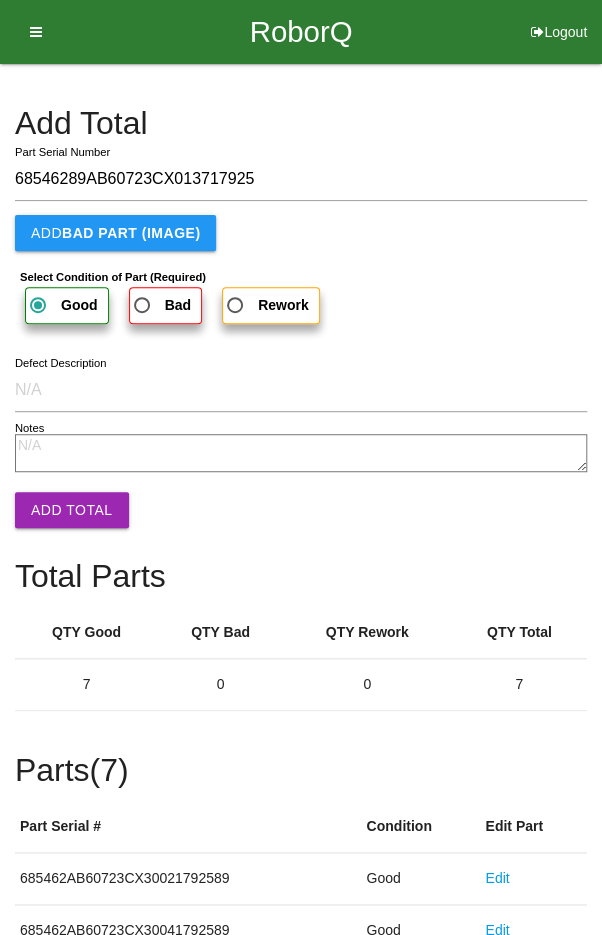 click on "Add Total" at bounding box center [72, 510] 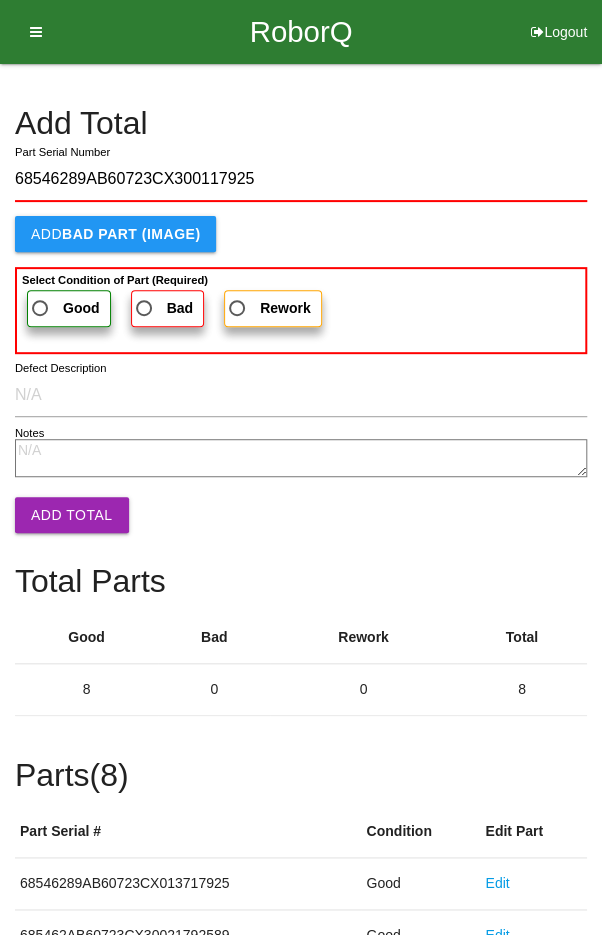 type on "68546289AB60723CX300117925" 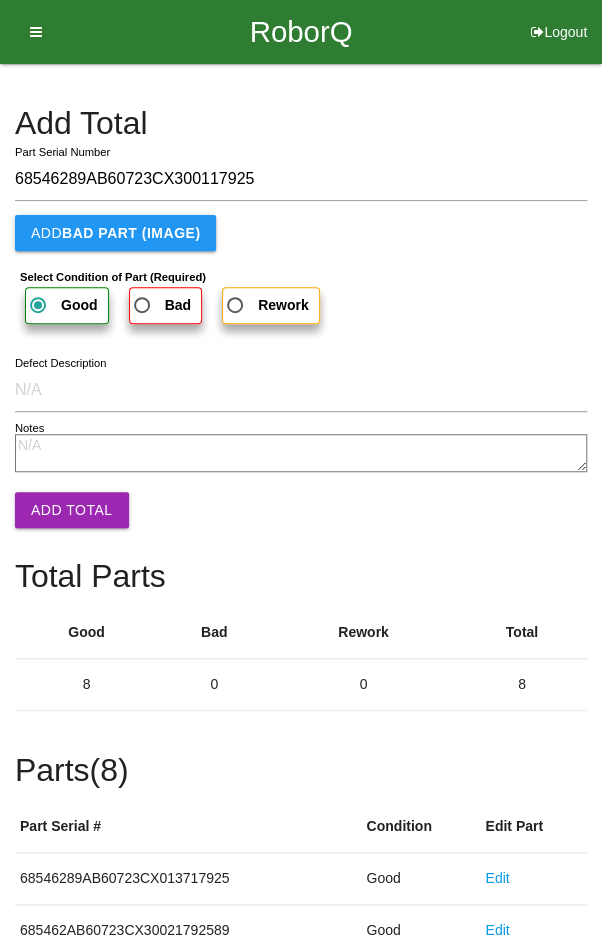 click on "Add Total" at bounding box center [72, 510] 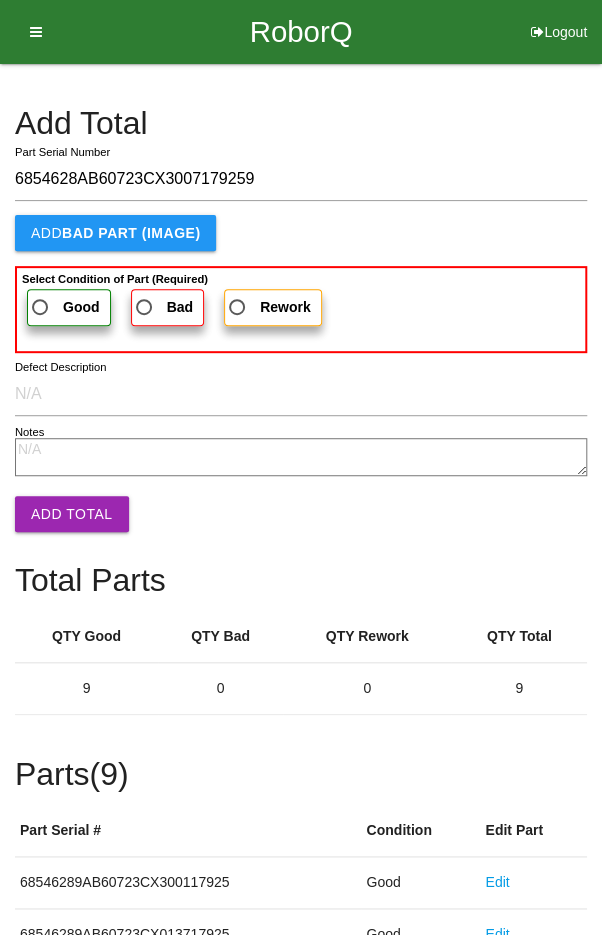 type on "6854628AB60723CX3007179259" 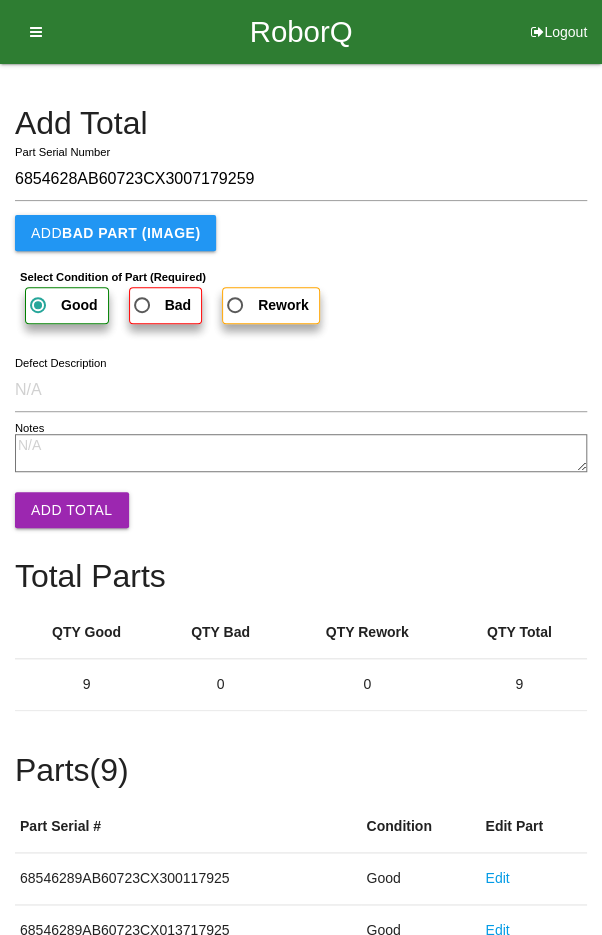 click on "Add Total" at bounding box center [72, 510] 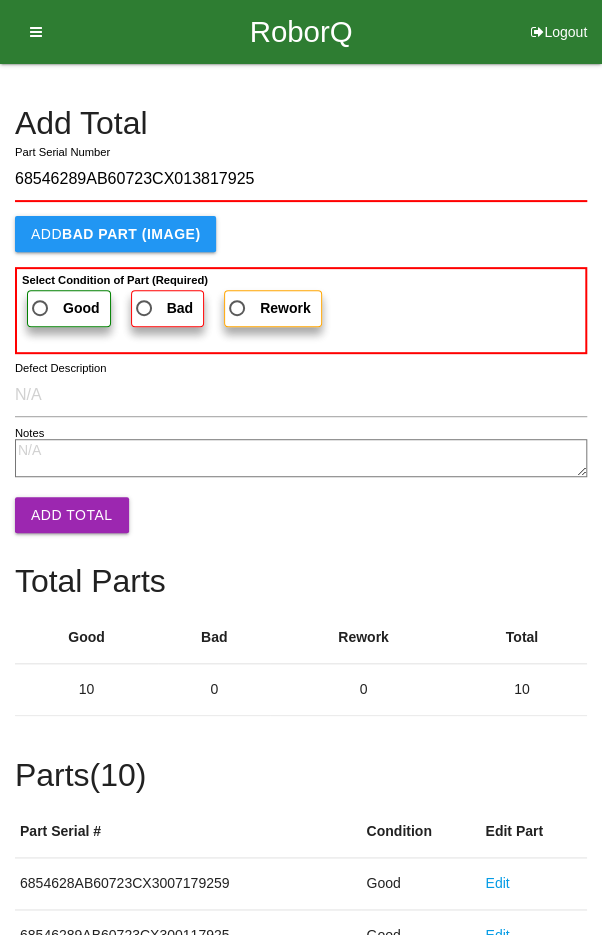 type on "68546289AB60723CX013817925" 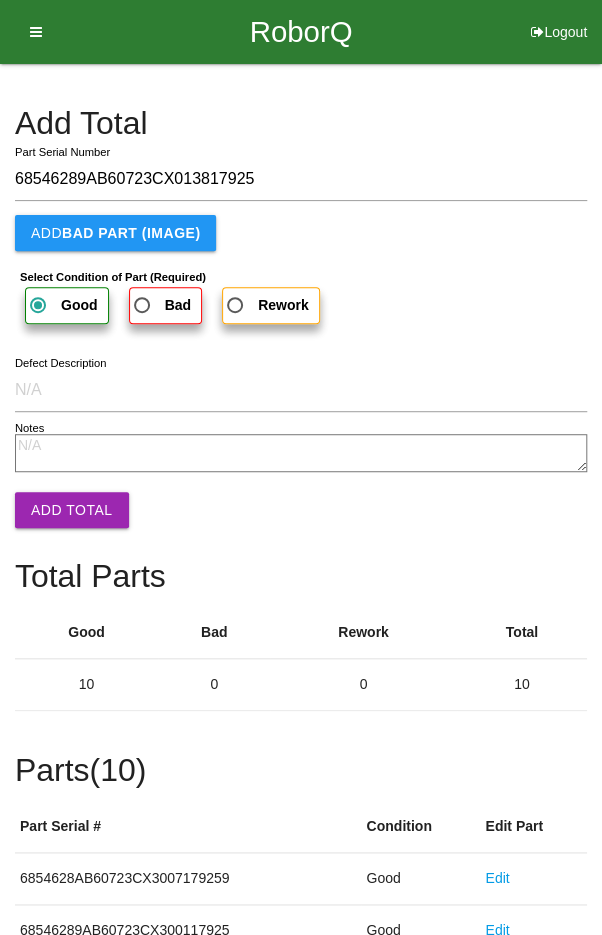 click on "Add Total" at bounding box center (72, 510) 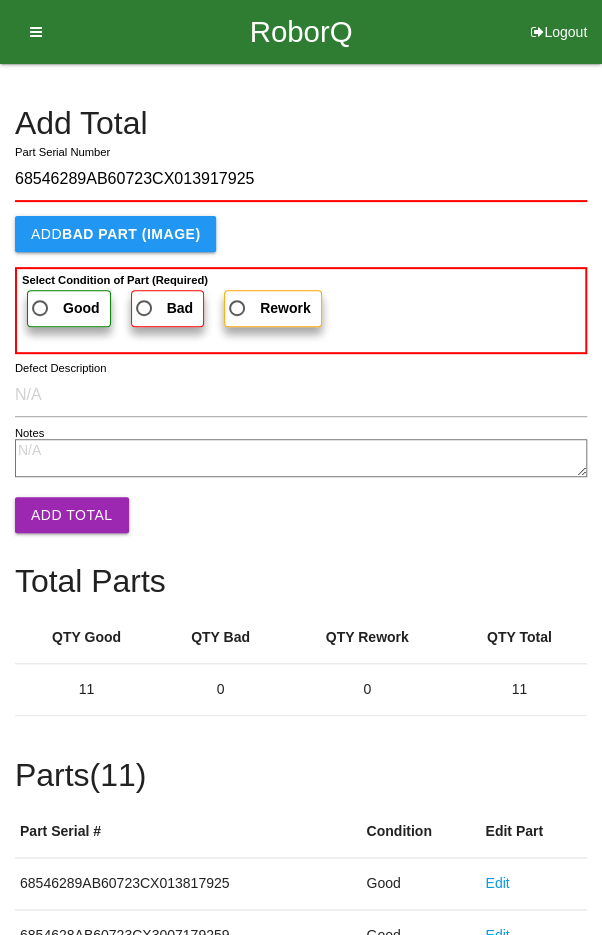 type on "68546289AB60723CX013917925" 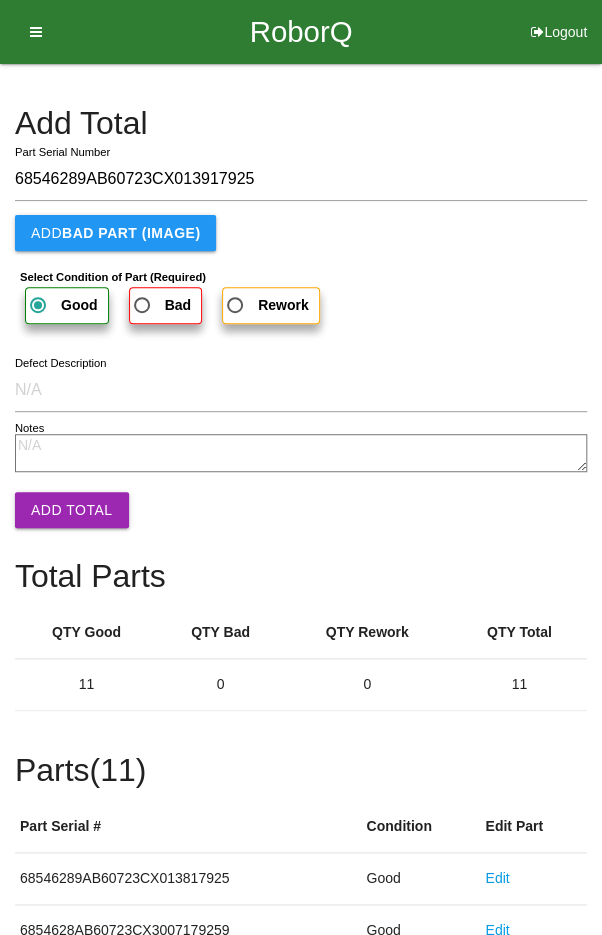 click on "Add Total" at bounding box center [72, 510] 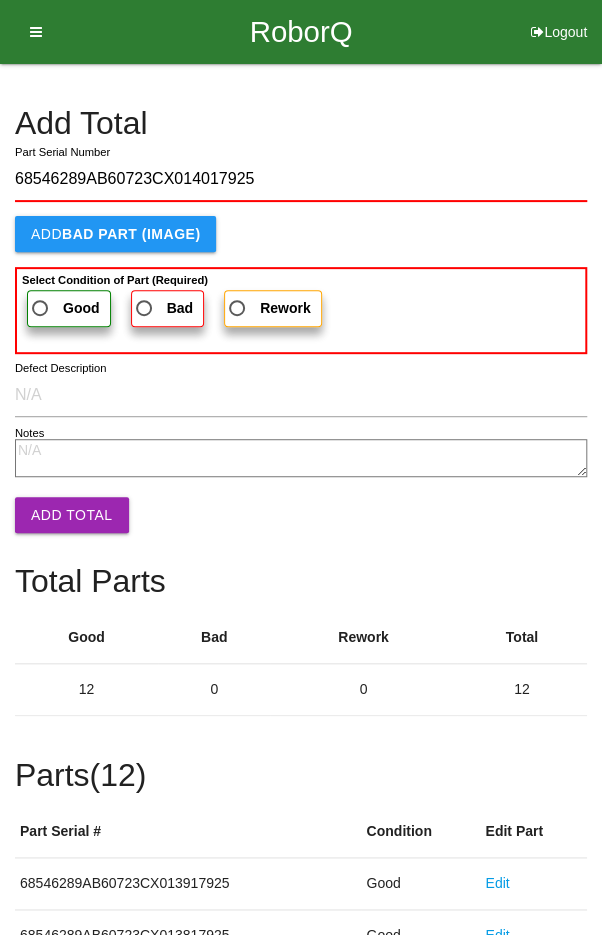 type on "68546289AB60723CX014017925" 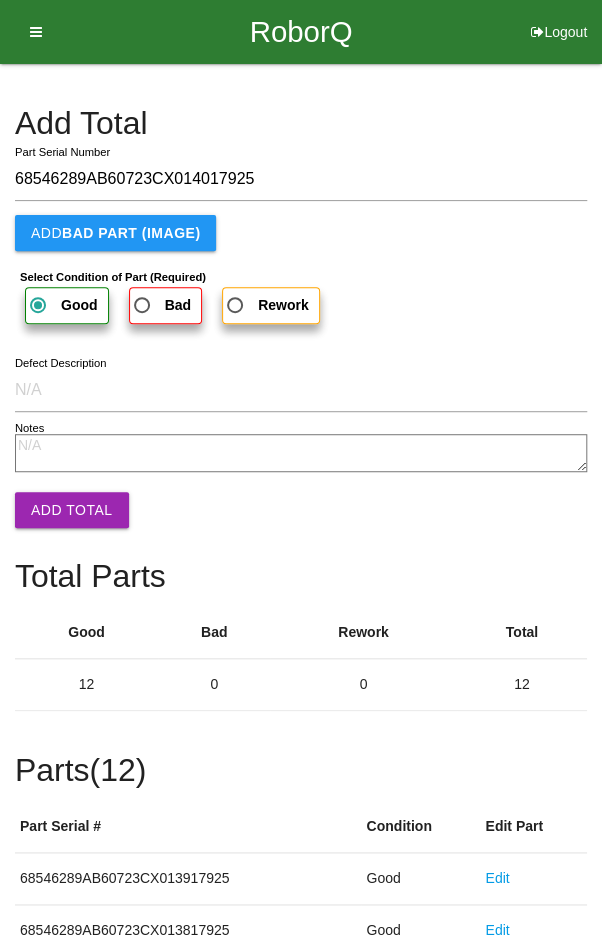 click on "Add Total" at bounding box center [72, 510] 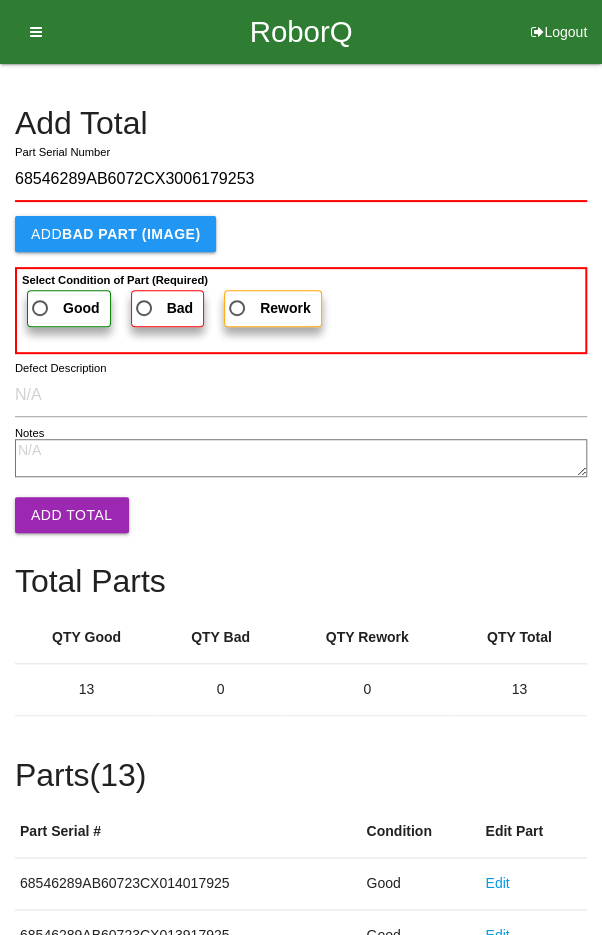 type on "68546289AB6072CX3006179253" 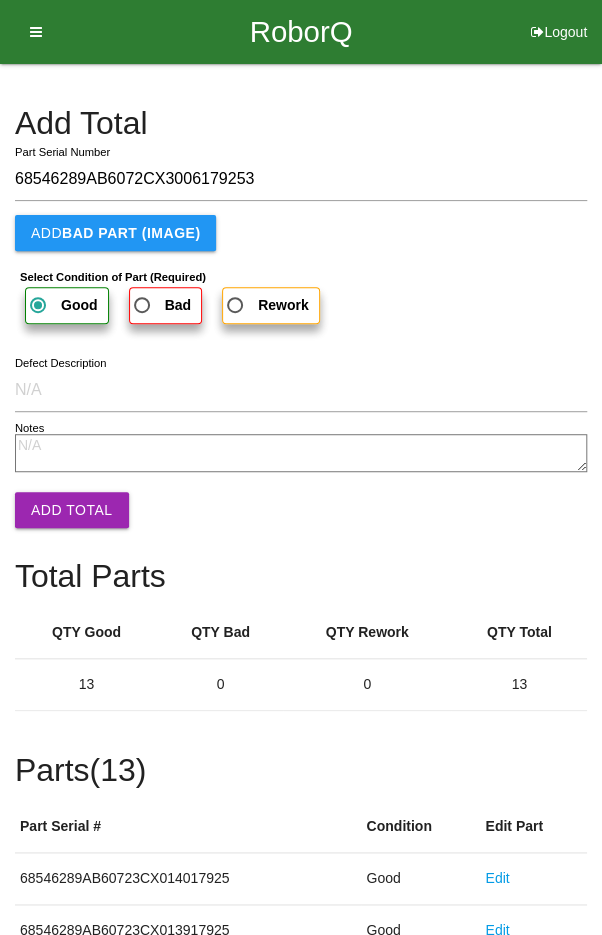 click on "Add Total" at bounding box center [72, 510] 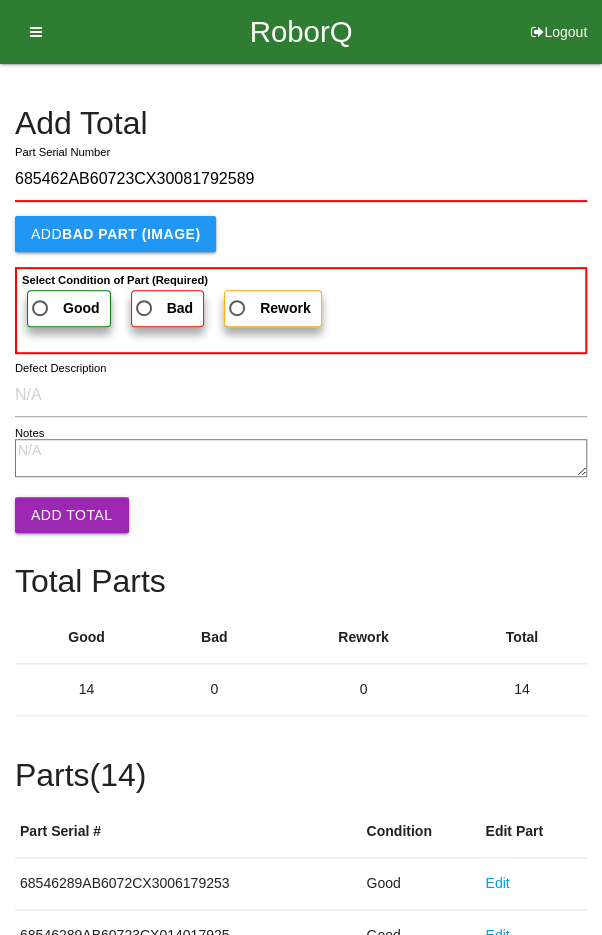 type on "685462AB60723CX30081792589" 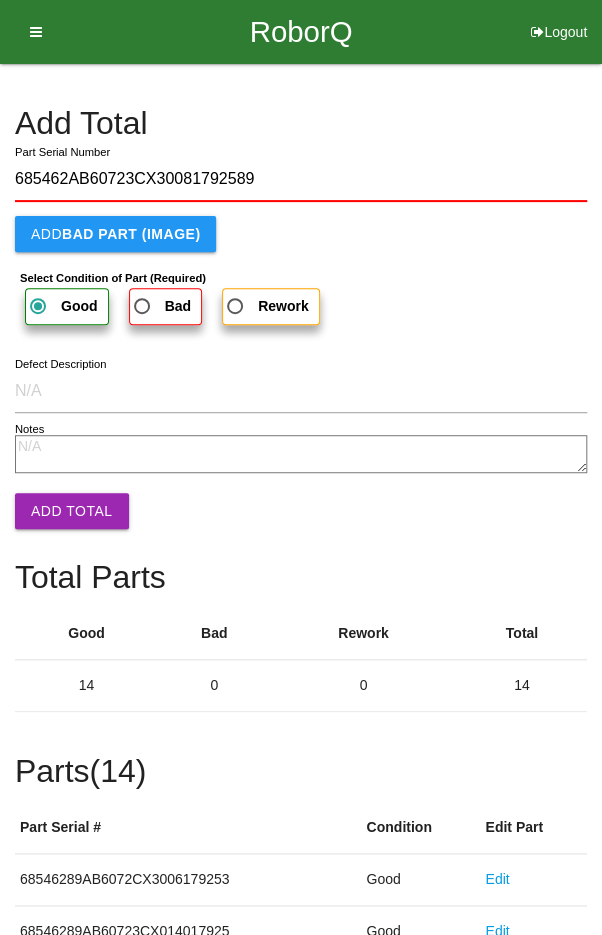 click on "Notes" at bounding box center (301, 454) 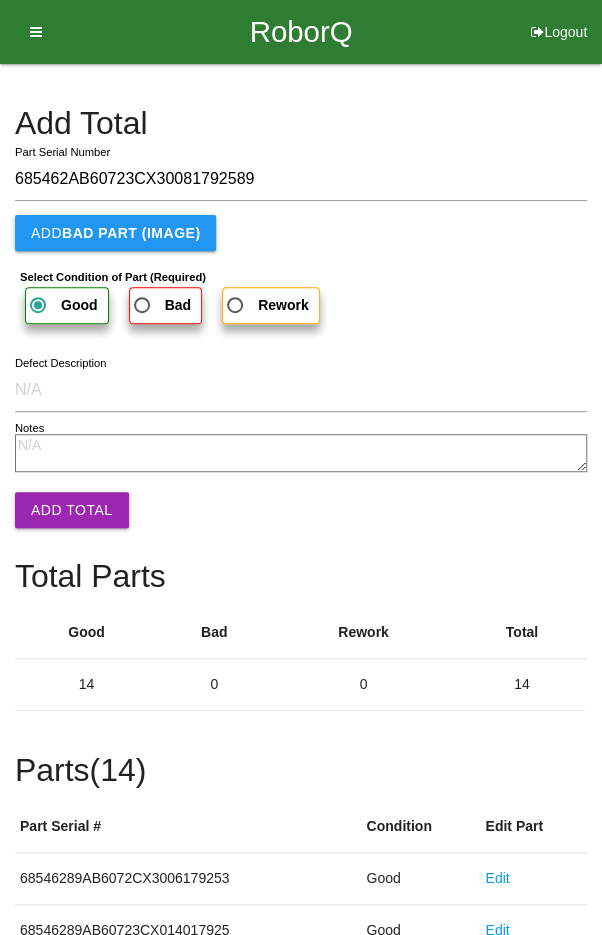 click on "Add Total" at bounding box center [72, 510] 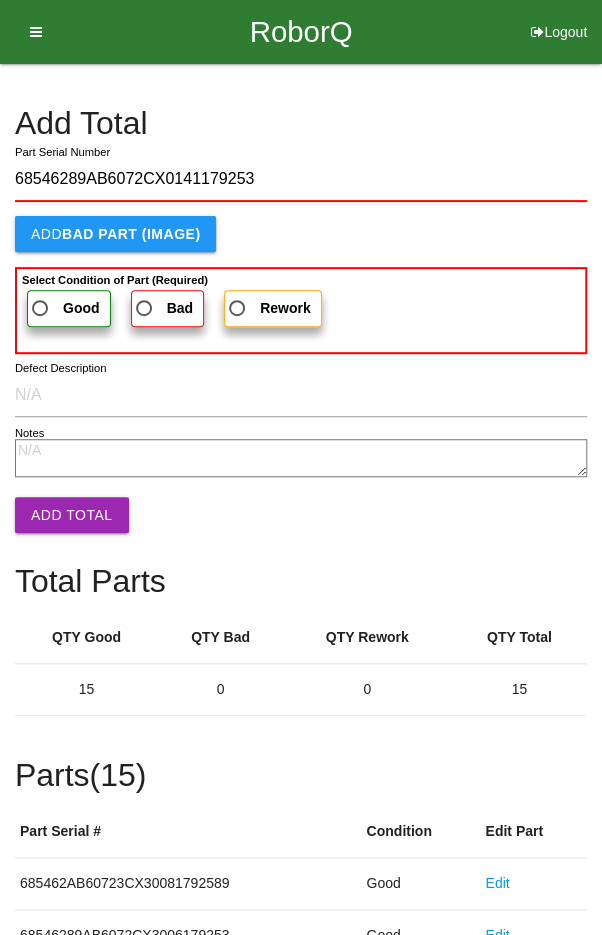type on "68546289AB6072CX0141179253" 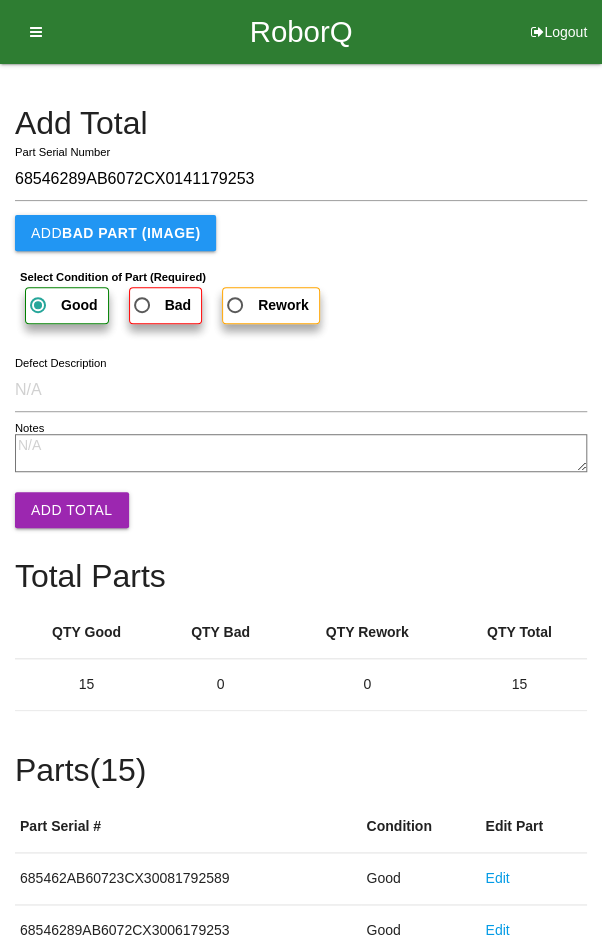 click on "Add Total" at bounding box center [72, 510] 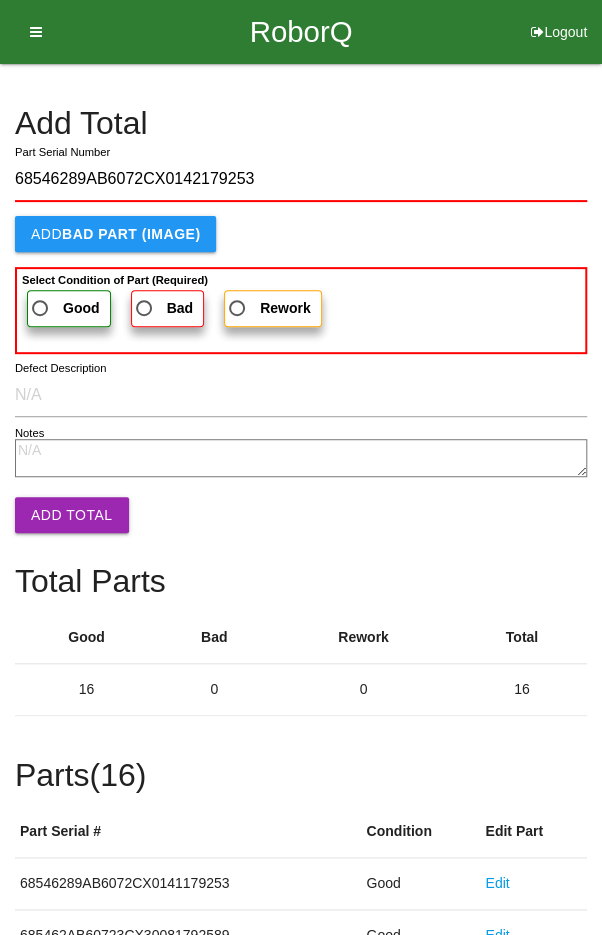 type on "68546289AB6072CX0142179253" 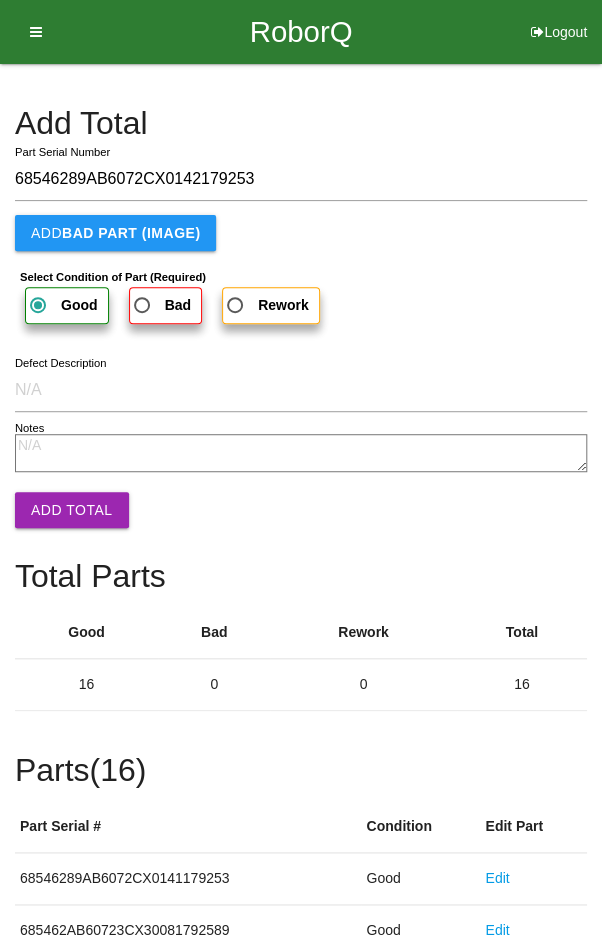 click on "Add Total" at bounding box center [72, 510] 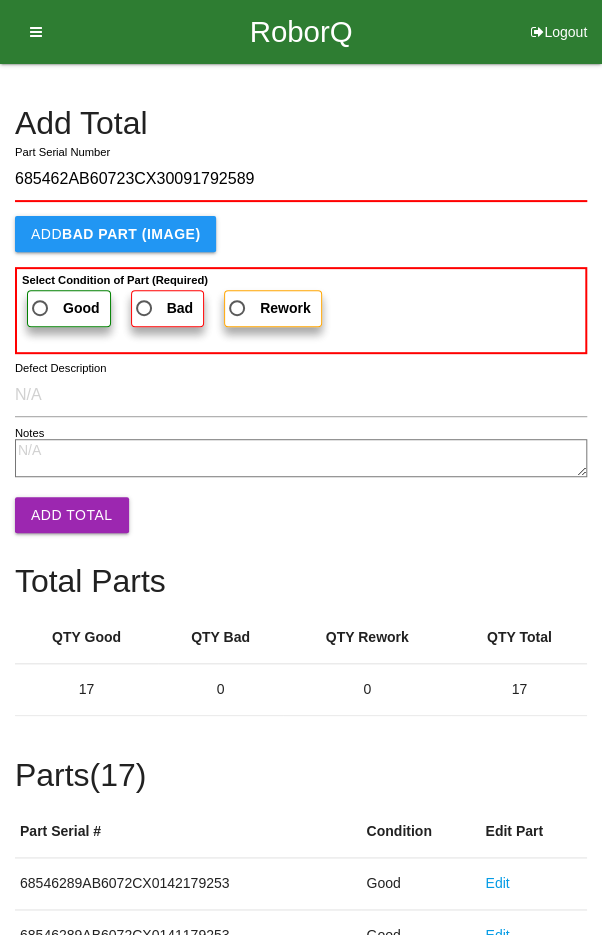 type on "685462AB60723CX30091792589" 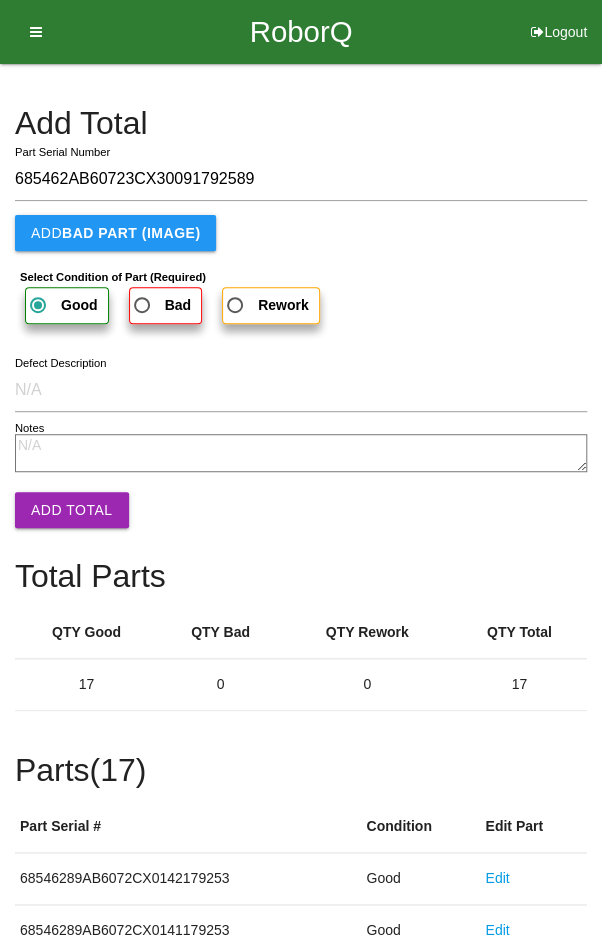 click on "Add Total" at bounding box center [72, 510] 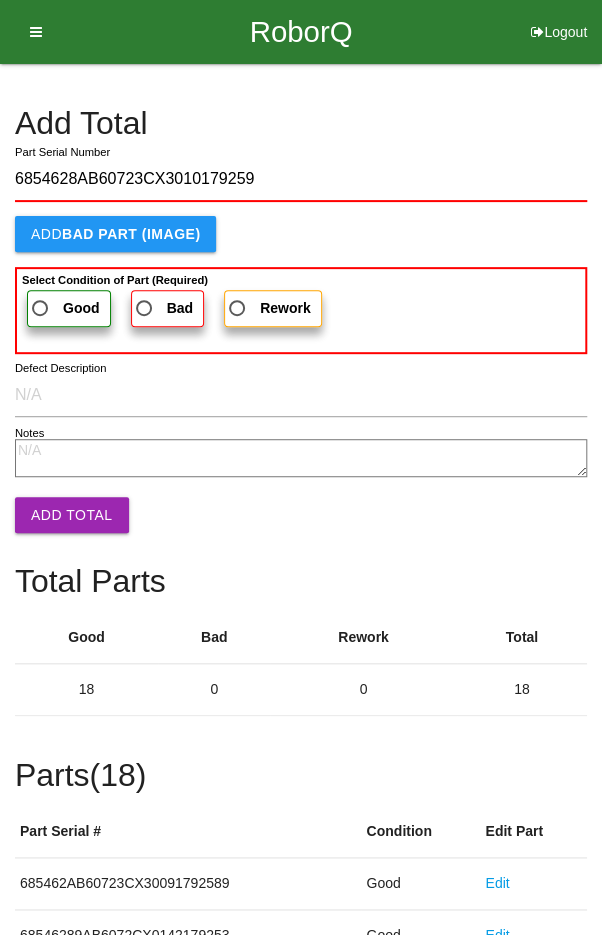 type on "6854628AB60723CX3010179259" 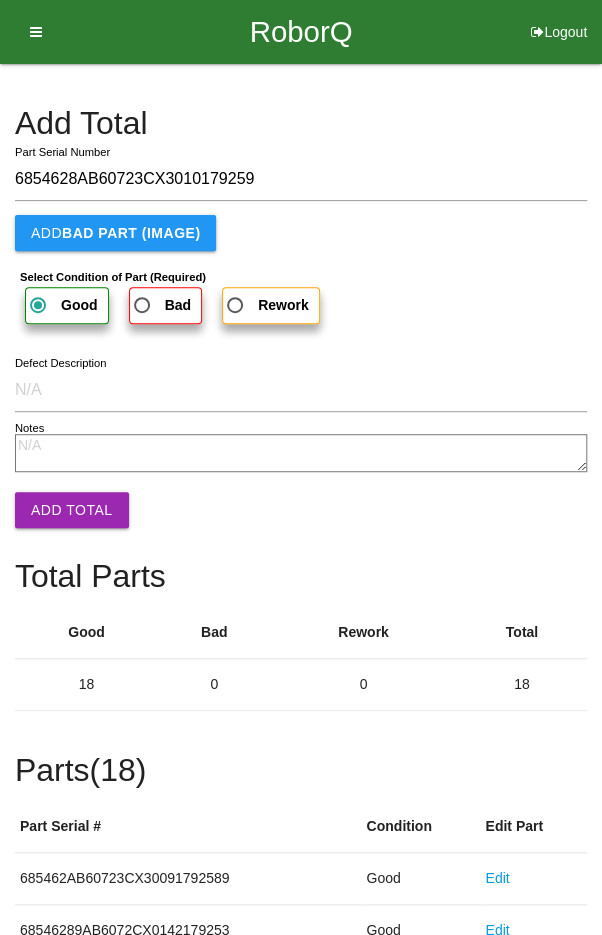 click on "Add Total" at bounding box center (72, 510) 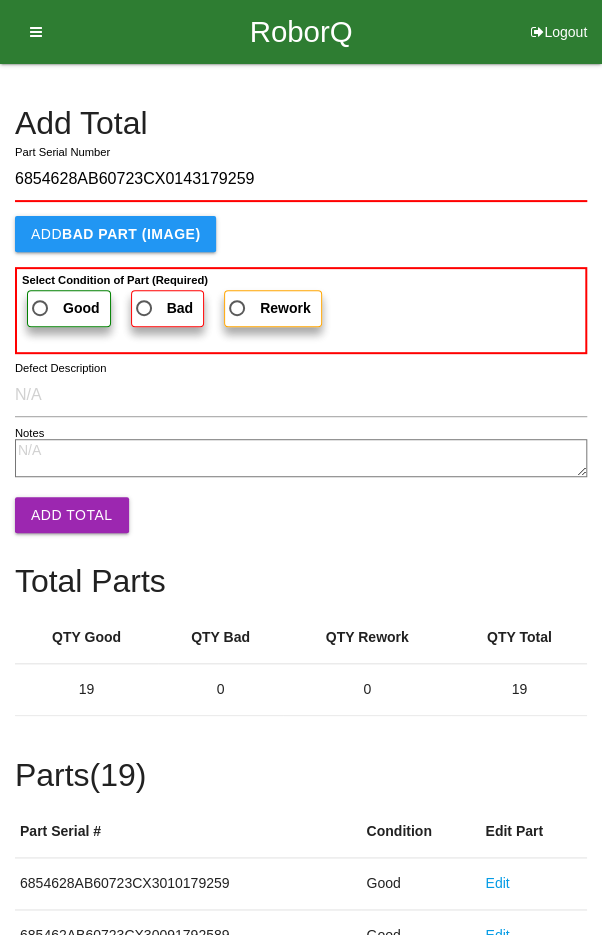 type on "6854628AB60723CX0143179259" 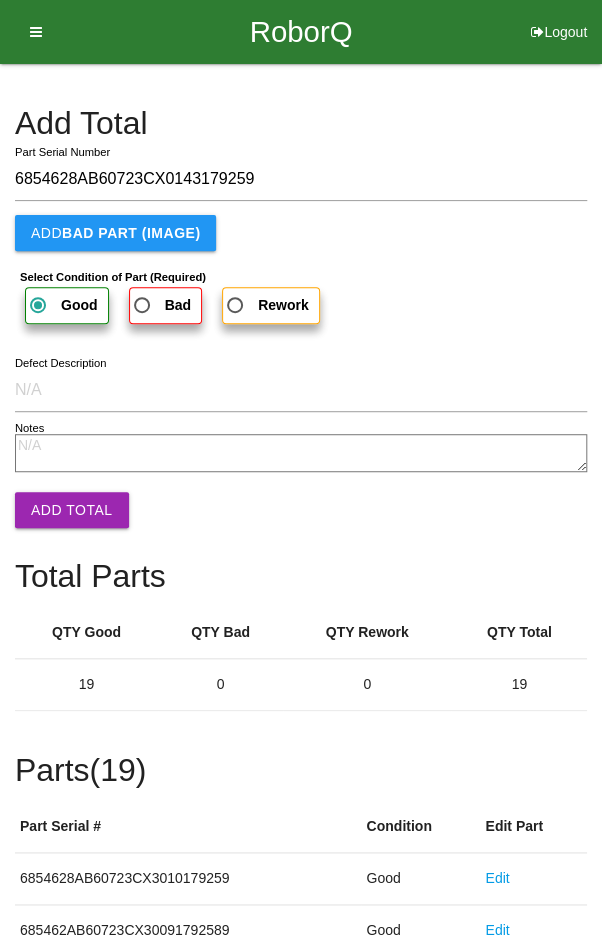 click on "Add Total" at bounding box center (72, 510) 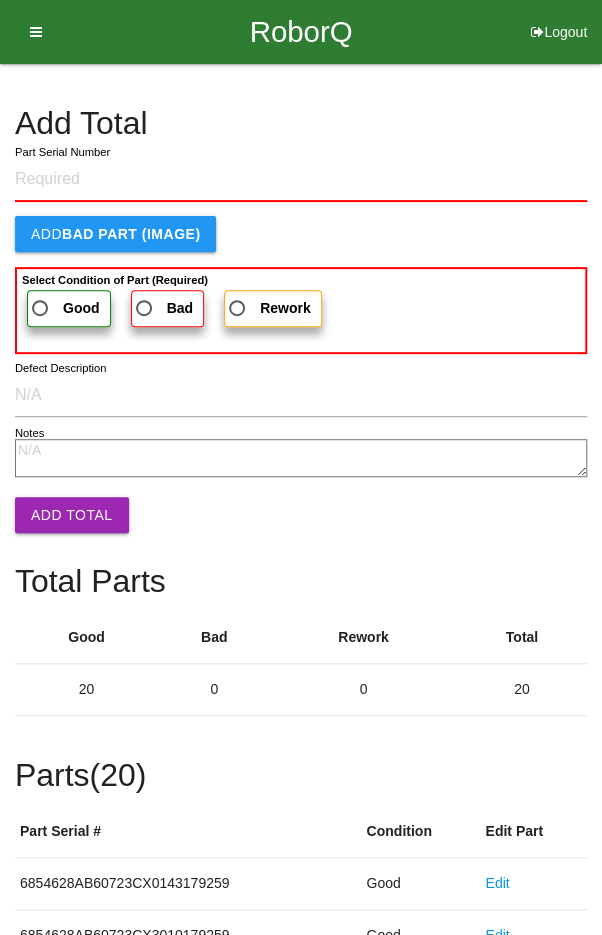 click on "Add Total" at bounding box center [301, 123] 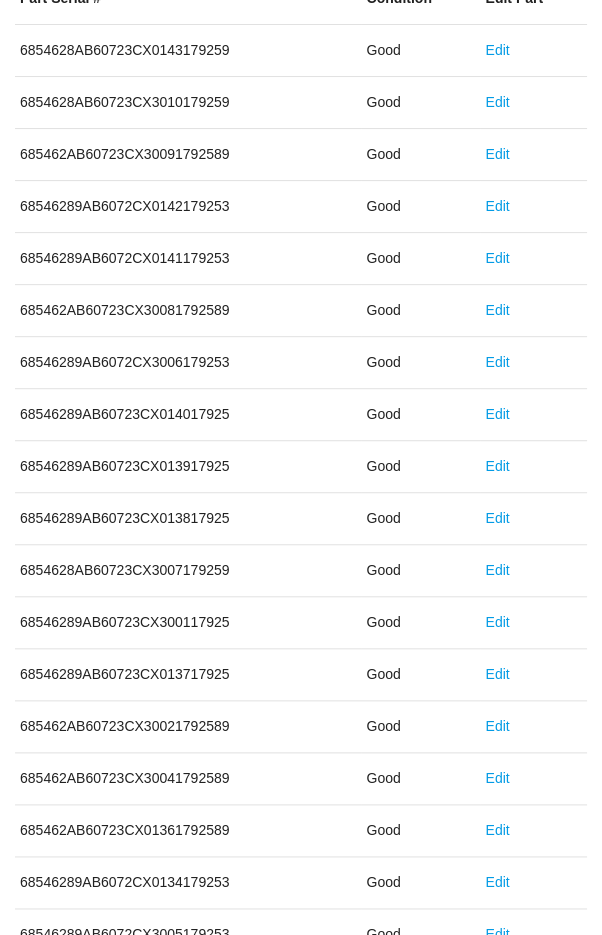 scroll, scrollTop: 1111, scrollLeft: 0, axis: vertical 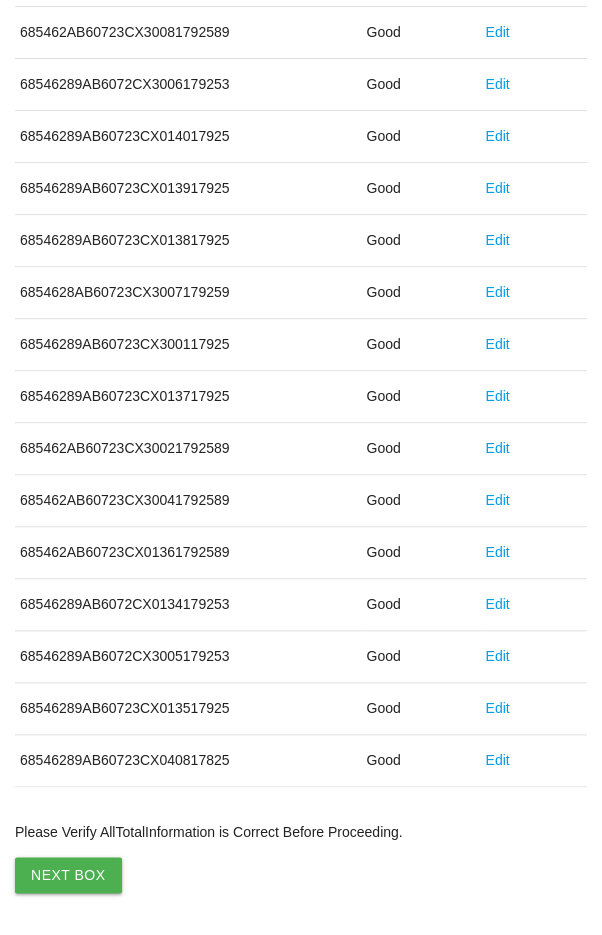 click on "Next Box" at bounding box center (68, 875) 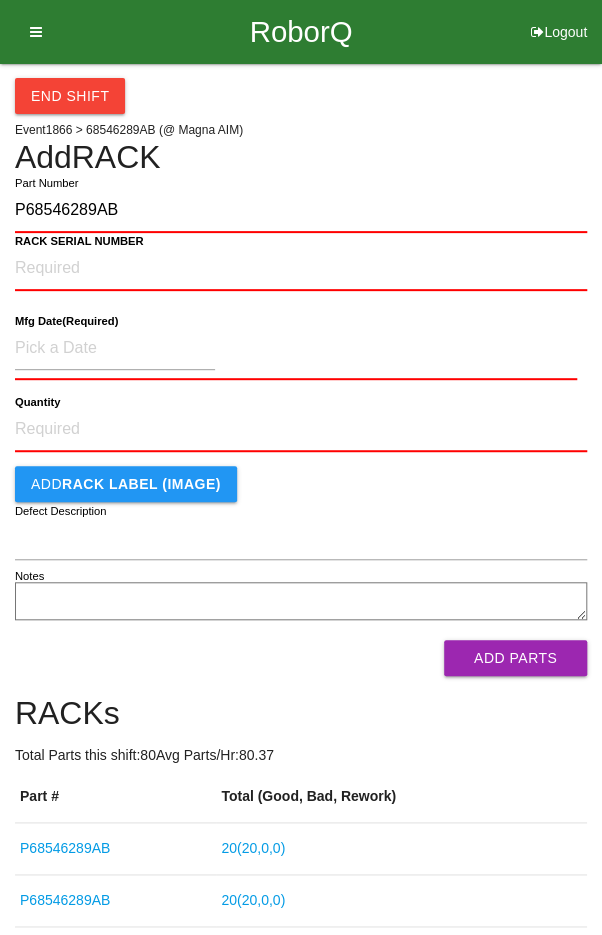 type on "P68546289AB" 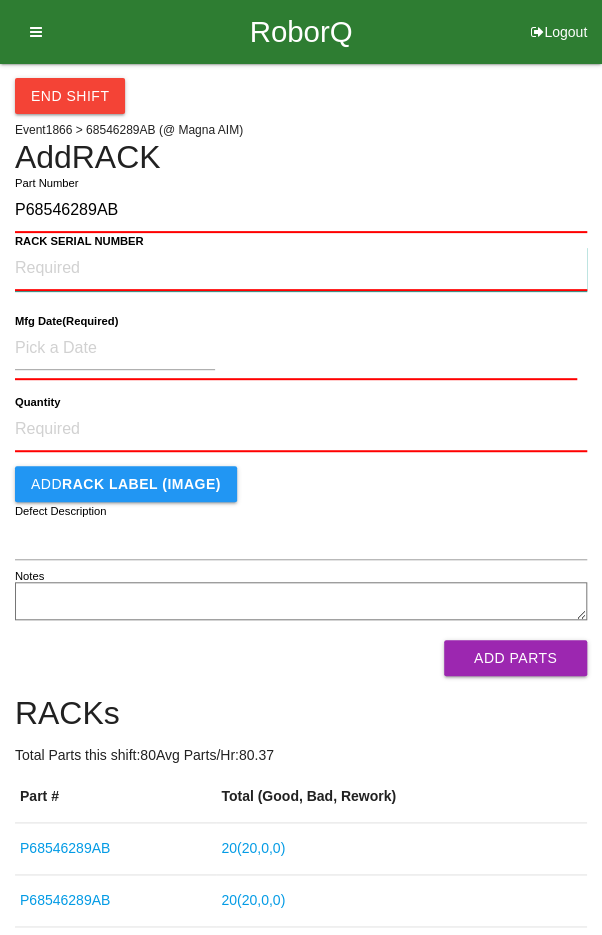 click on "RACK SERIAL NUMBER" at bounding box center (301, 269) 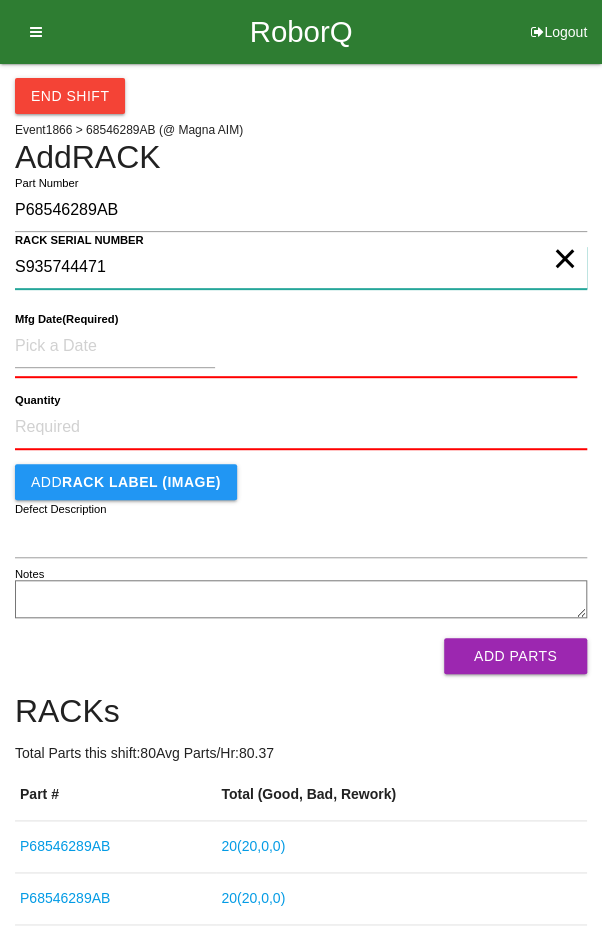 type on "S935744471" 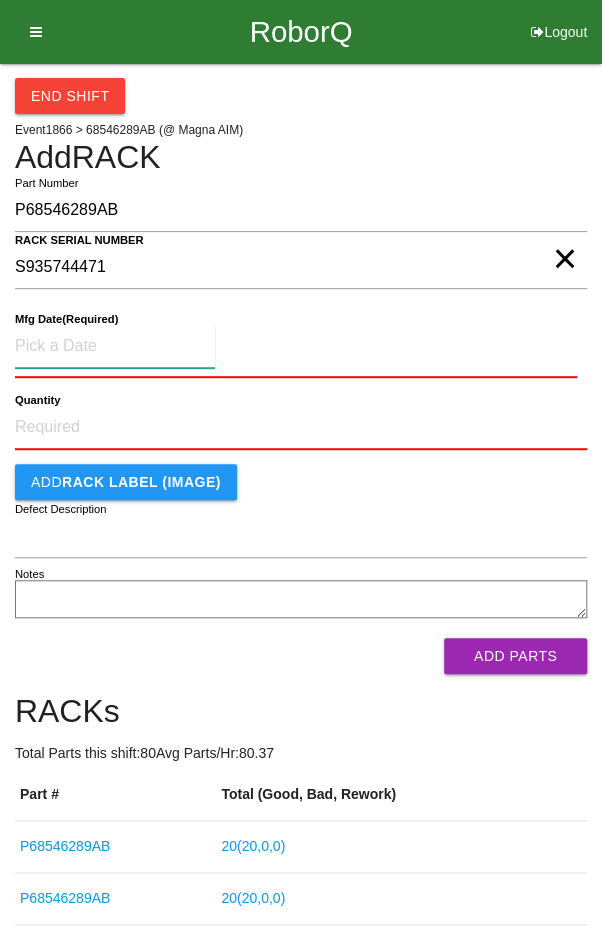 click at bounding box center [115, 346] 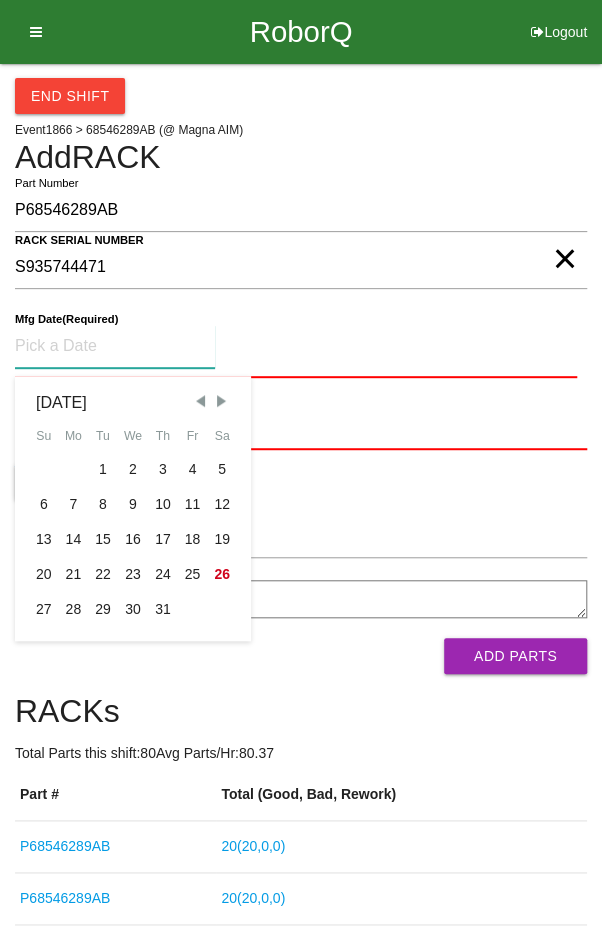 click on "7" at bounding box center (74, 504) 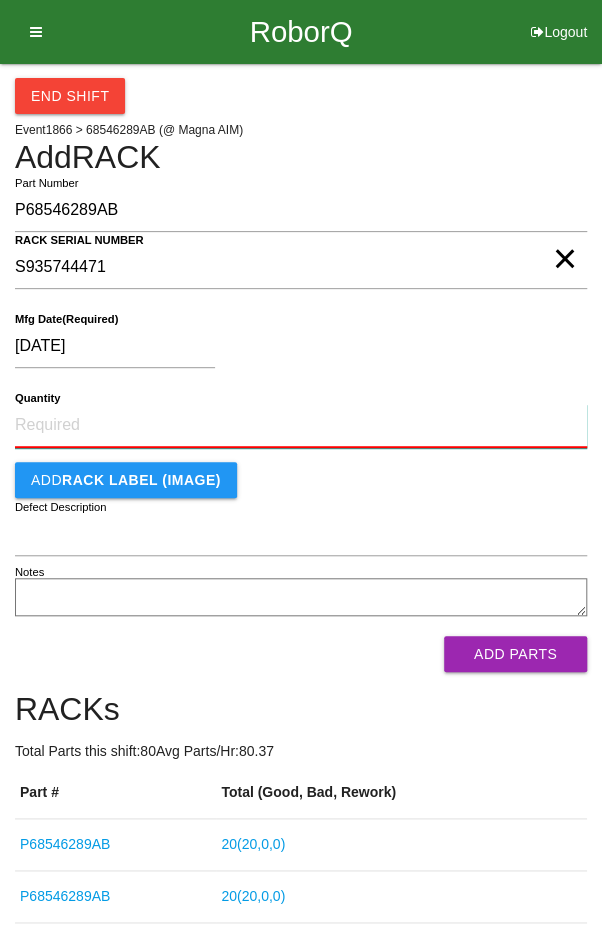 click on "Quantity" at bounding box center (301, 426) 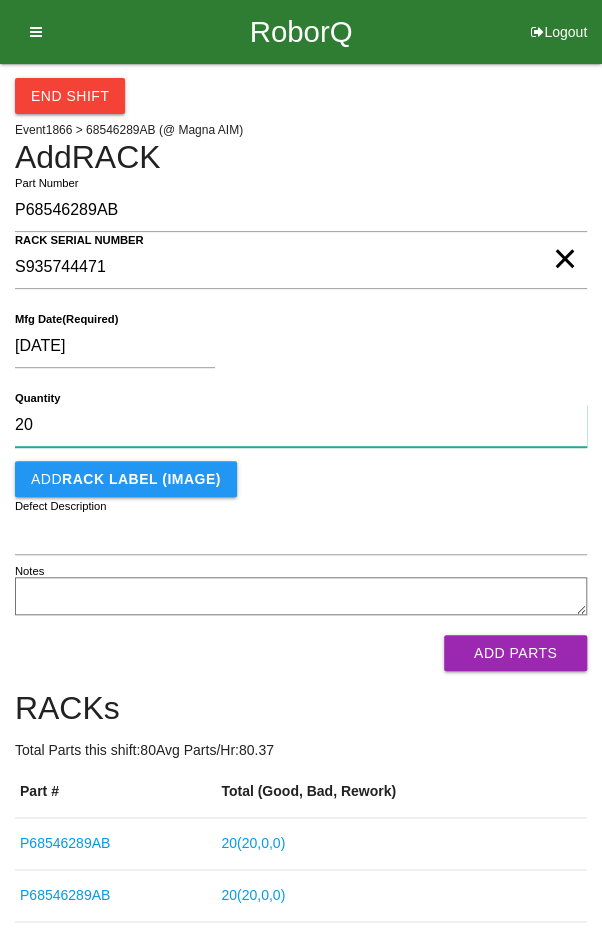 type on "20" 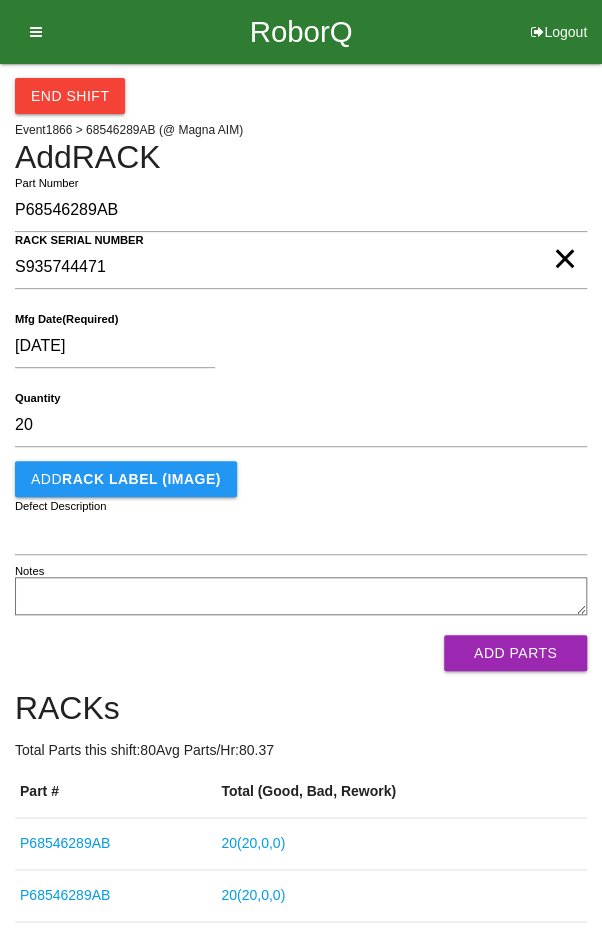 click on "[DATE]" at bounding box center [296, 350] 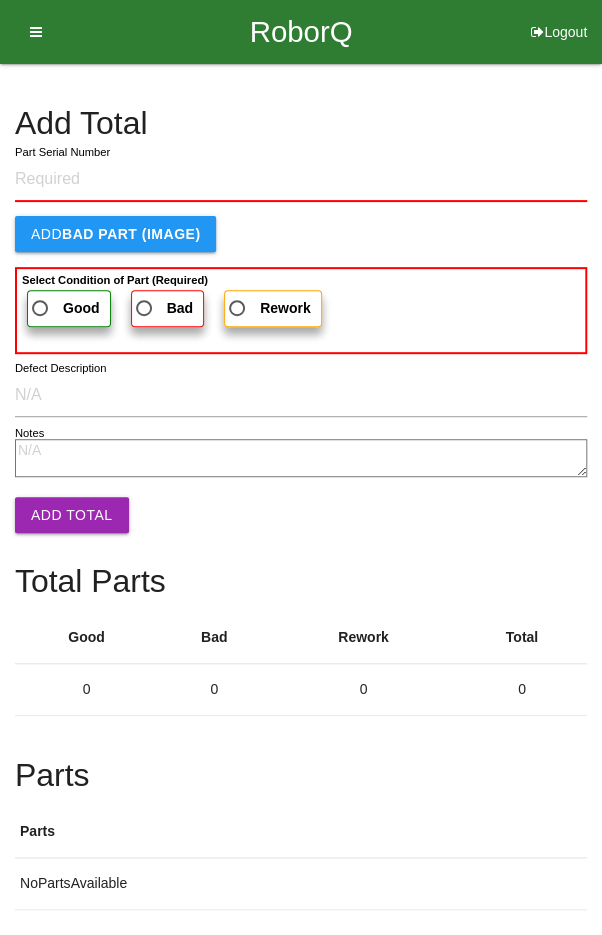 click on "Add Total" at bounding box center (301, 507) 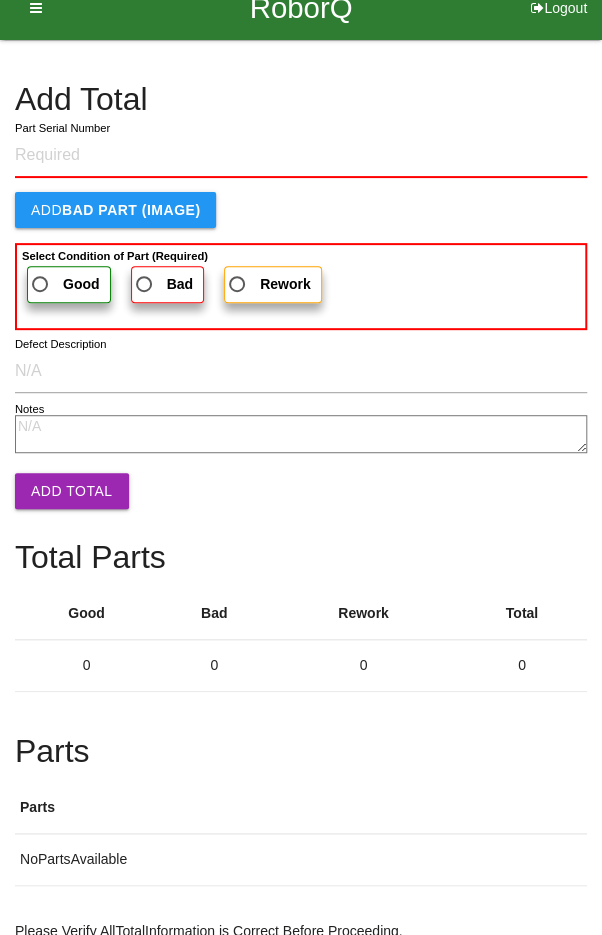 scroll, scrollTop: 0, scrollLeft: 0, axis: both 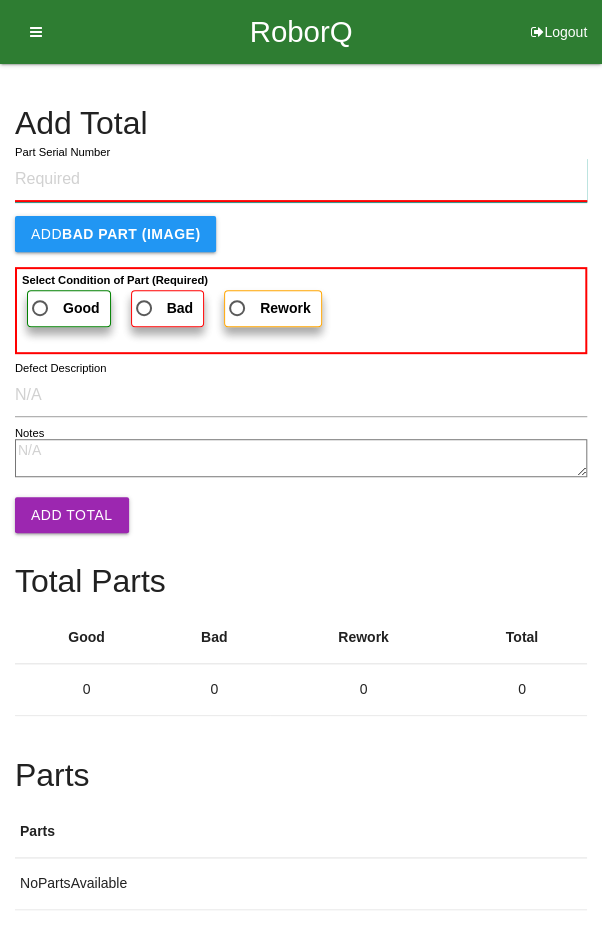 click on "Part Serial Number" at bounding box center (301, 180) 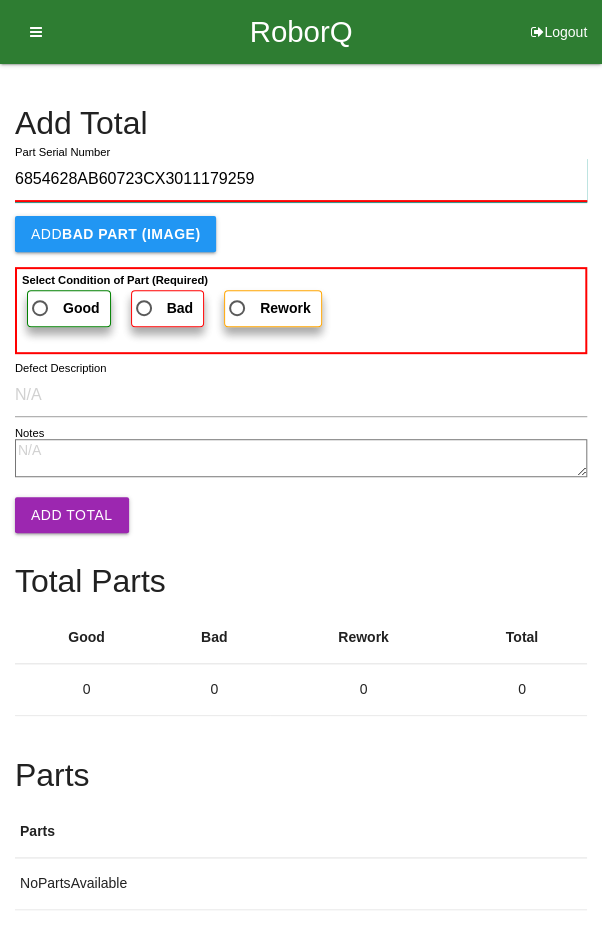 type on "6854628AB60723CX3011179259" 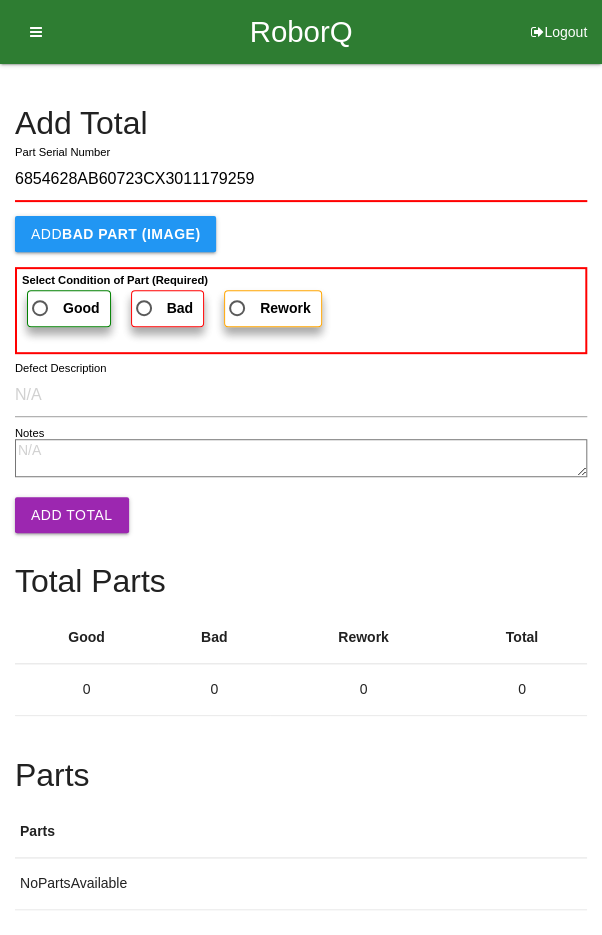click on "Good" at bounding box center (64, 308) 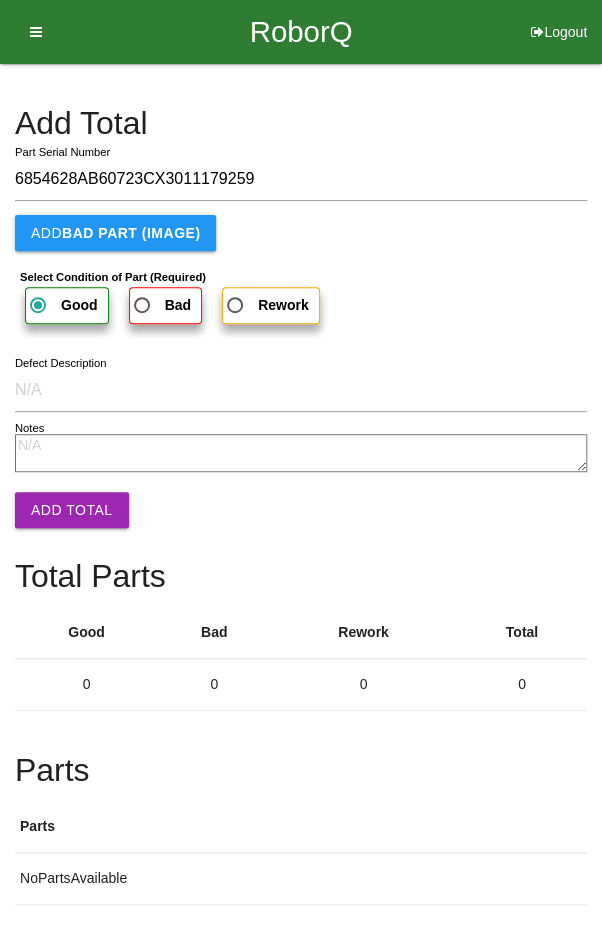 click on "Add Total" at bounding box center (72, 510) 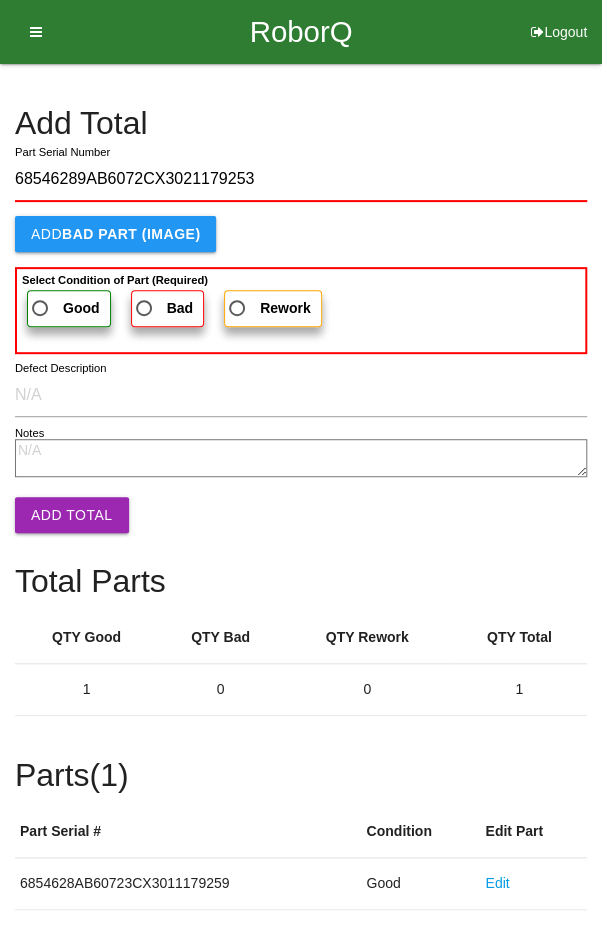 type on "68546289AB6072CX3021179253" 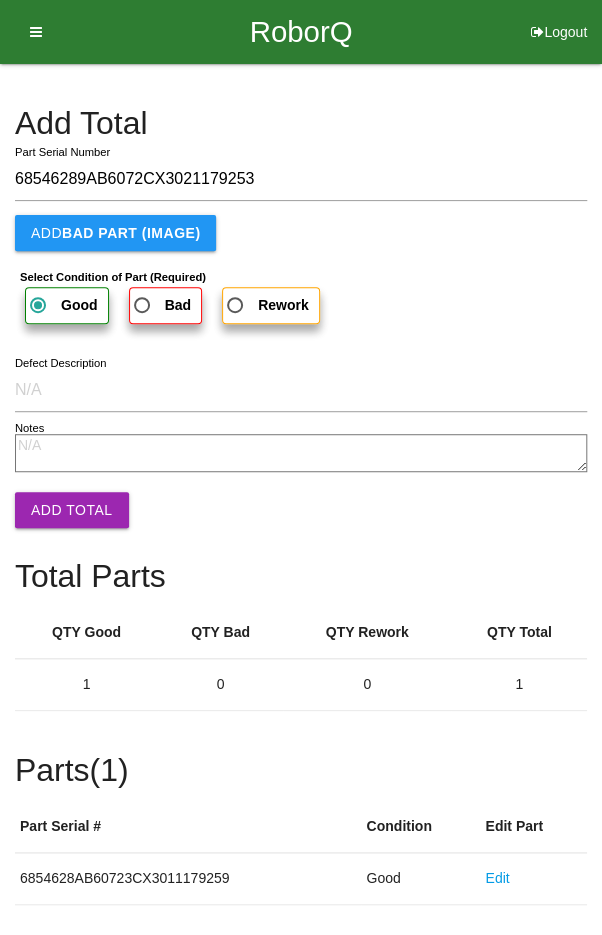 click on "Add Total" at bounding box center [72, 510] 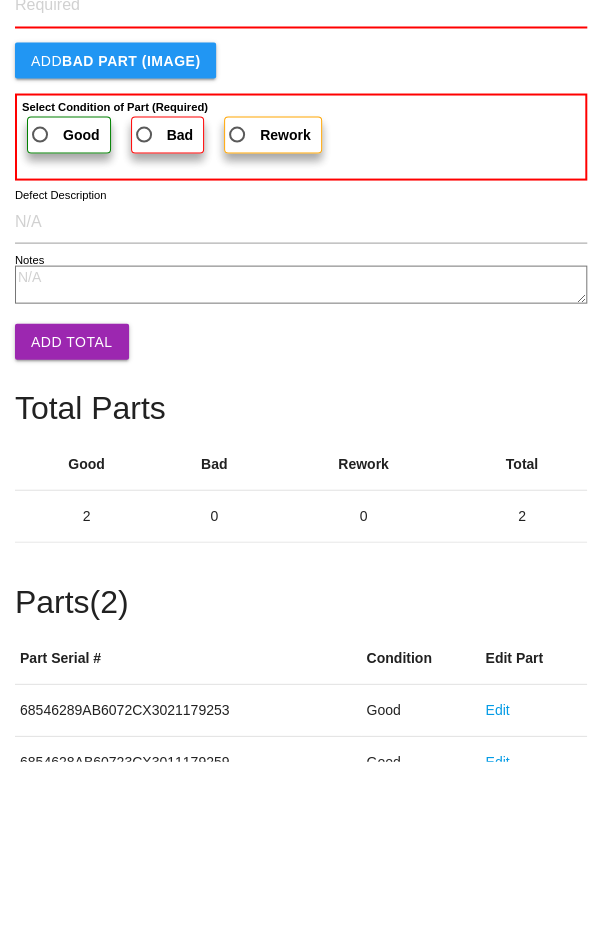 scroll, scrollTop: 180, scrollLeft: 0, axis: vertical 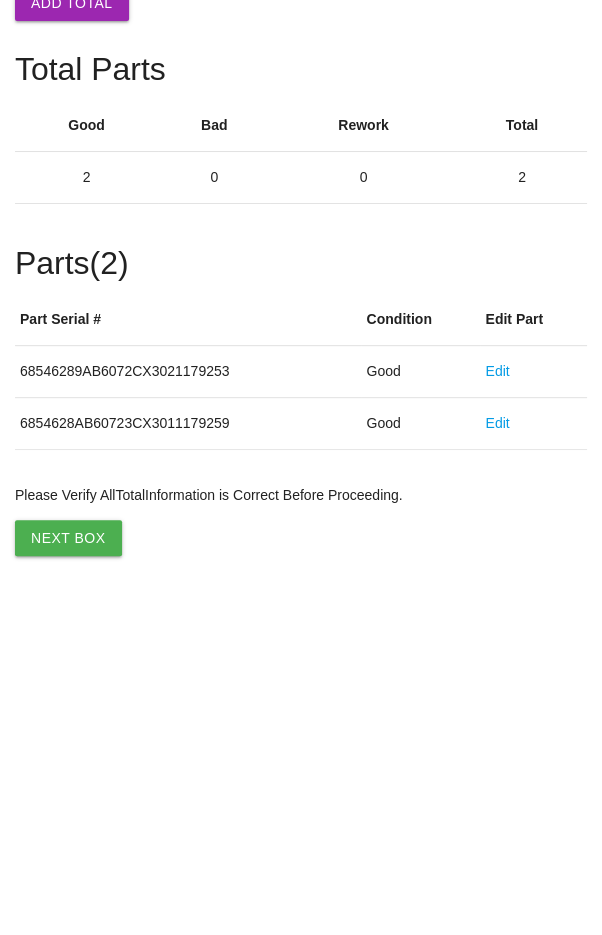 click on "Next Box" at bounding box center [68, 870] 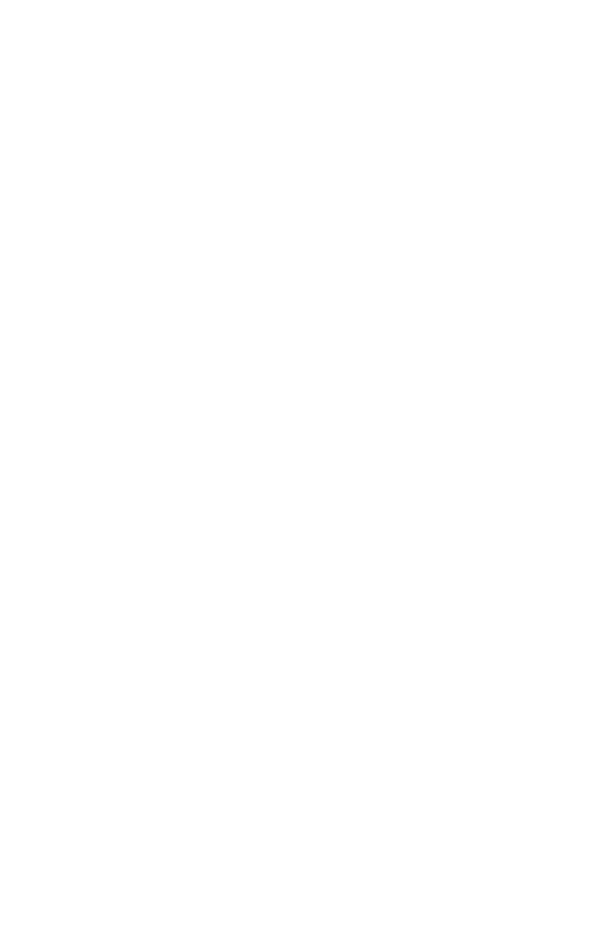 scroll, scrollTop: 0, scrollLeft: 0, axis: both 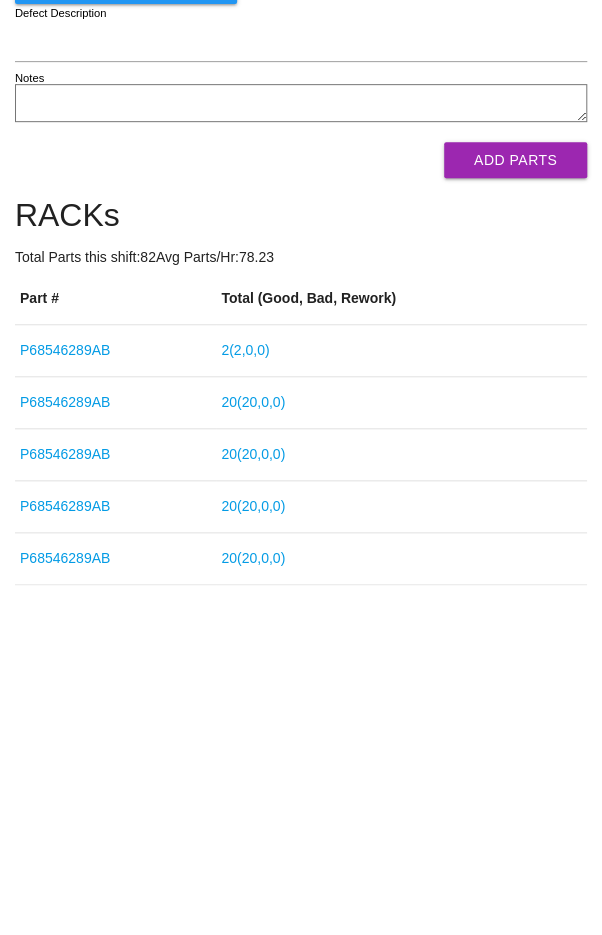 click on "P68546289AB" at bounding box center [65, 604] 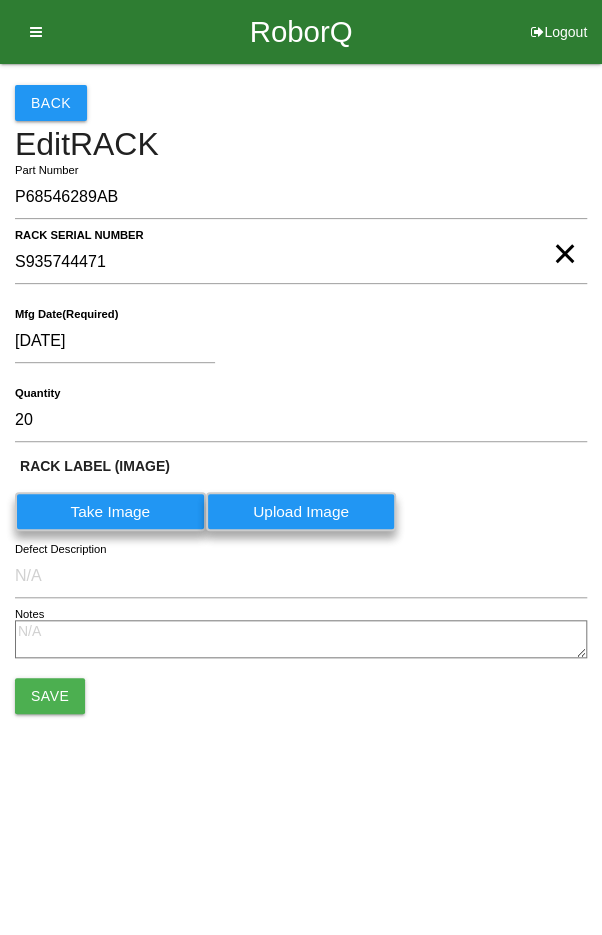 click on "Save" at bounding box center [50, 696] 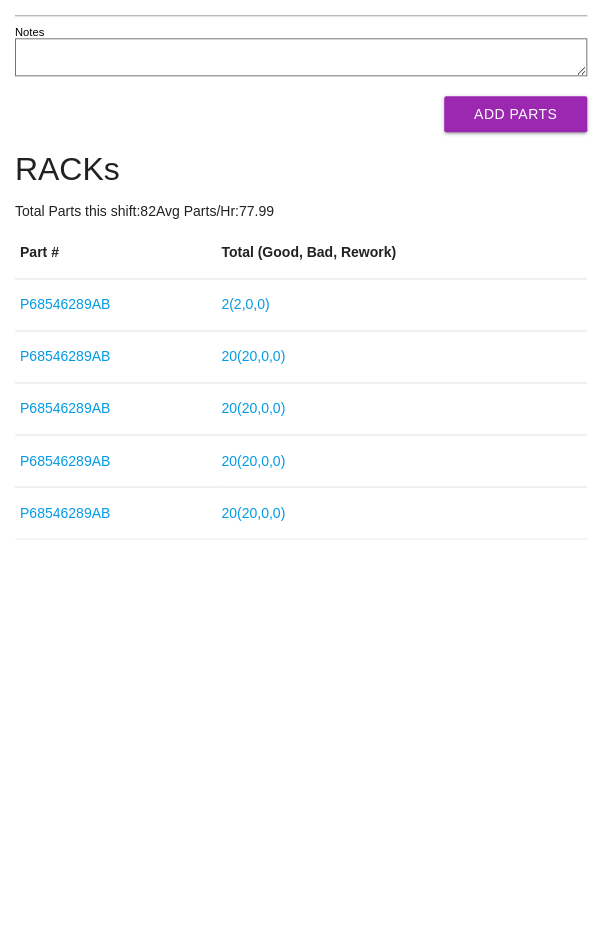 scroll, scrollTop: 244, scrollLeft: 0, axis: vertical 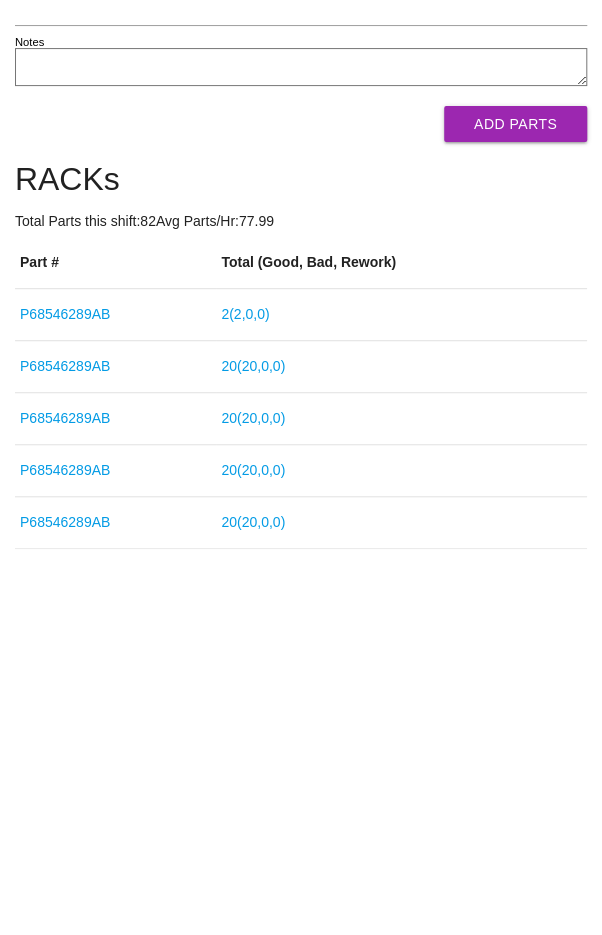 click on "2  ( 2 ,  0 ,  0 )" at bounding box center [245, 604] 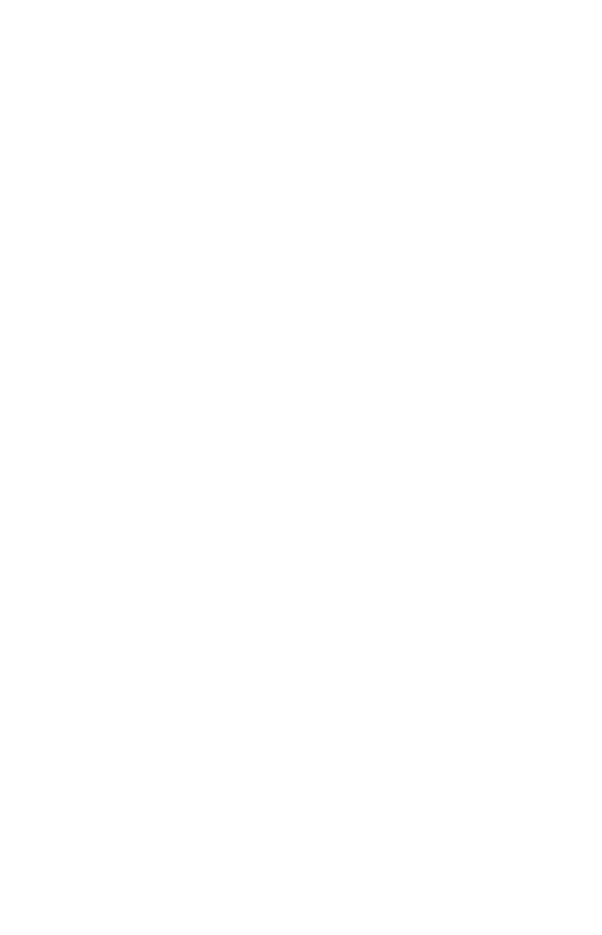 scroll, scrollTop: 0, scrollLeft: 0, axis: both 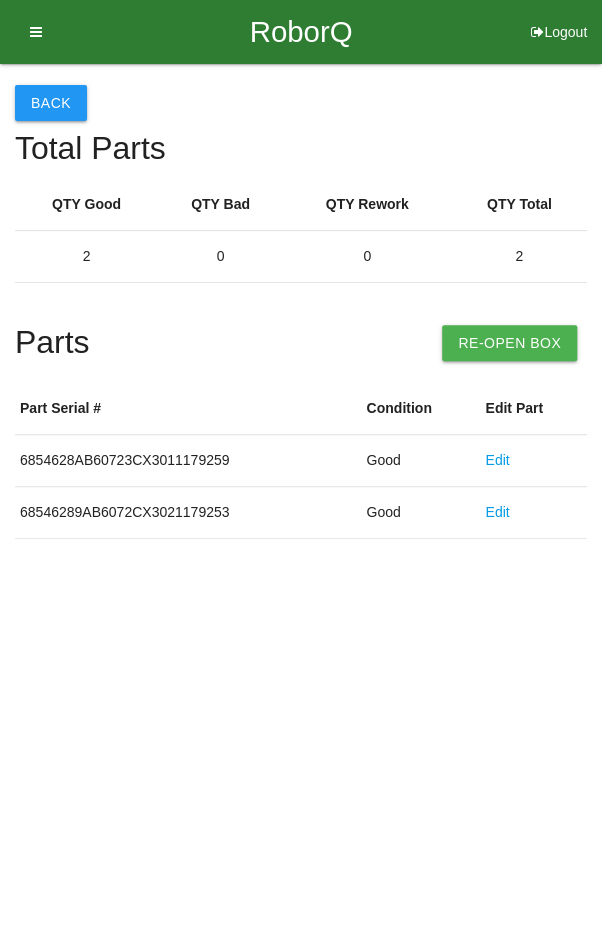 click on "Re-Open Box" at bounding box center [509, 343] 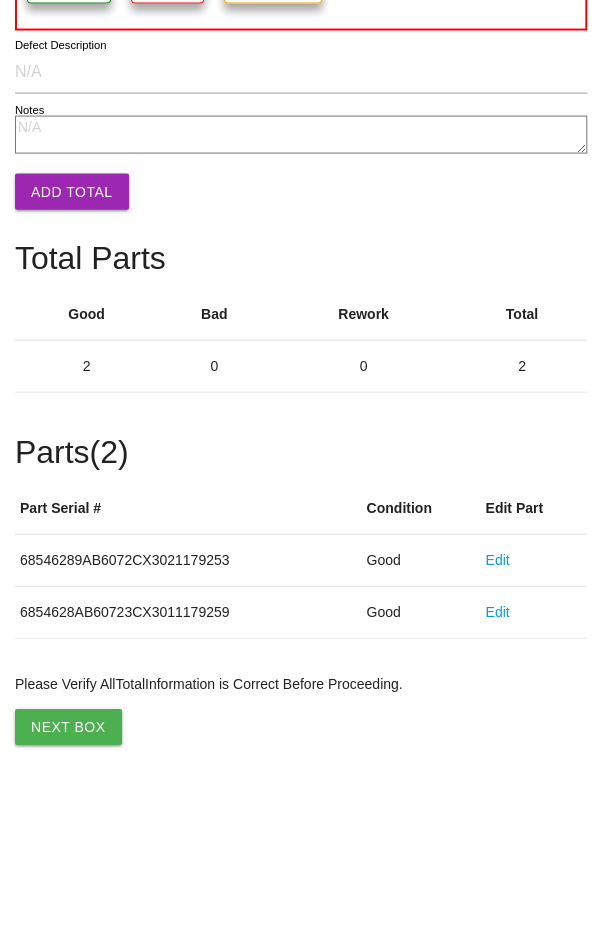 scroll, scrollTop: 0, scrollLeft: 0, axis: both 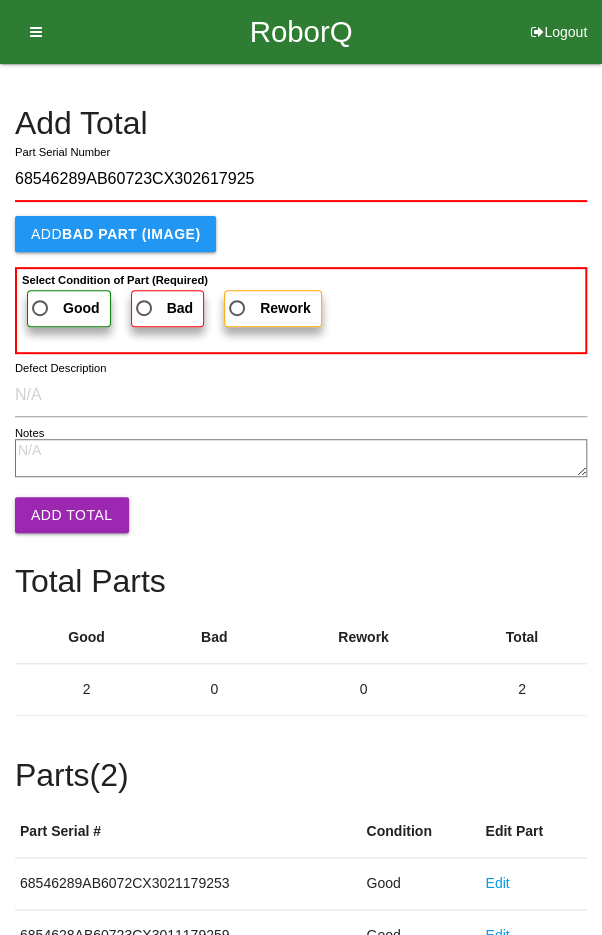 type on "68546289AB60723CX302617925" 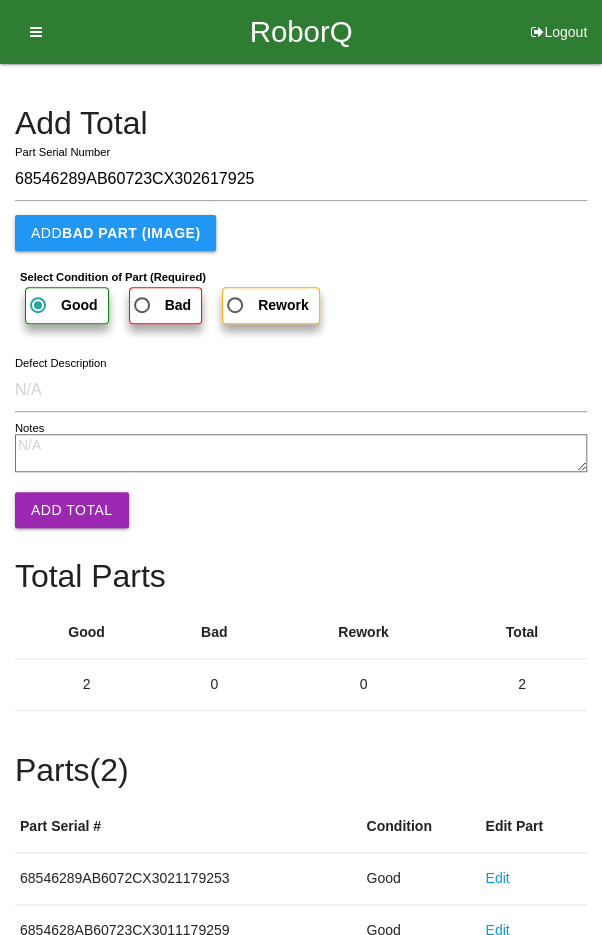 click on "Add Total" at bounding box center (72, 510) 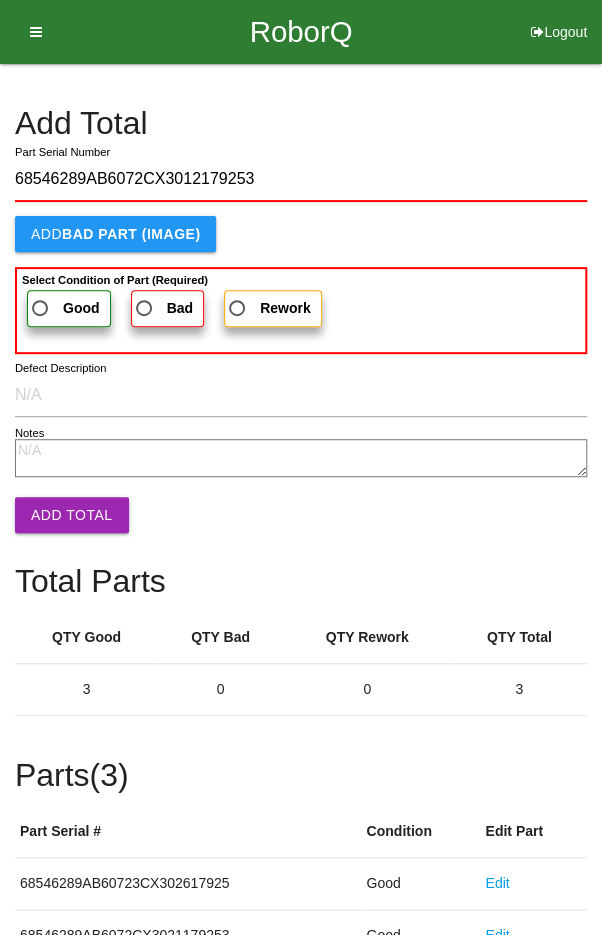 type on "68546289AB6072CX3012179253" 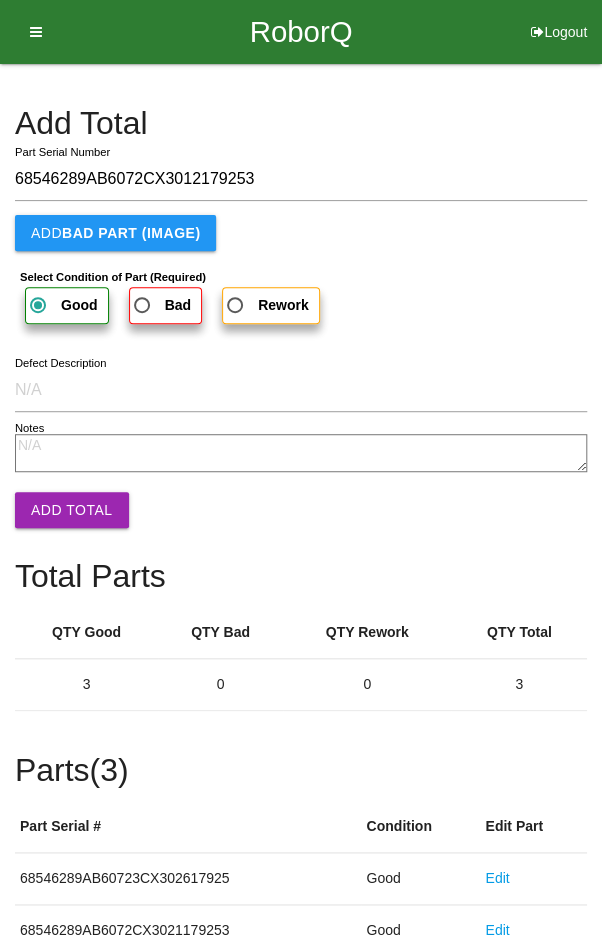 click on "Add Total" at bounding box center (72, 510) 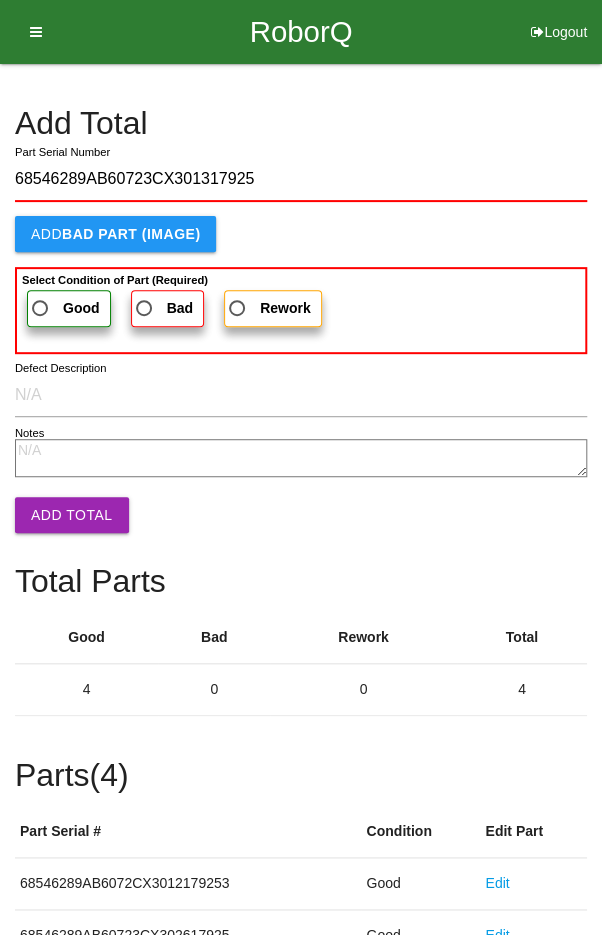 type on "68546289AB60723CX301317925" 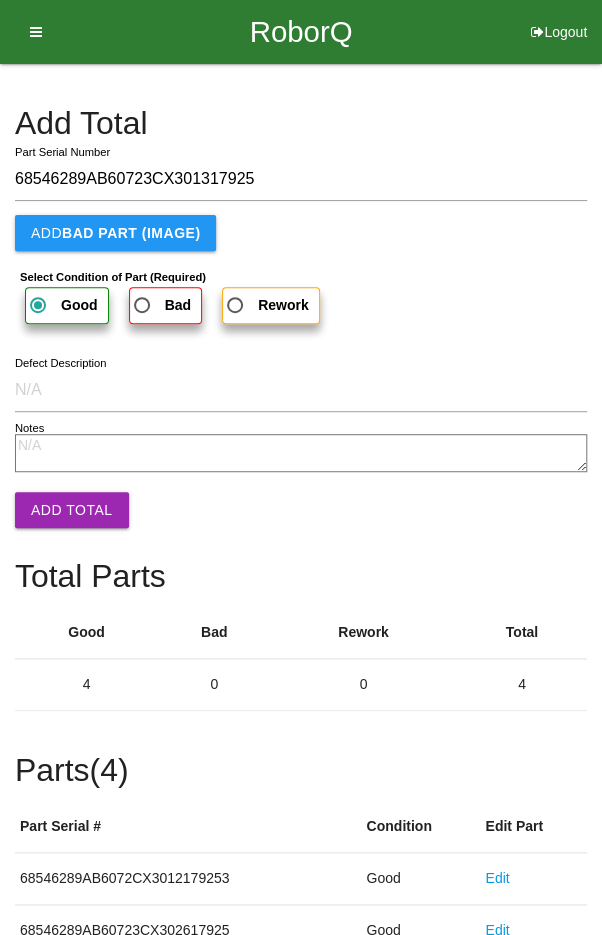 click on "Add Total" at bounding box center [72, 510] 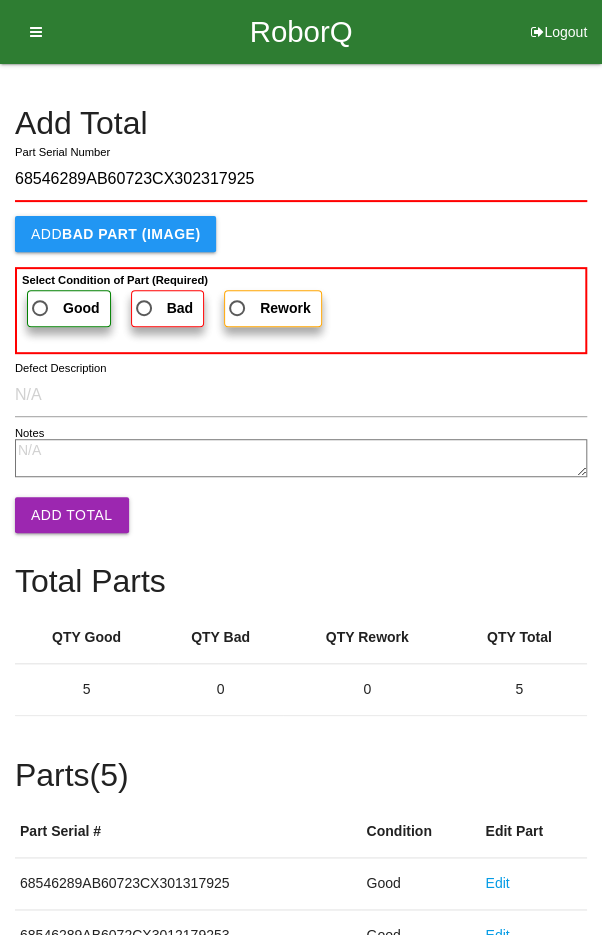 click on "Good" at bounding box center (64, 308) 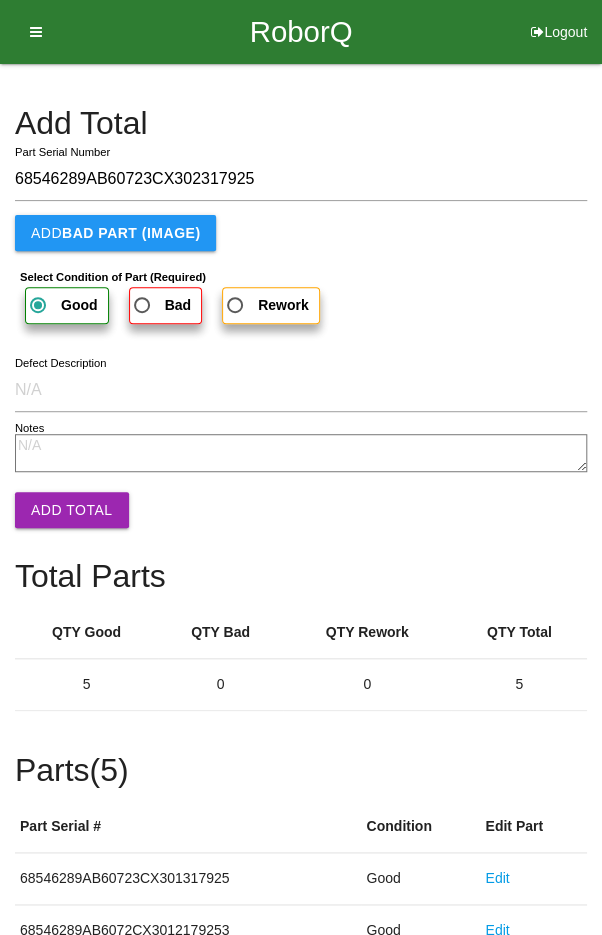 click on "Add Total" at bounding box center (72, 510) 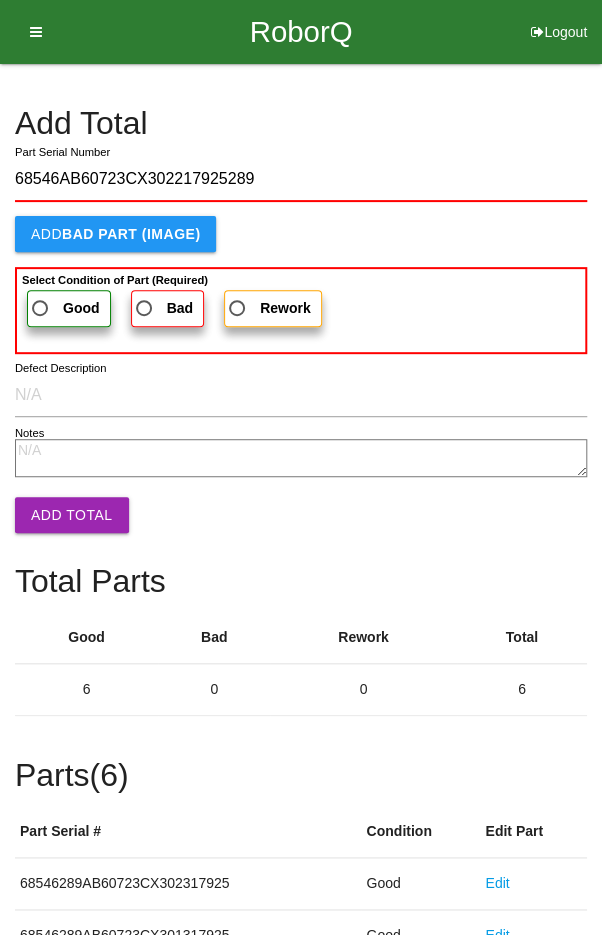 click on "Good" at bounding box center (64, 308) 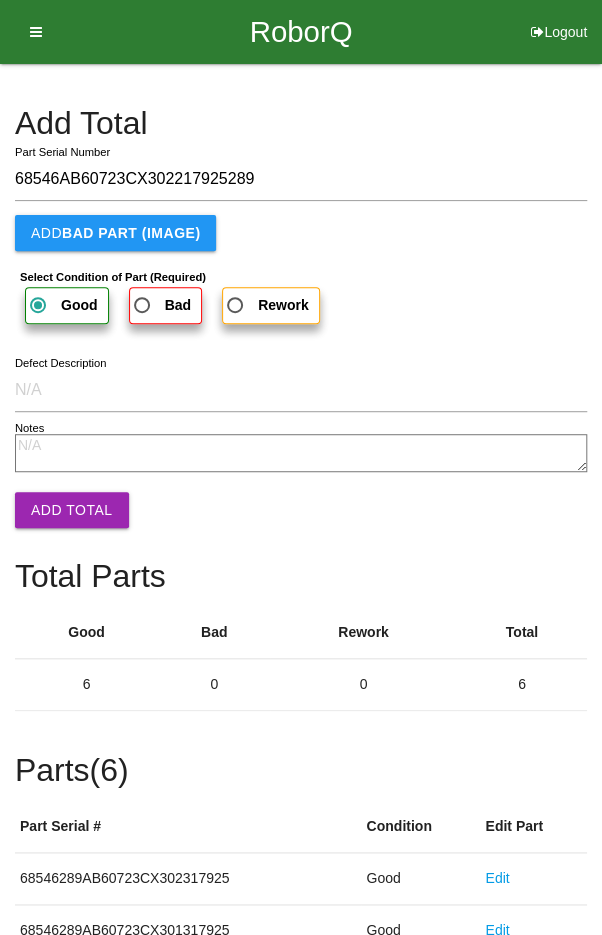 click on "Add Total" at bounding box center [72, 510] 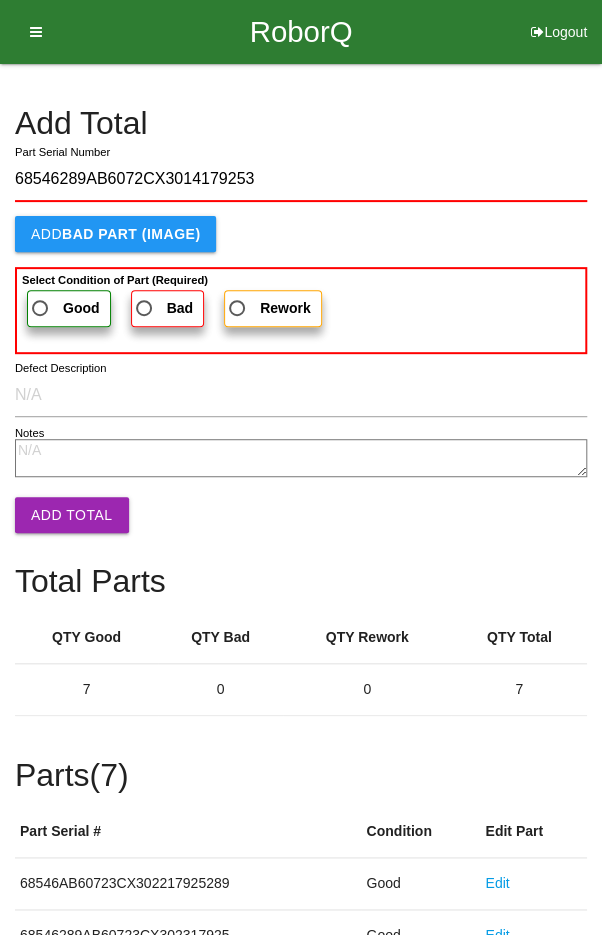 click on "Good" at bounding box center (64, 308) 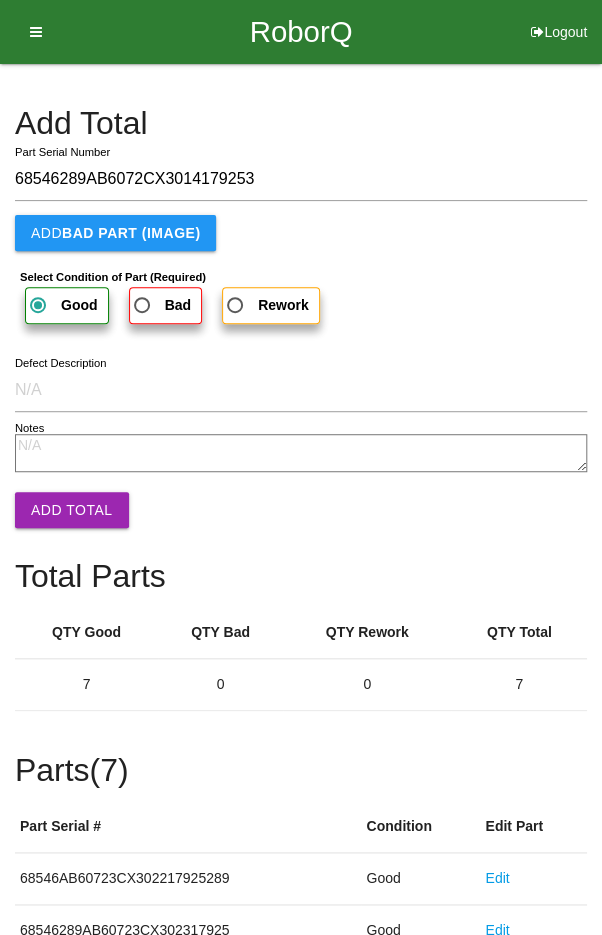 click on "Add Total" at bounding box center [72, 510] 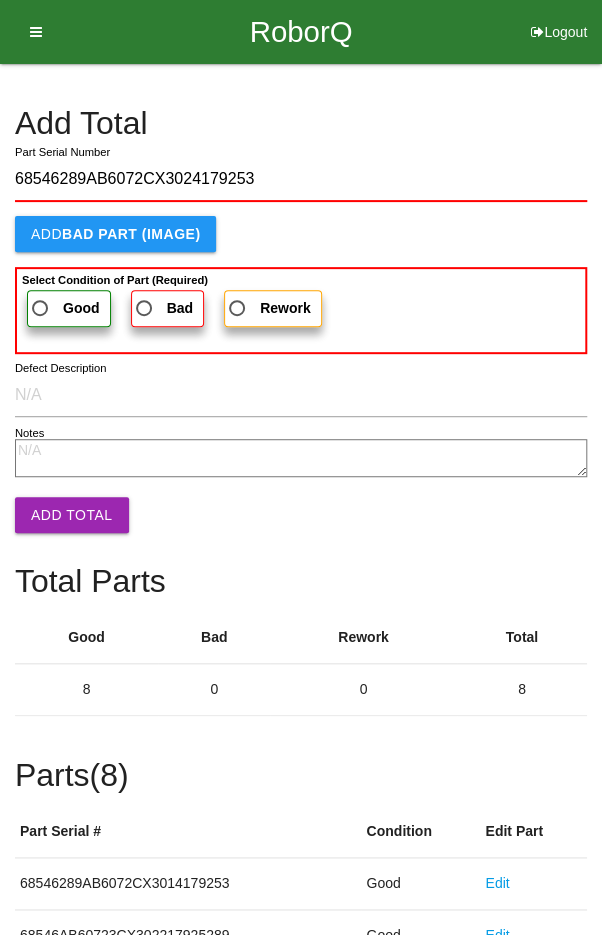 click on "Good" at bounding box center (69, 308) 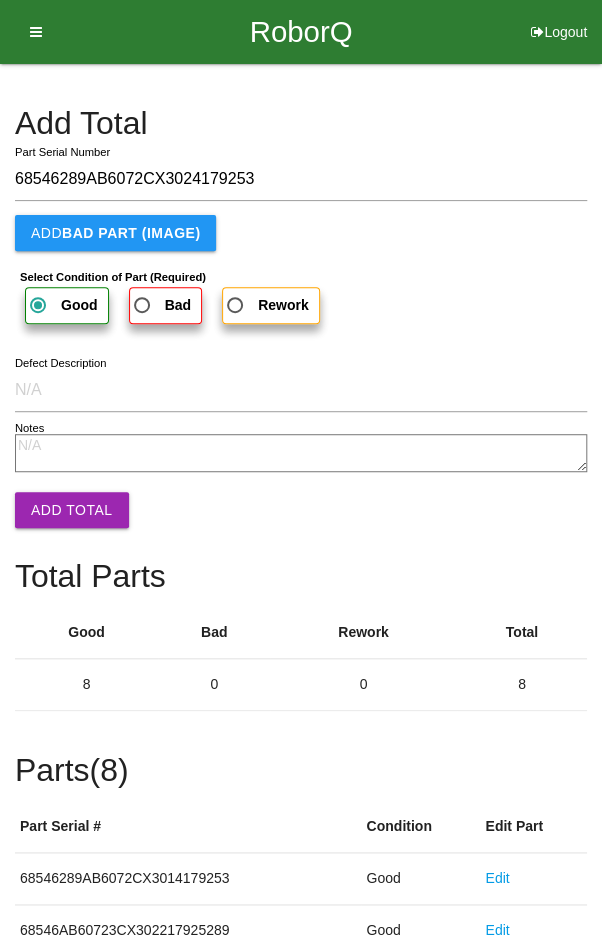 click on "Add Total" at bounding box center (72, 510) 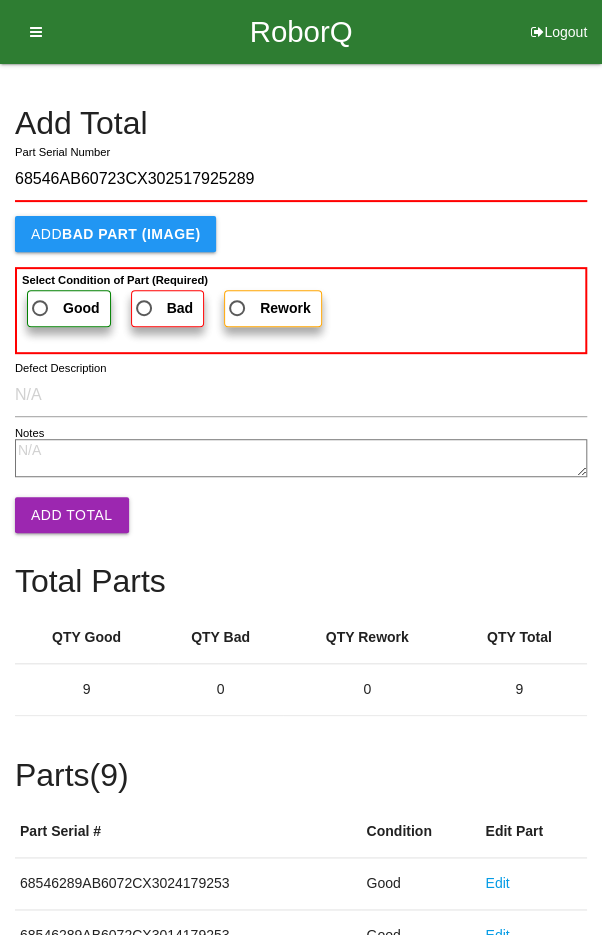 click on "Good" at bounding box center (69, 308) 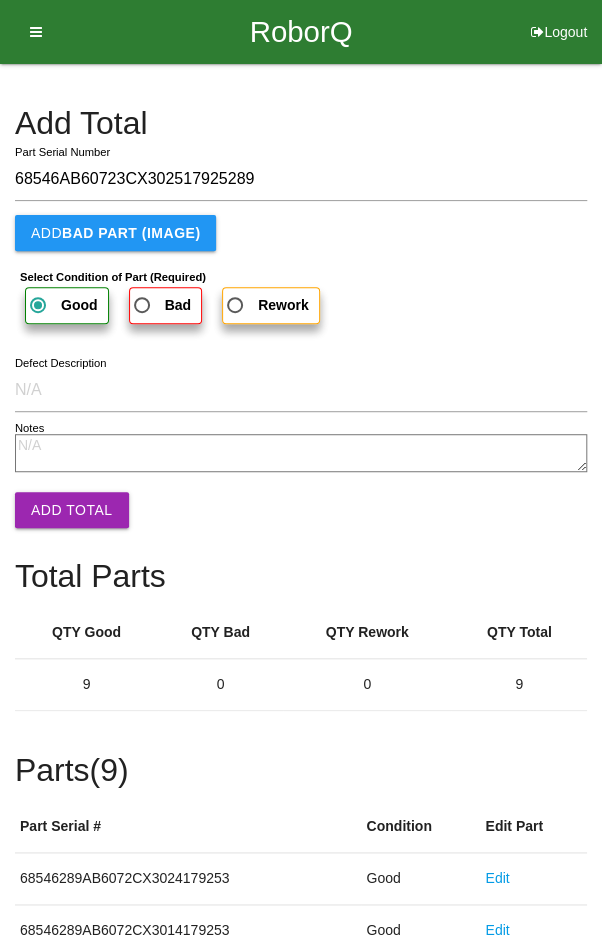 click on "Add Total" at bounding box center [72, 510] 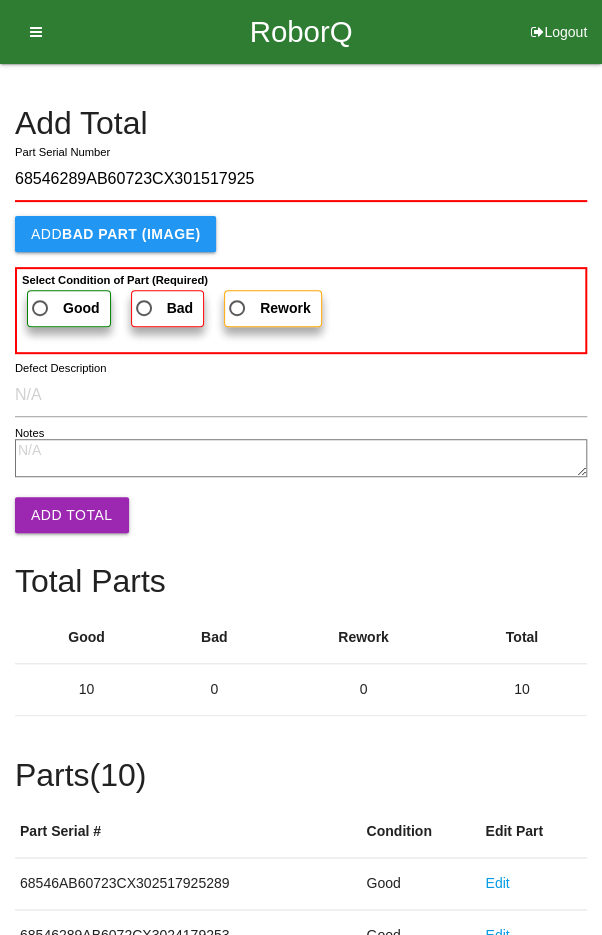 click on "Good" at bounding box center (81, 308) 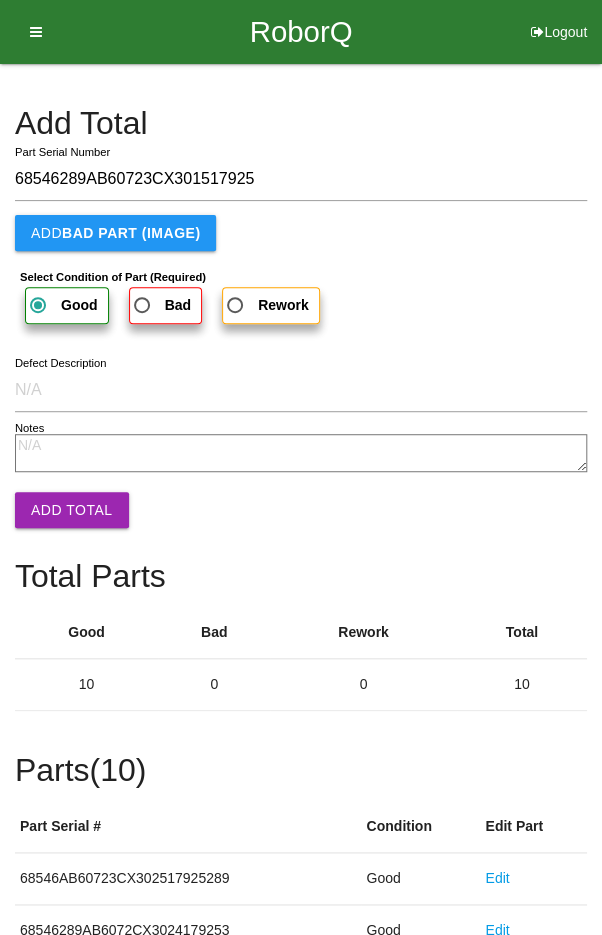 click on "Add Total" at bounding box center (72, 510) 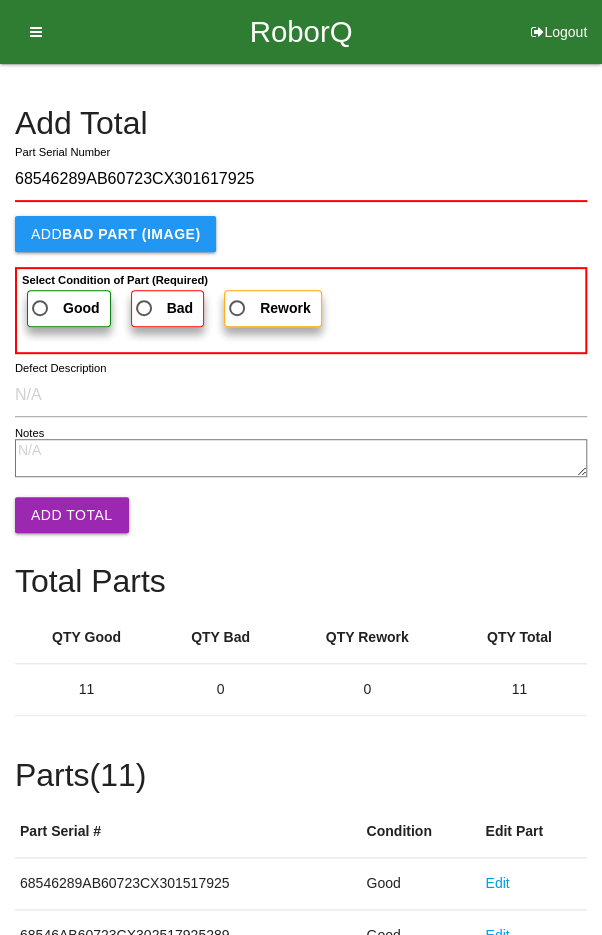 click on "Good" at bounding box center [64, 308] 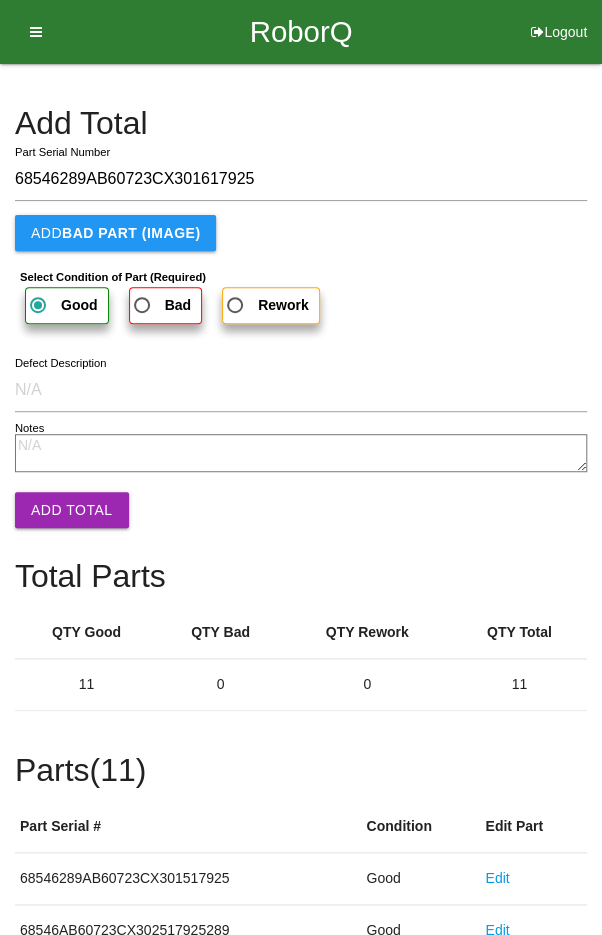 click on "Add Total" at bounding box center [72, 510] 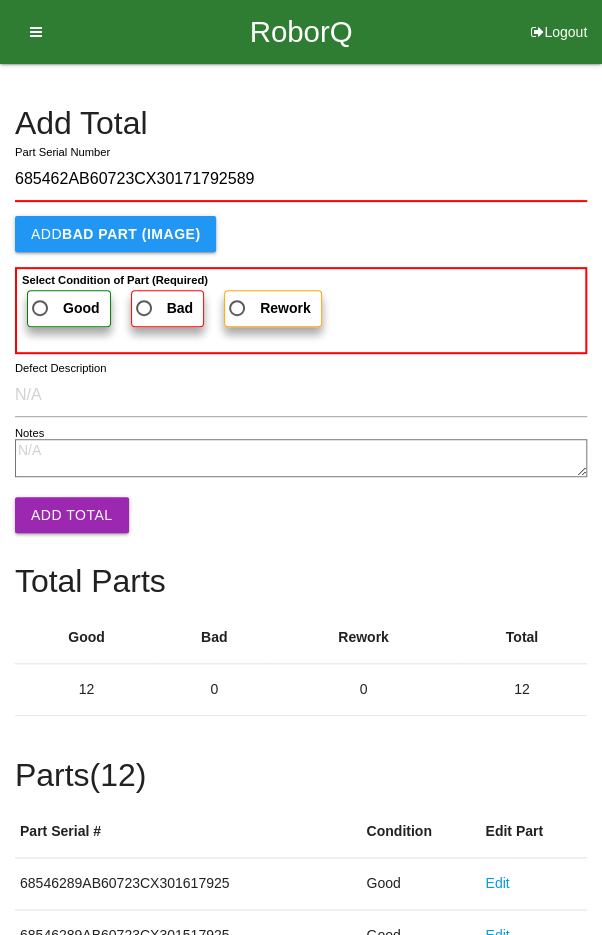 click on "Good" at bounding box center [69, 308] 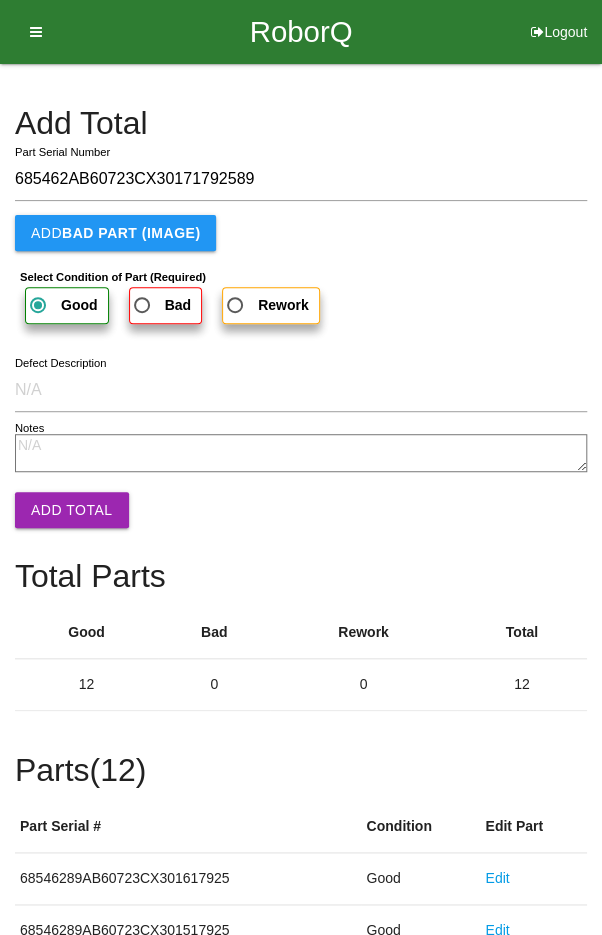 click on "Add Total" at bounding box center [72, 510] 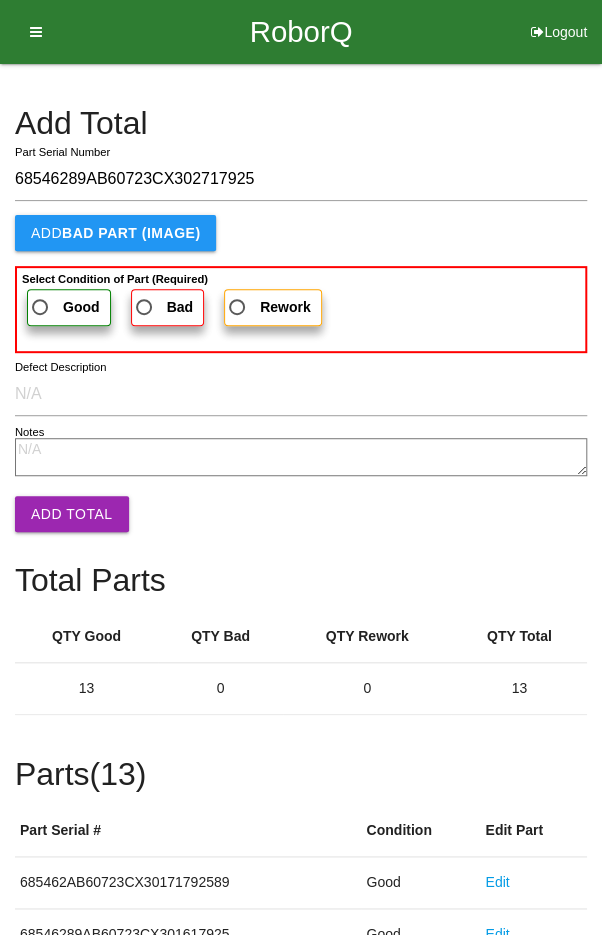 click on "Good" at bounding box center (81, 307) 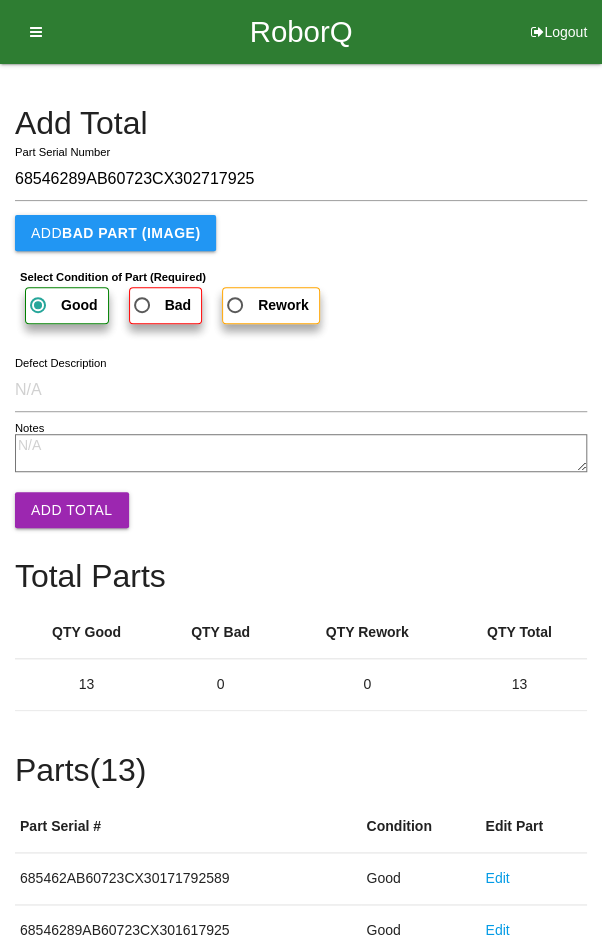 click on "Add Total" at bounding box center [72, 510] 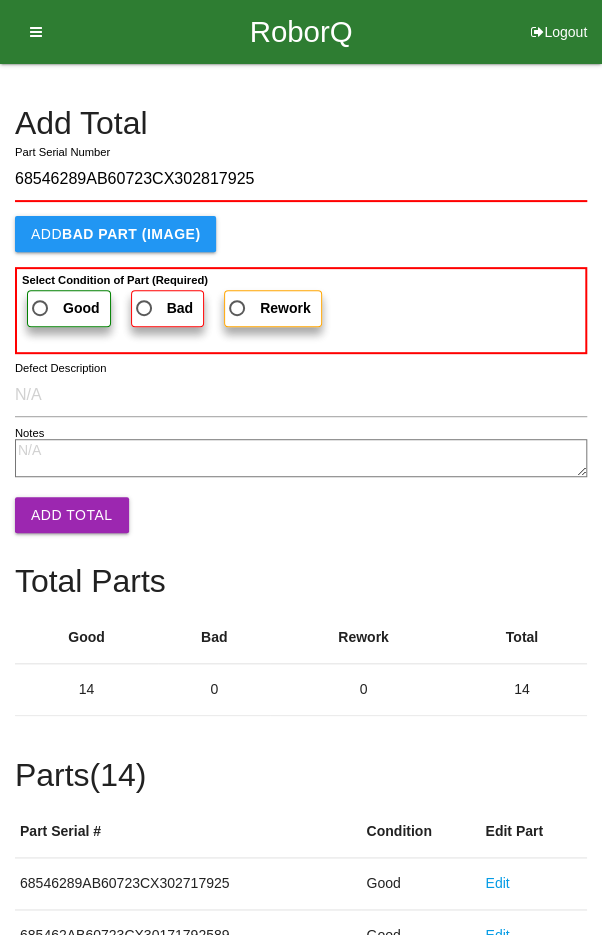 click on "Good" at bounding box center (64, 308) 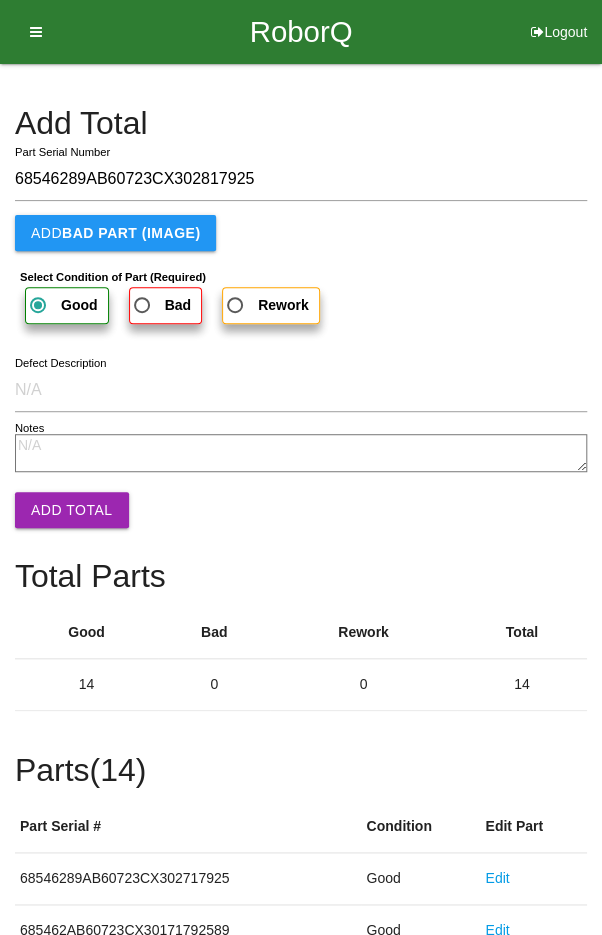 click on "Add Total" at bounding box center [72, 510] 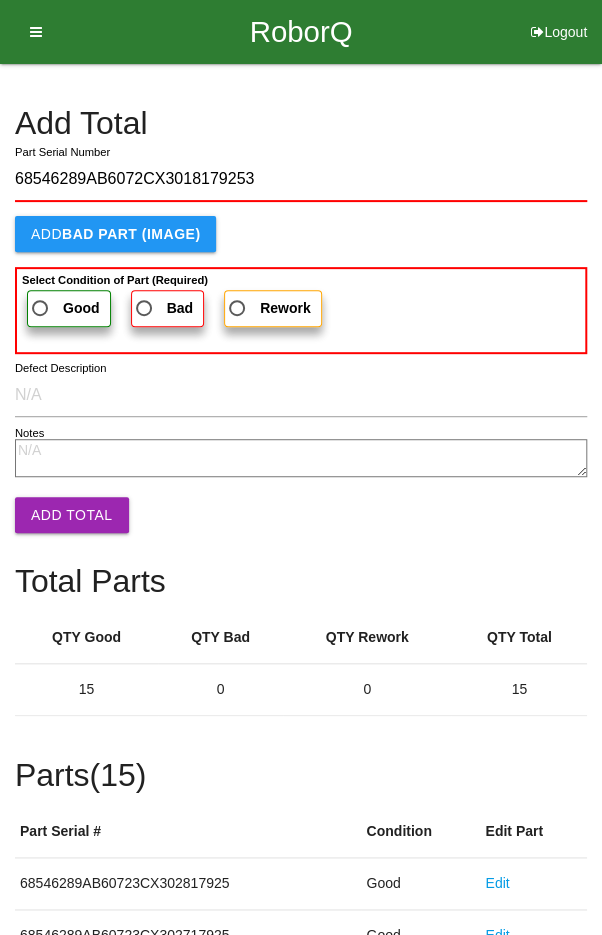 click on "Good" at bounding box center [64, 308] 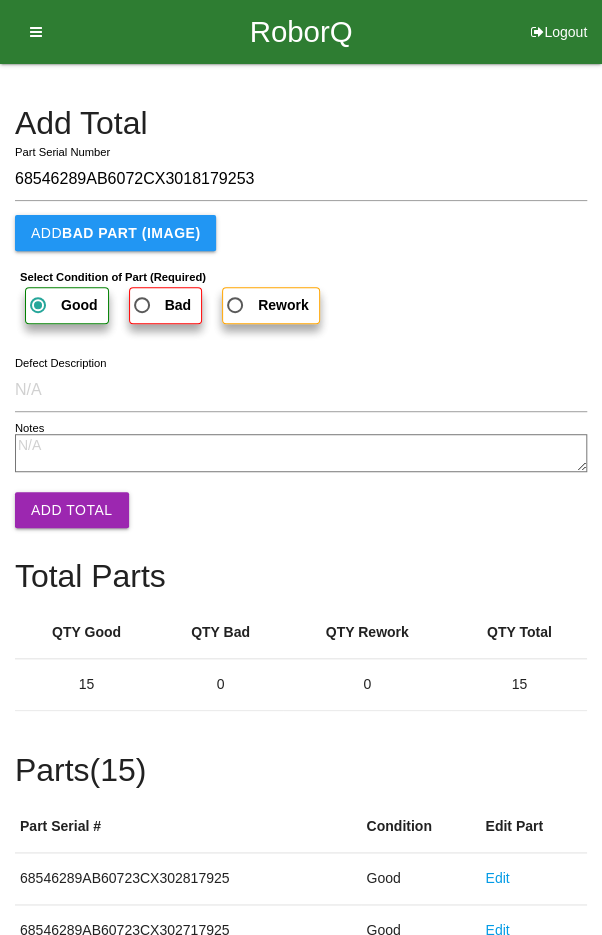 click on "Add Total" at bounding box center (72, 510) 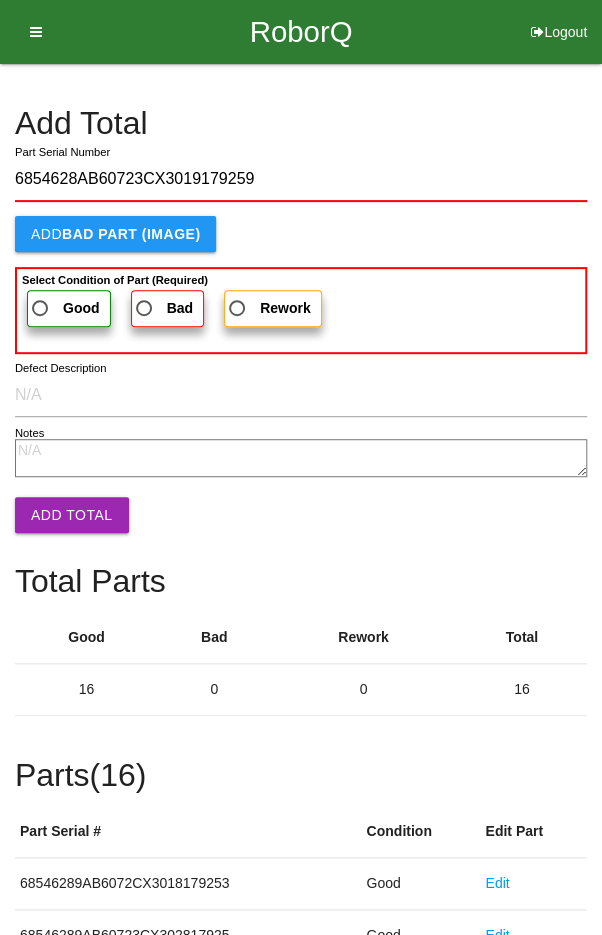 click on "Good" at bounding box center [64, 308] 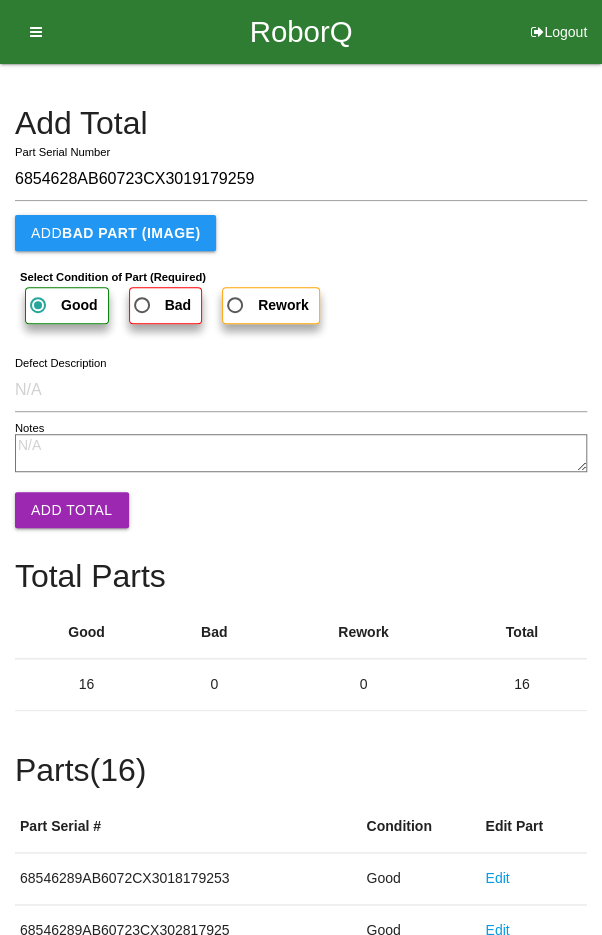 click on "Add Total" at bounding box center (72, 510) 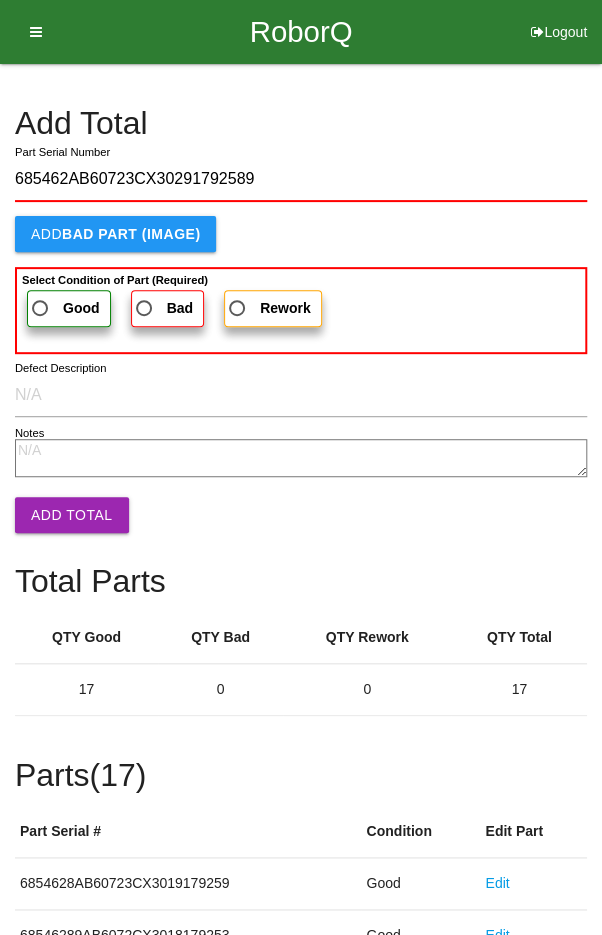 click on "Good" at bounding box center (64, 308) 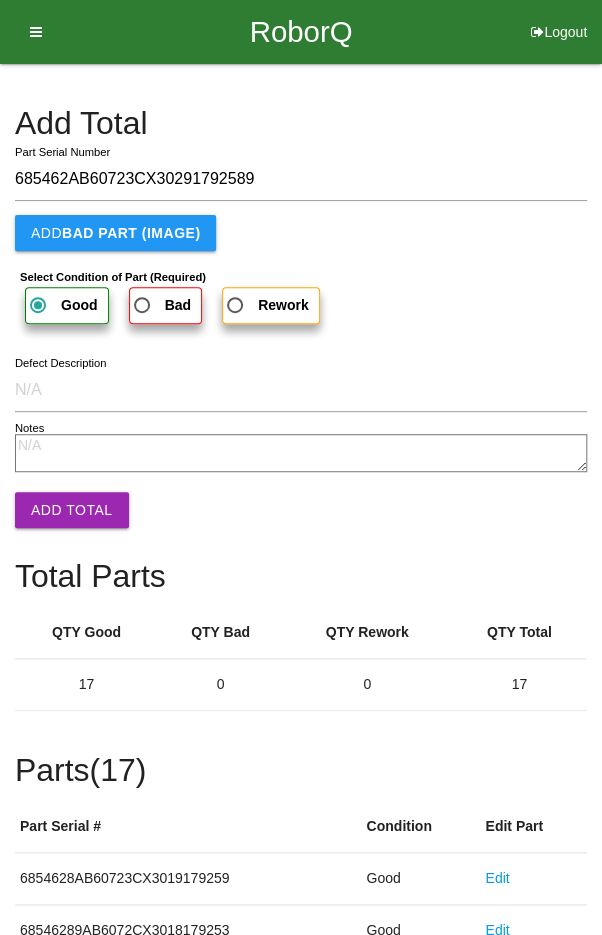 click on "Add Total" at bounding box center (72, 510) 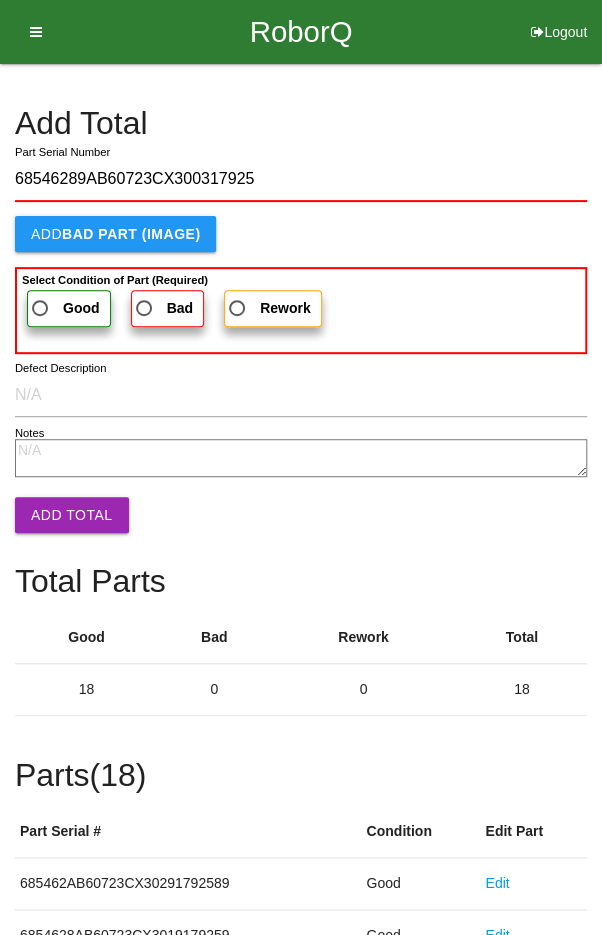 click on "Good" at bounding box center (64, 308) 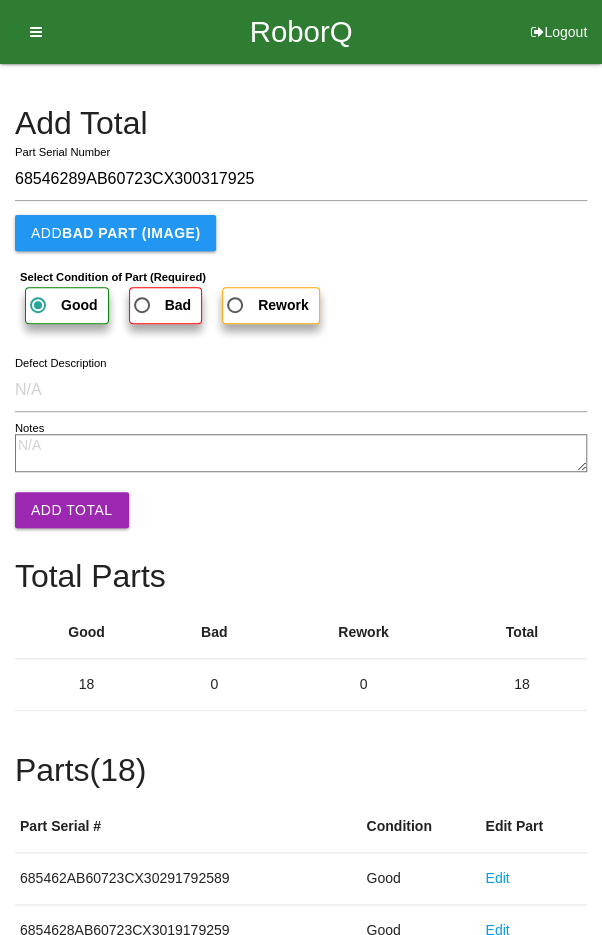 click on "Add Total" at bounding box center (72, 510) 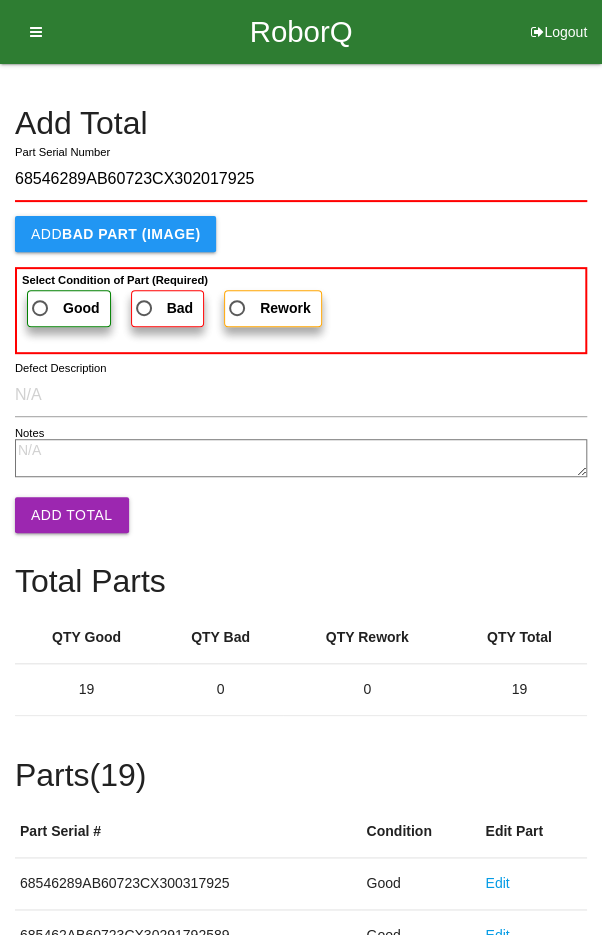 click on "Good" at bounding box center (81, 308) 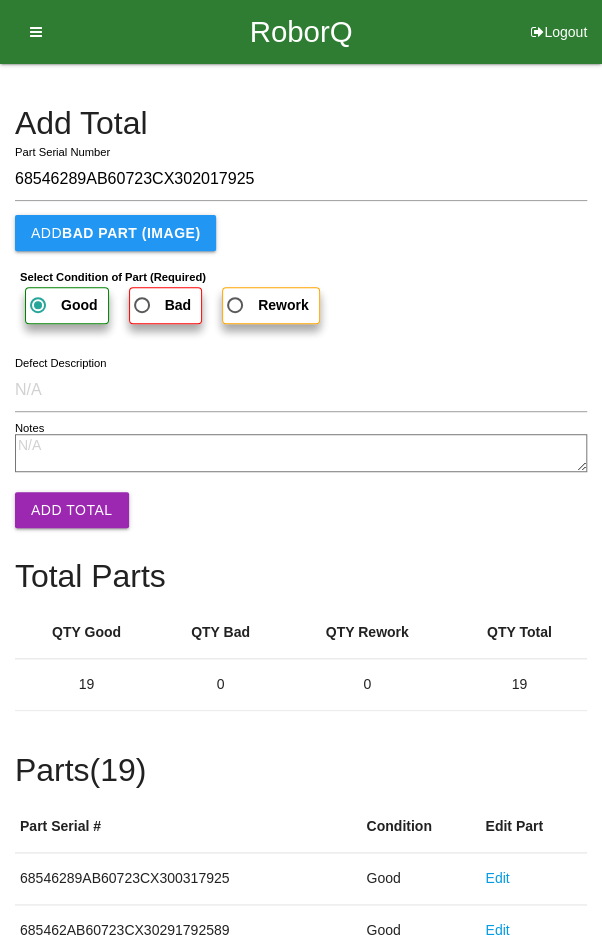 click on "Add Total" at bounding box center (72, 510) 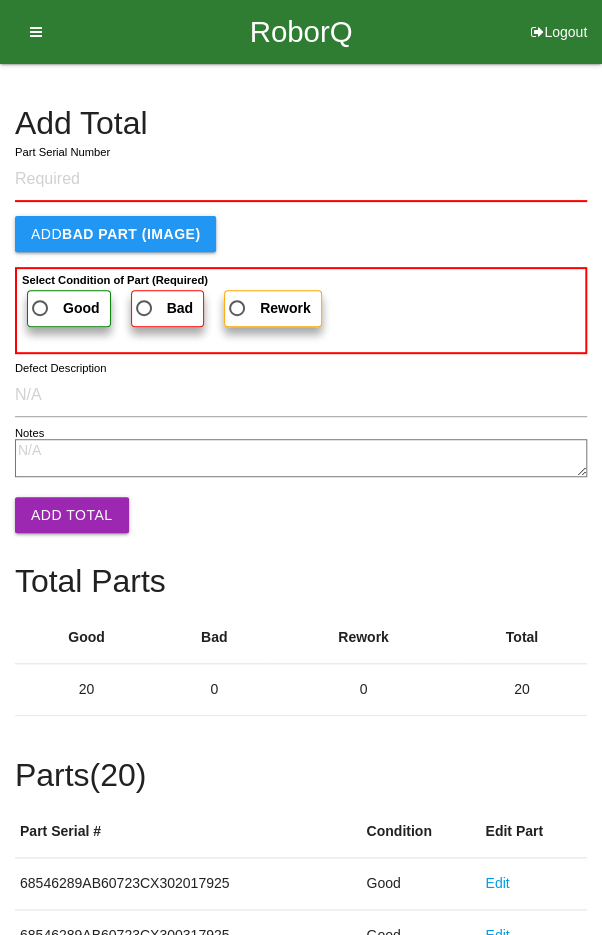click on "Add Total" at bounding box center [301, 123] 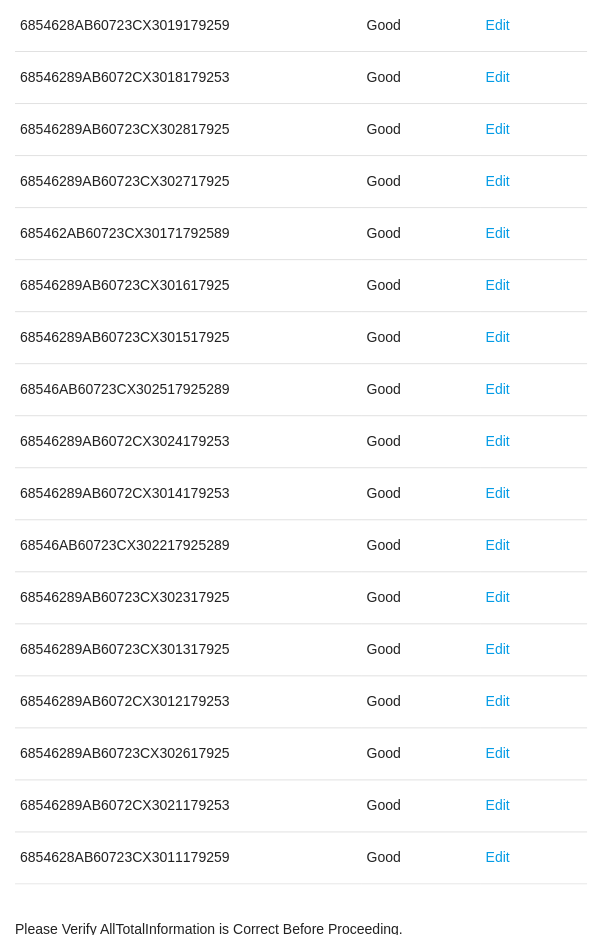 scroll, scrollTop: 1111, scrollLeft: 0, axis: vertical 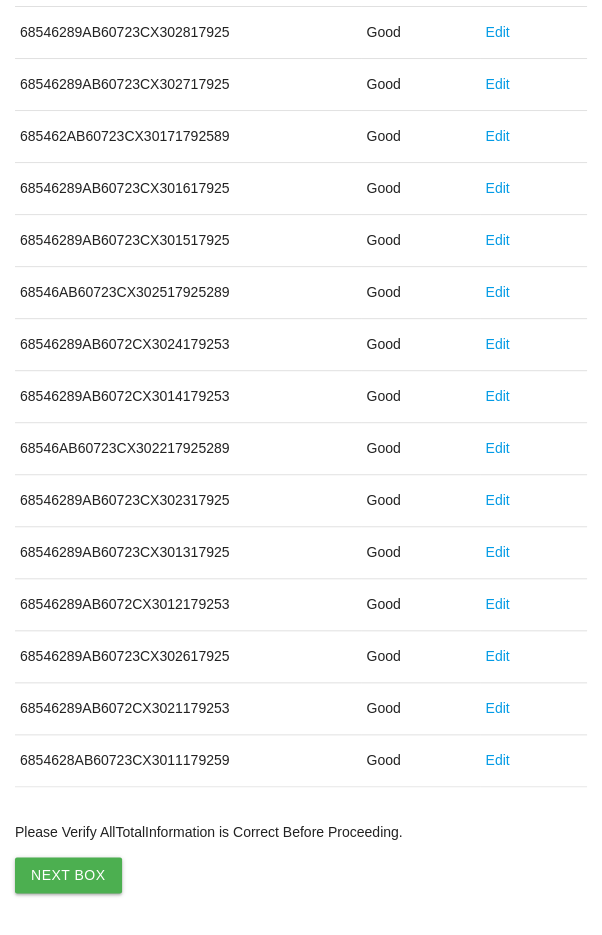 click on "Next Box" at bounding box center [68, 875] 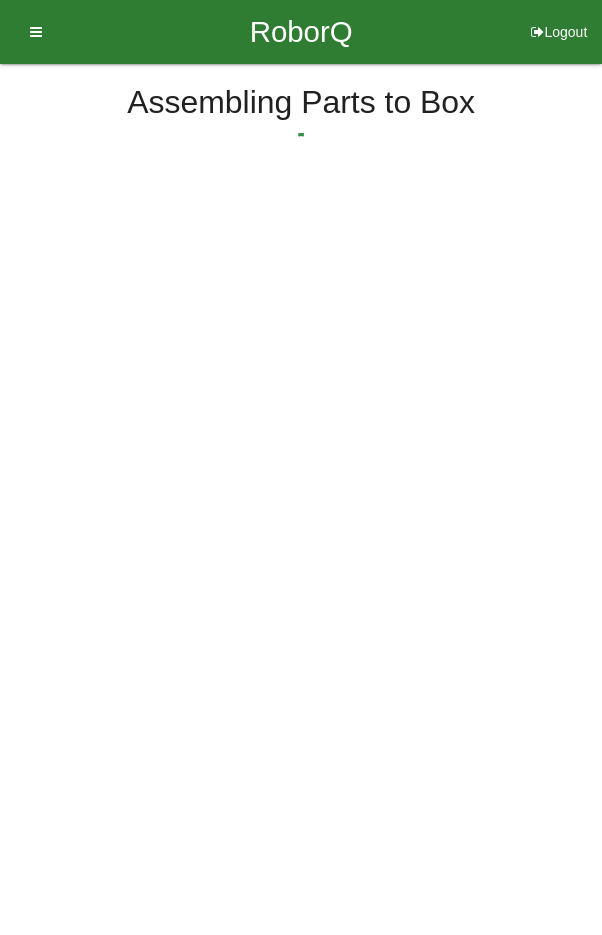 scroll, scrollTop: 0, scrollLeft: 0, axis: both 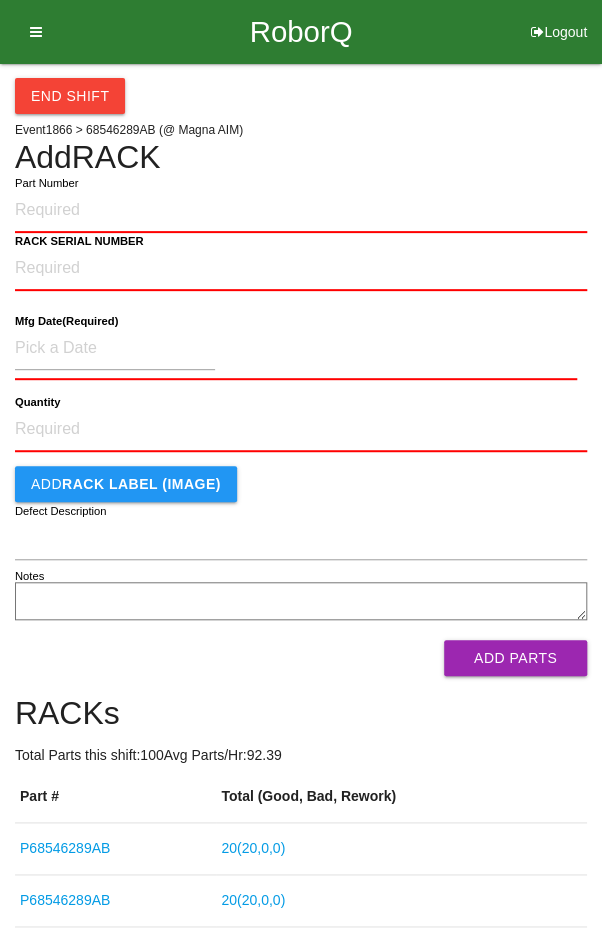 click on "End Shift Event  1866   > 68546289AB (@ Magna AIM) Add  RACK   Part Number    RACK SERIAL NUMBER     Mfg Date  (Required) Quantity Add  RACK LABEL (IMAGE) Defect Description Notes Add Parts RACKs Total Parts this shift:  100  Avg Parts/Hr:  92.39 Part # Total (Good, Bad, Rework) P68546289AB 20  ( 20 ,  0 ,  0 ) P68546289AB 20  ( 20 ,  0 ,  0 ) P68546289AB 20  ( 20 ,  0 ,  0 ) P68546289AB 20  ( 20 ,  0 ,  0 ) P68546289AB 20  ( 20 ,  0 ,  0 )" at bounding box center (301, 573) 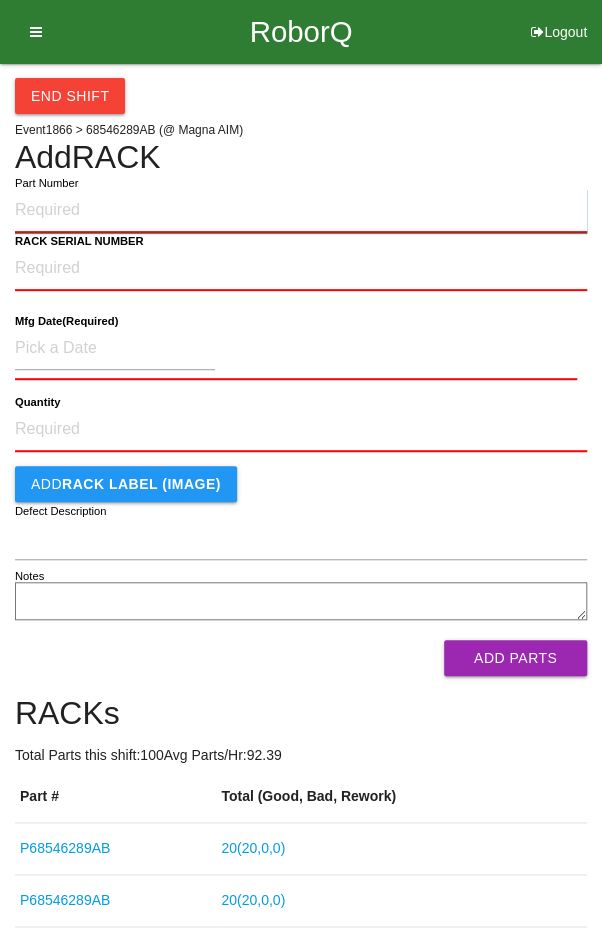 click on "Part Number" at bounding box center [301, 211] 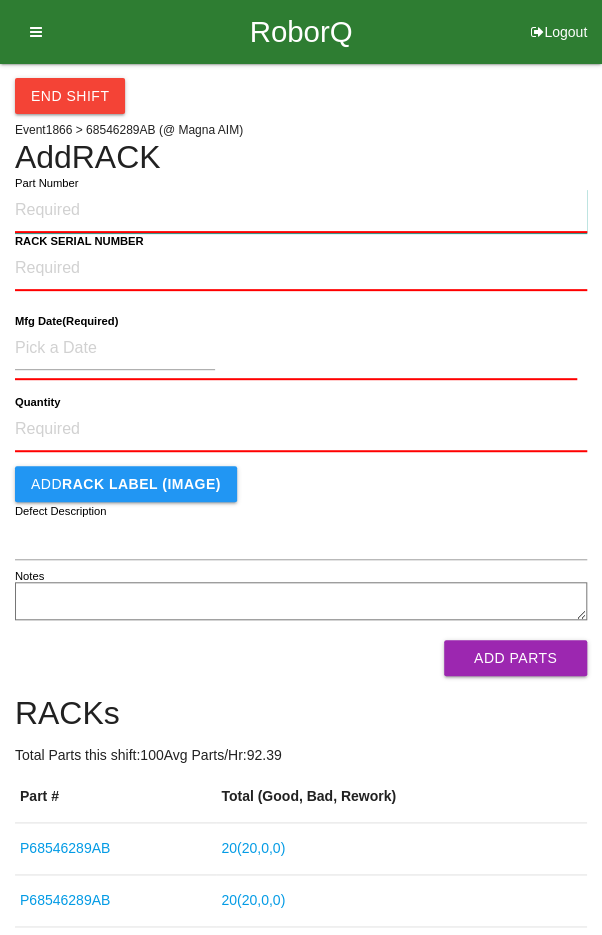 paste on "P68546289AB" 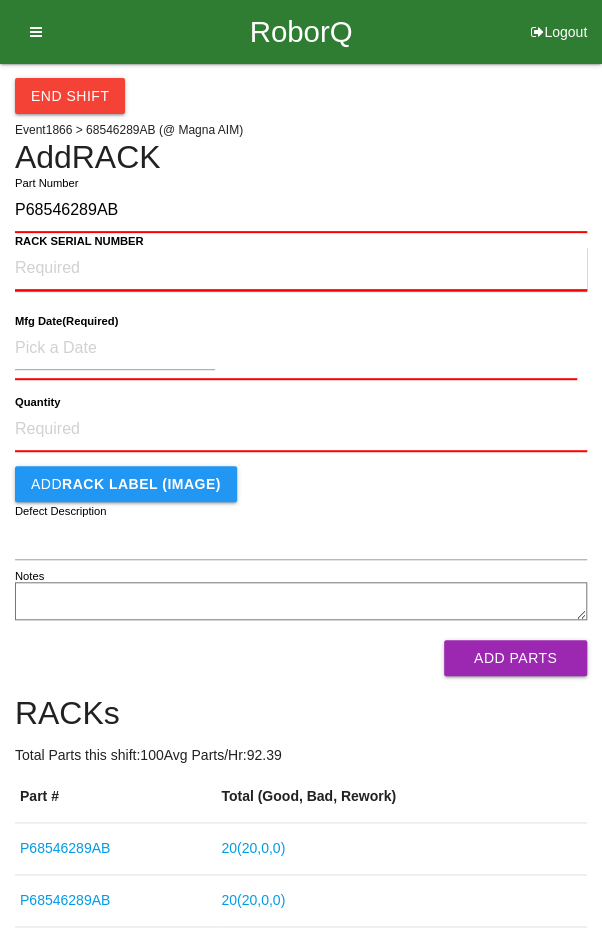 click on "RACK SERIAL NUMBER" at bounding box center [301, 269] 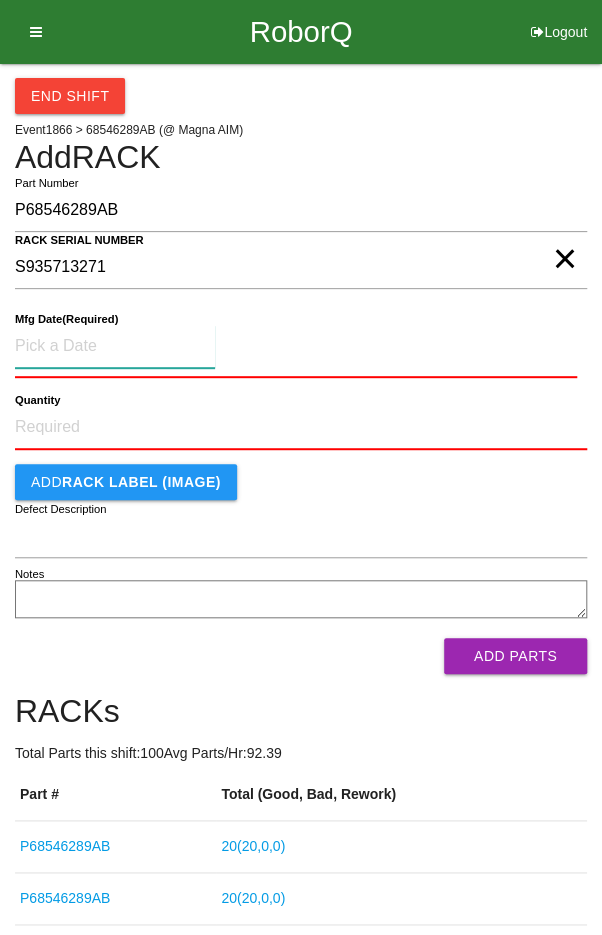 click at bounding box center (115, 346) 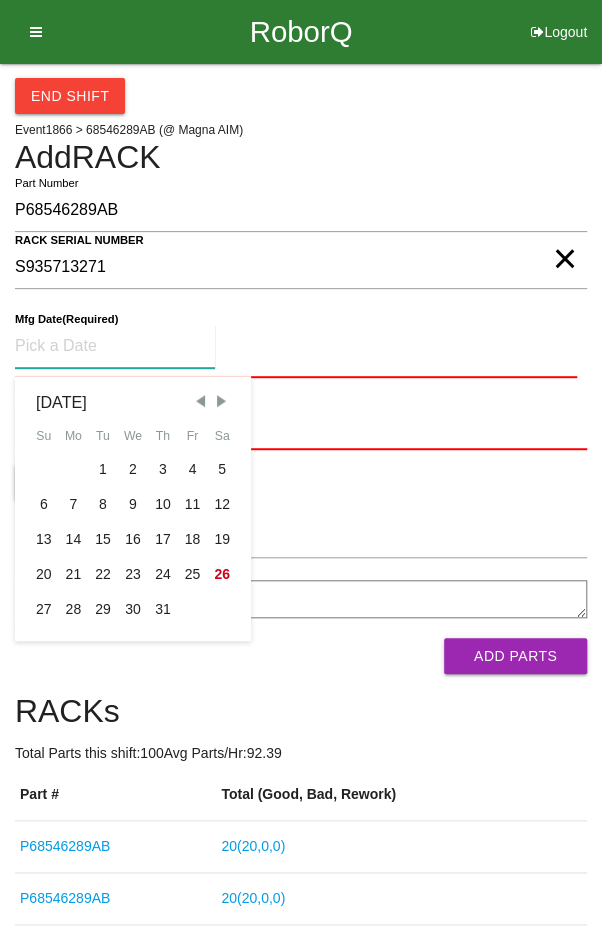 click on "7" at bounding box center [74, 504] 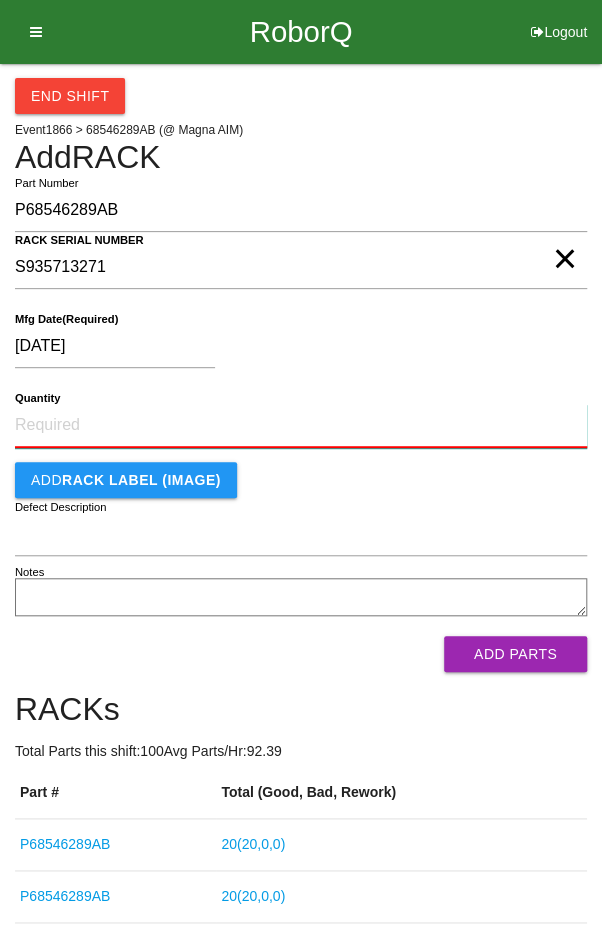 click on "Quantity" at bounding box center (301, 426) 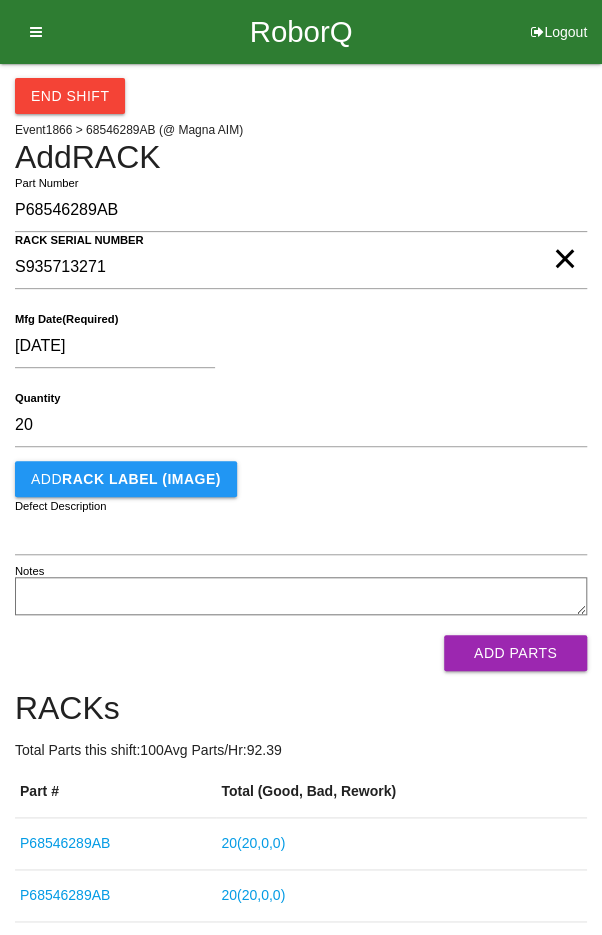 click on "[DATE]" at bounding box center (296, 350) 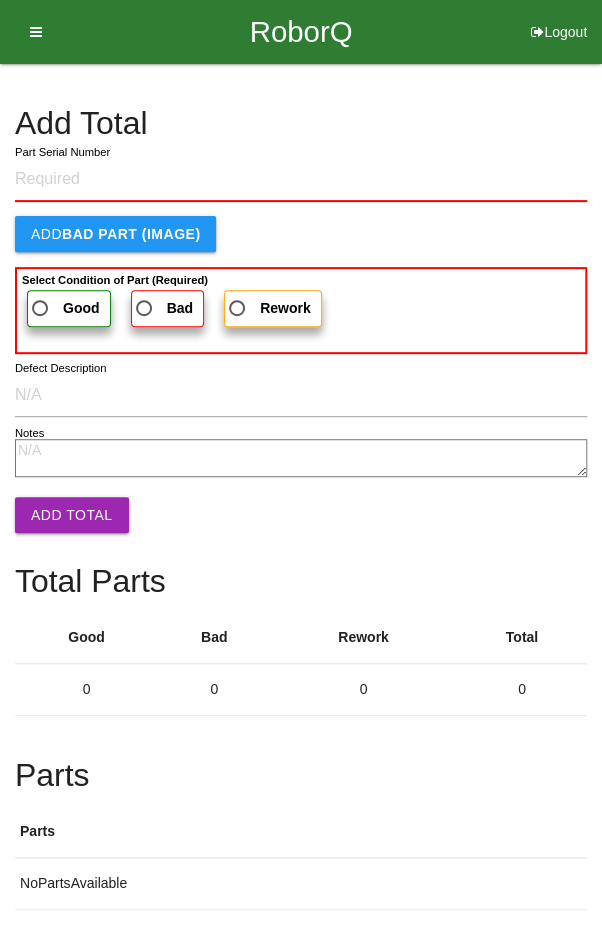 click on "Part Serial Number" at bounding box center (301, 180) 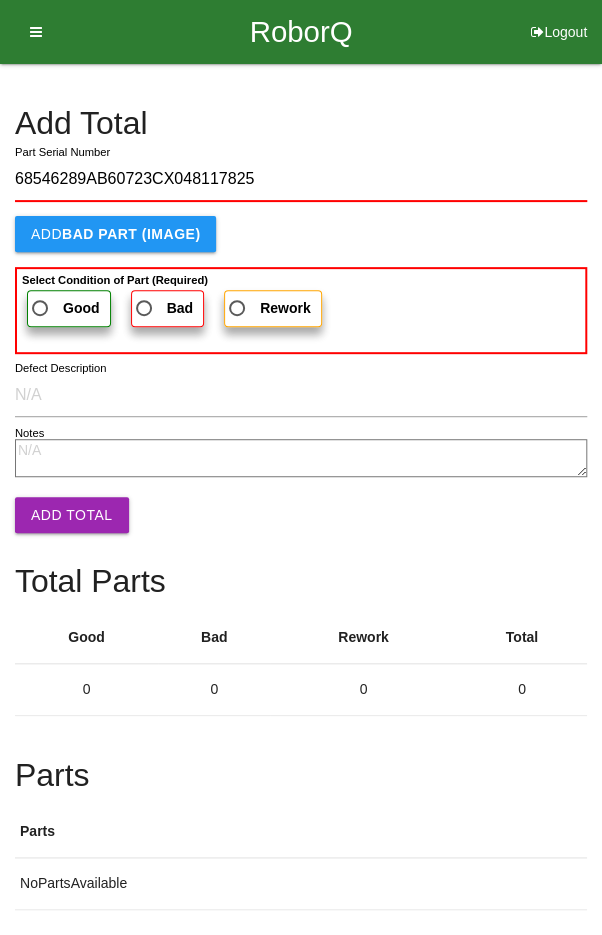 click on "Good" at bounding box center [64, 308] 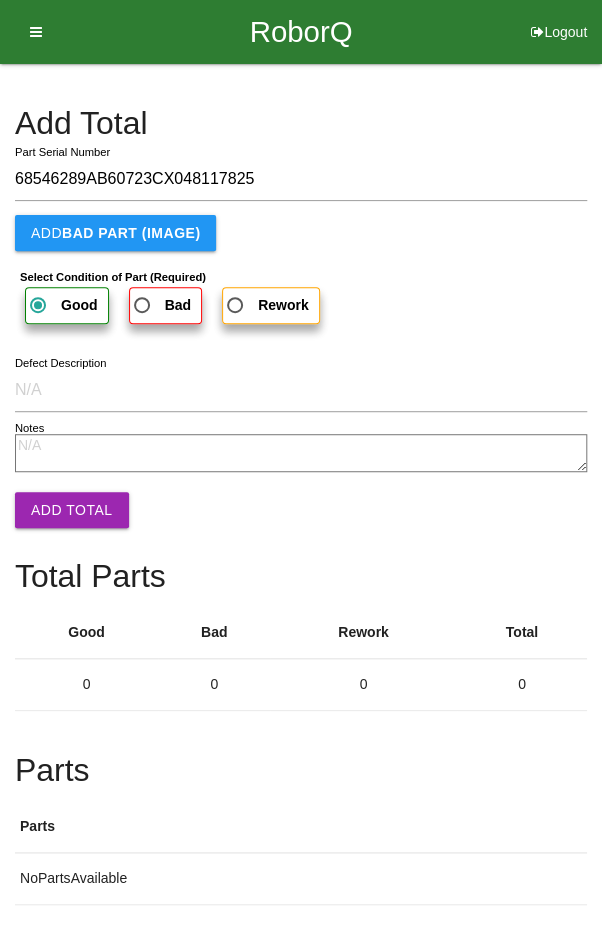 click on "Add Total" at bounding box center (72, 510) 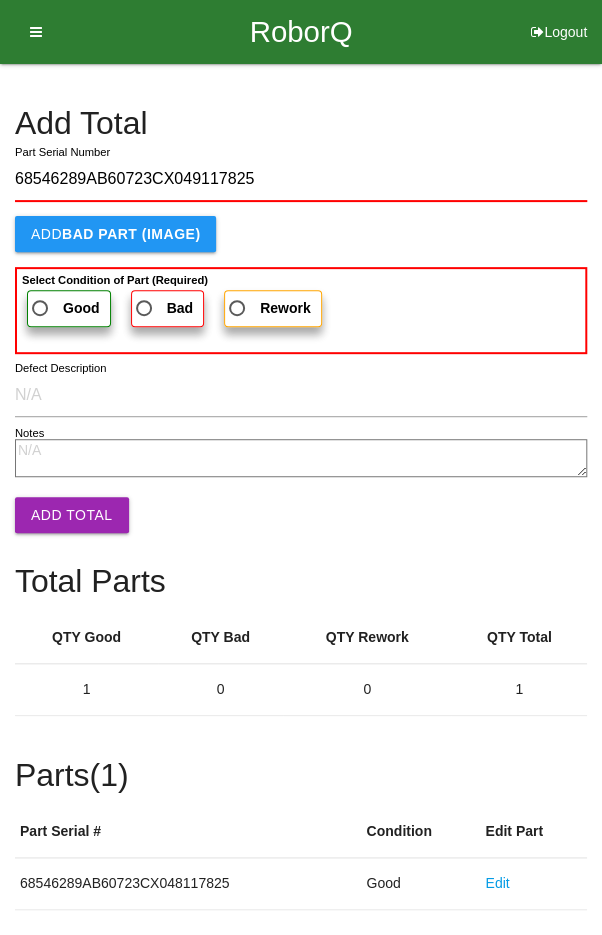 click on "Good" at bounding box center [64, 308] 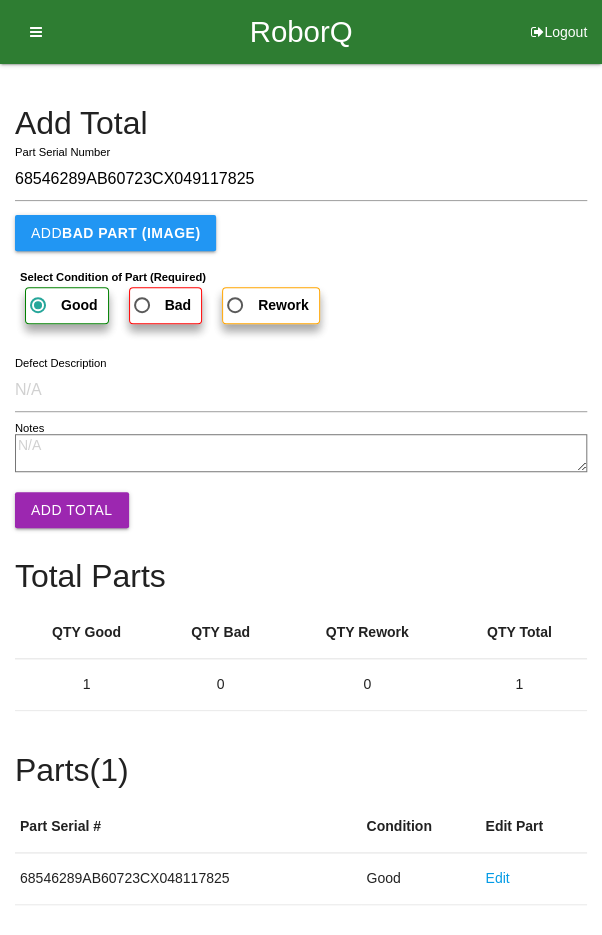 click on "Add Total" at bounding box center (72, 510) 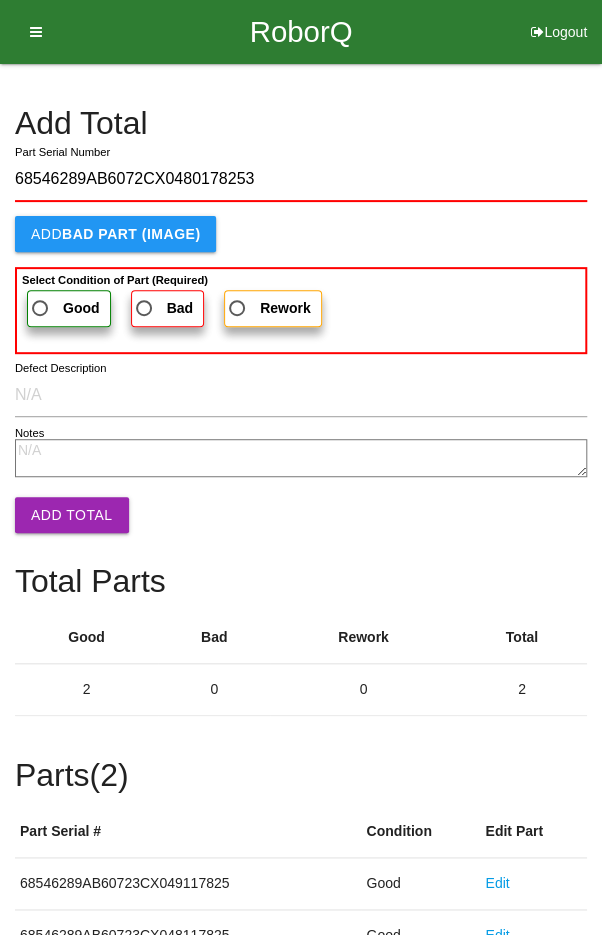 click on "Good" at bounding box center (69, 308) 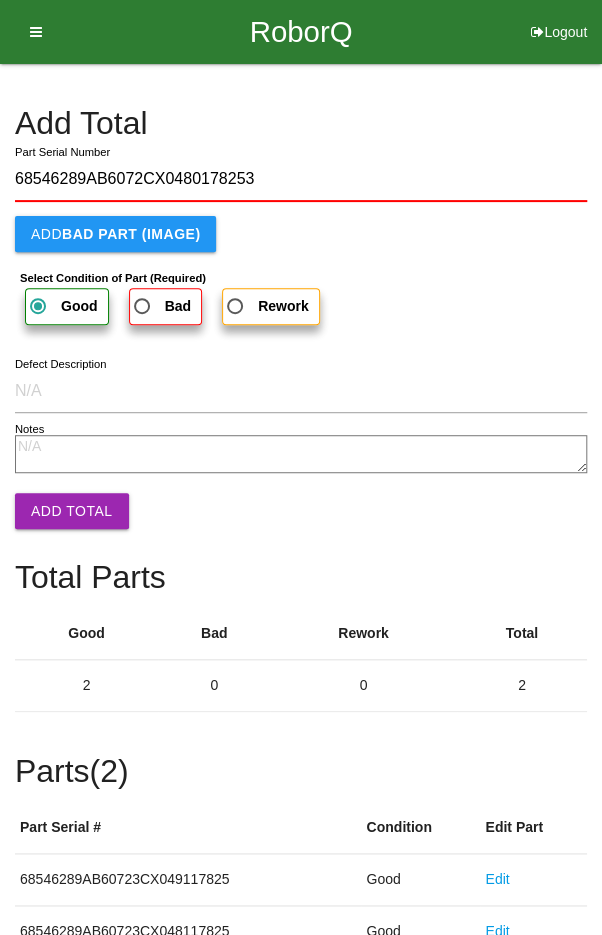 click on "Add Total" at bounding box center (72, 511) 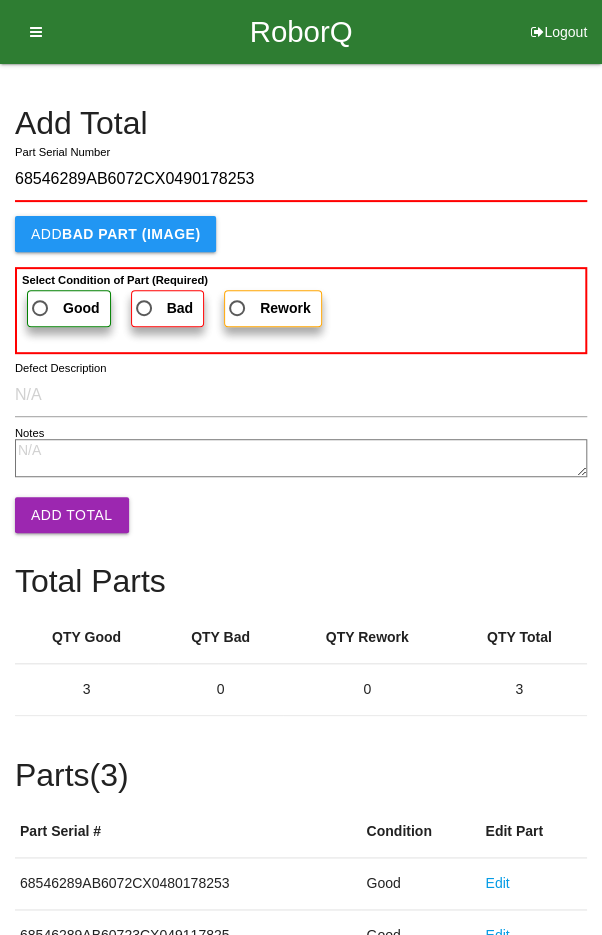 click on "Good" at bounding box center (64, 308) 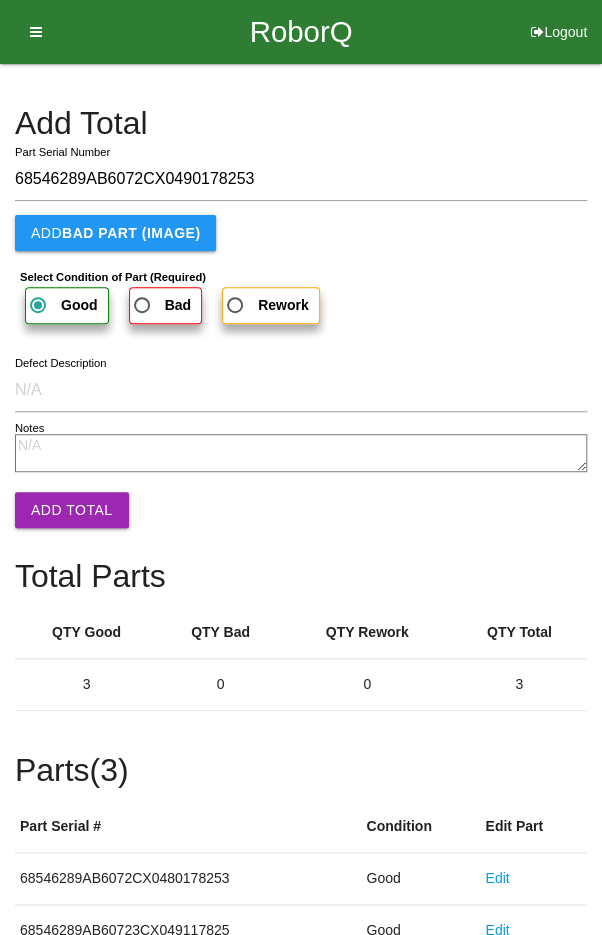 click on "Add Total" at bounding box center [72, 510] 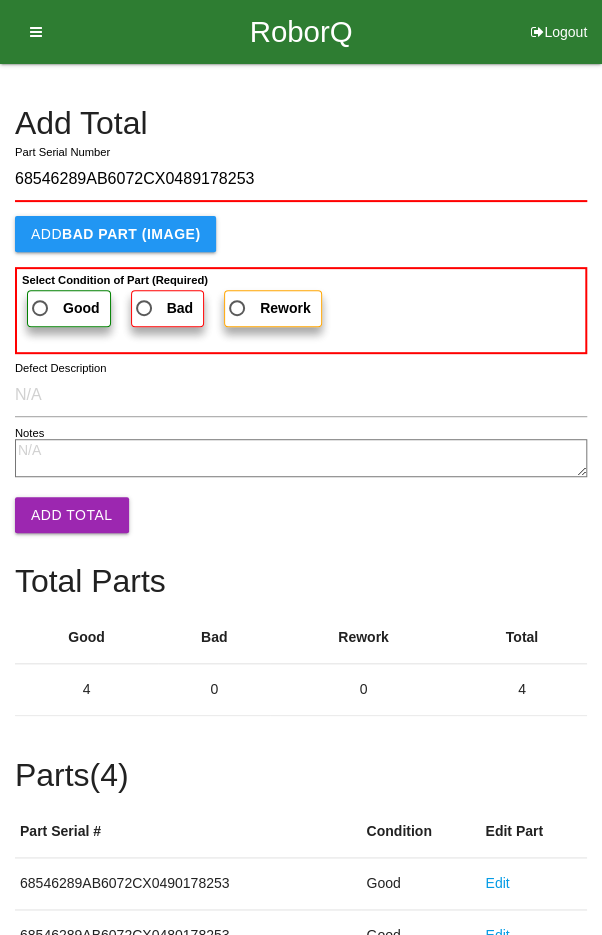 click on "Good" at bounding box center [64, 308] 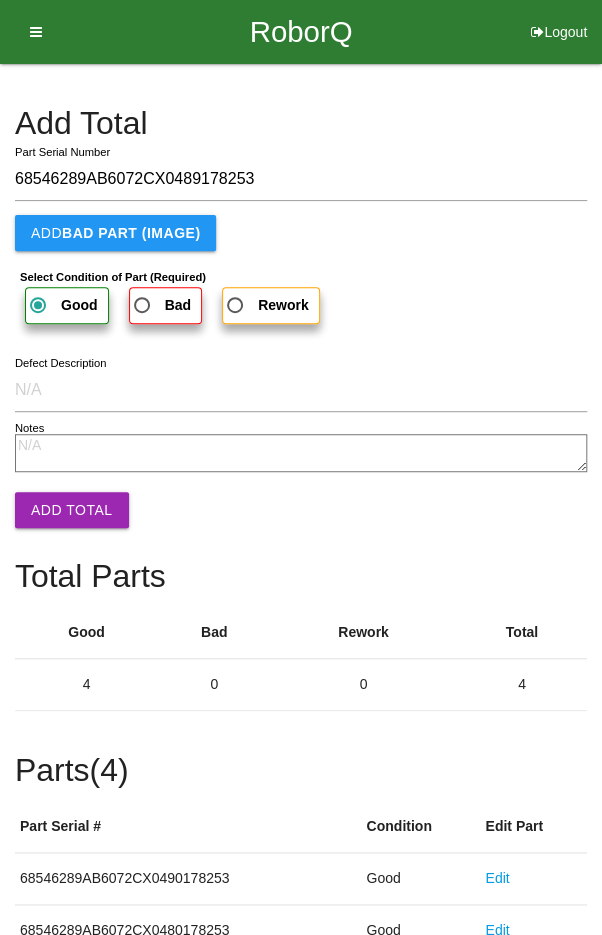 click on "Add Total" at bounding box center (72, 510) 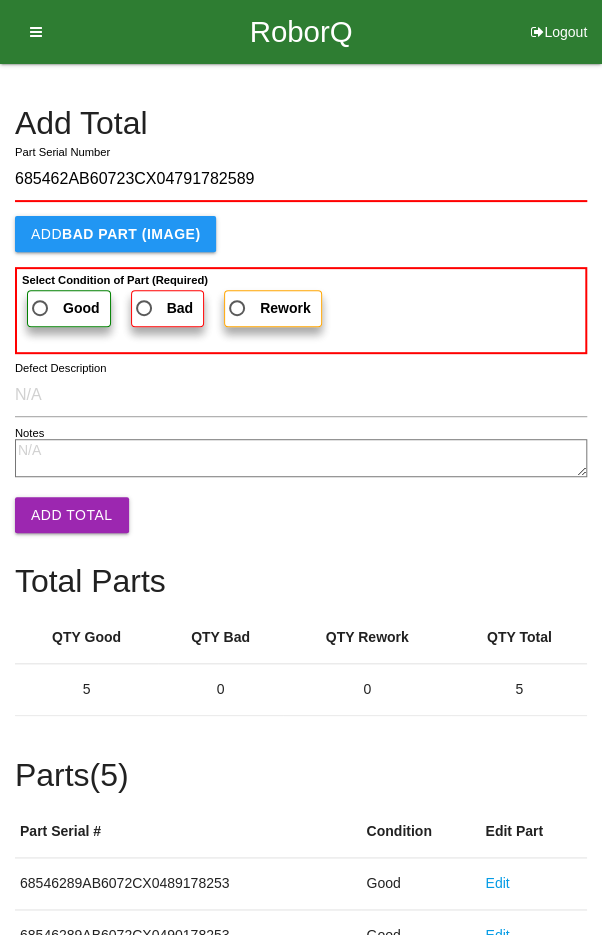 click on "Good" at bounding box center (64, 308) 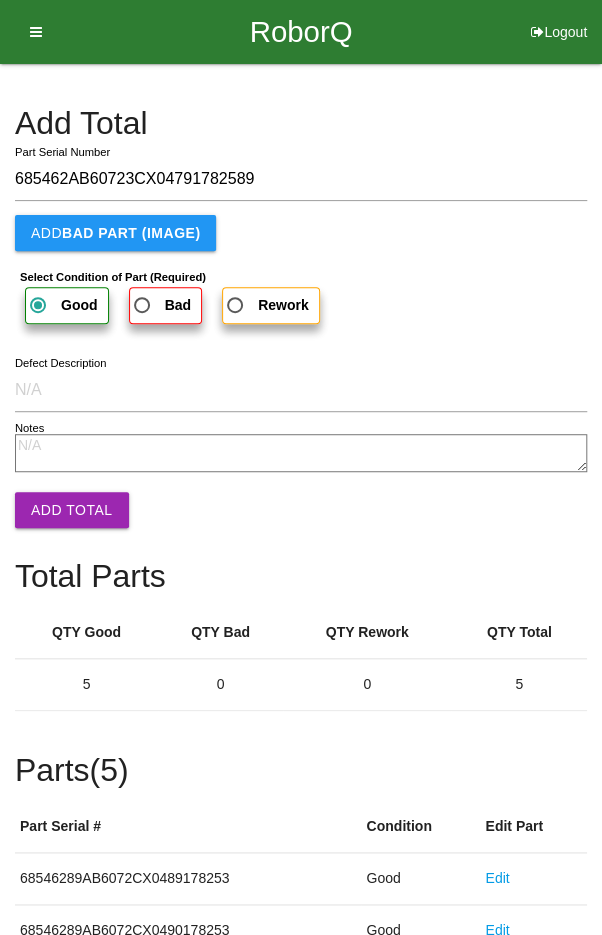 click on "Add Total" at bounding box center (72, 510) 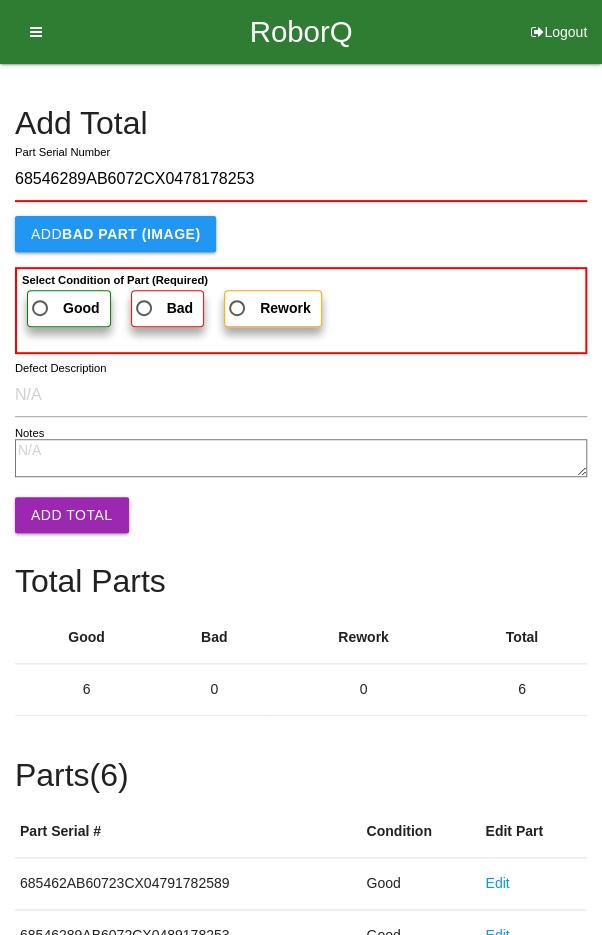 click on "Good" at bounding box center [64, 308] 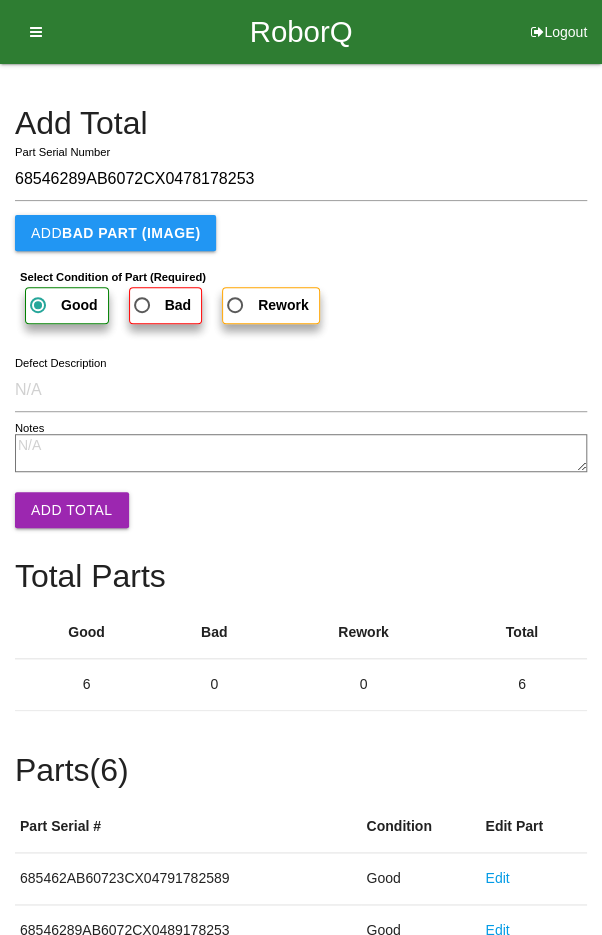 click on "Add Total" at bounding box center (72, 510) 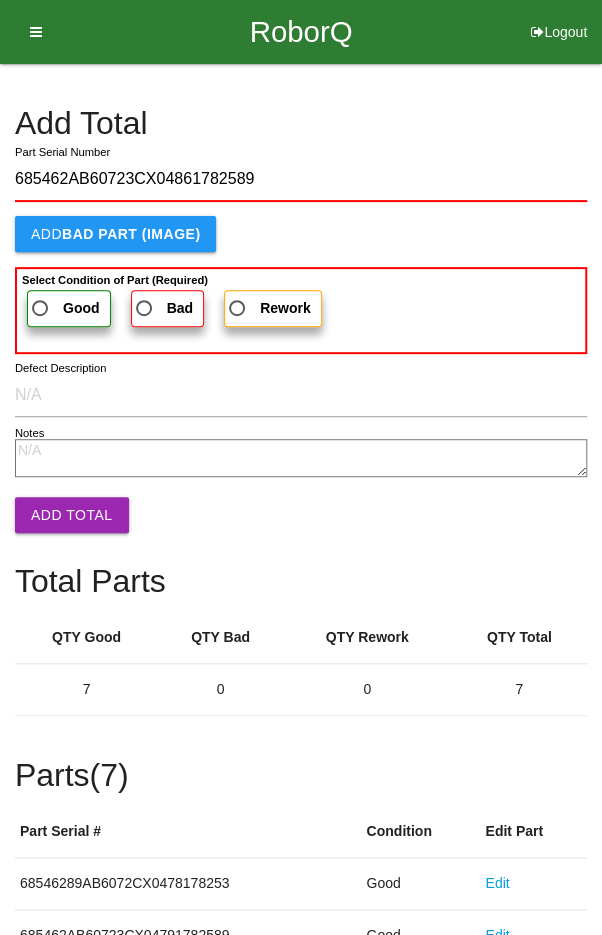 click on "Good" at bounding box center [64, 308] 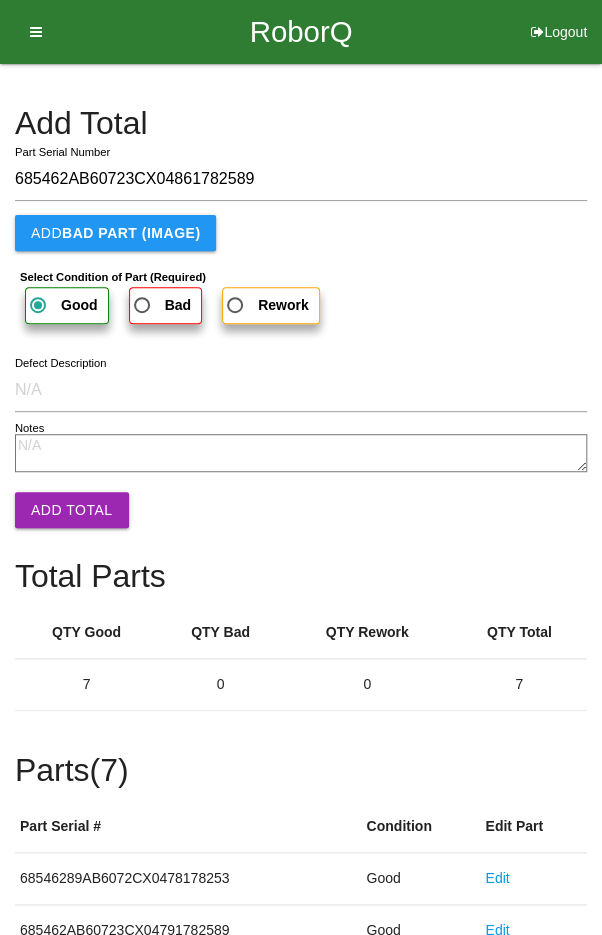 click on "Add Total" at bounding box center (72, 510) 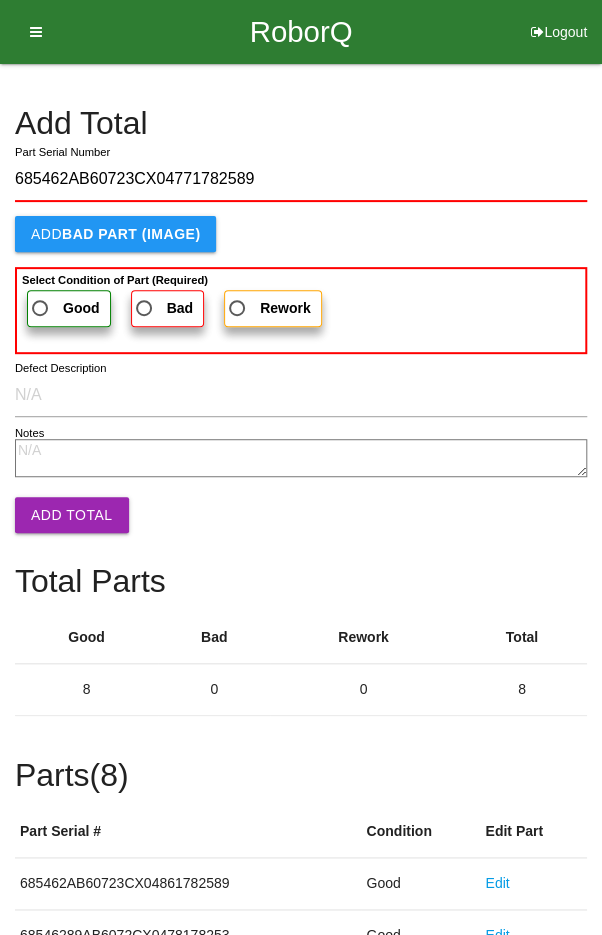 click on "Good" at bounding box center [64, 308] 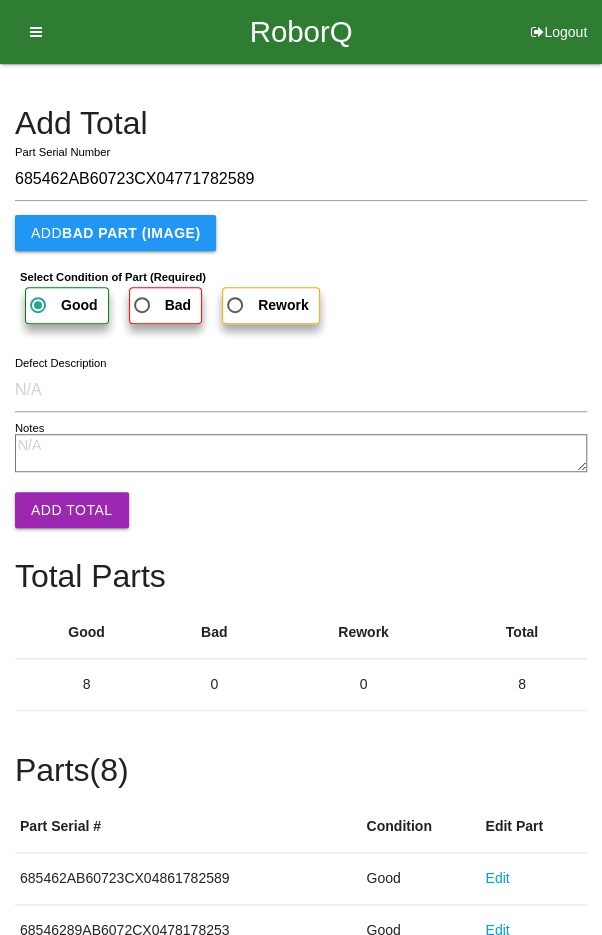 click on "Add Total" at bounding box center [72, 510] 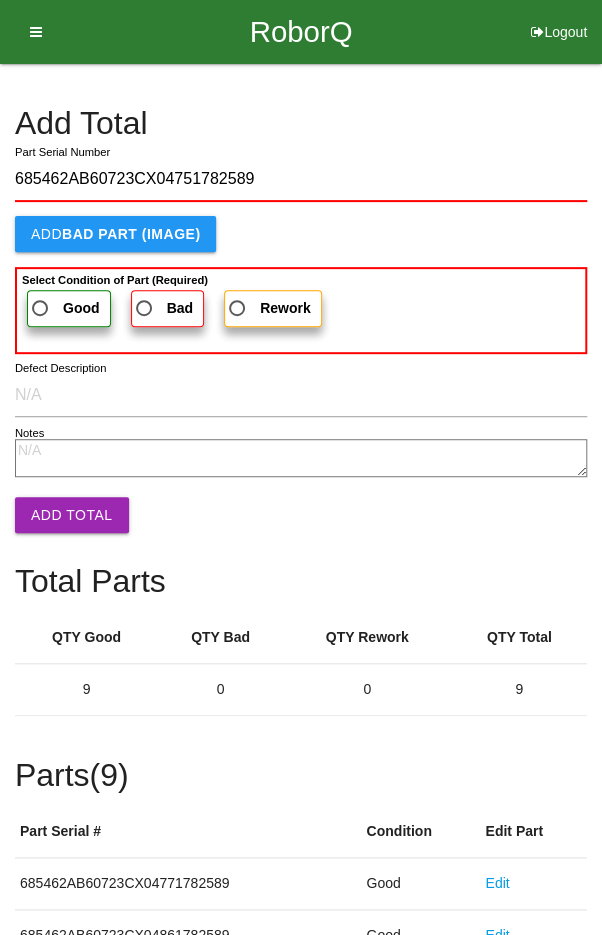 click on "Good" at bounding box center [64, 308] 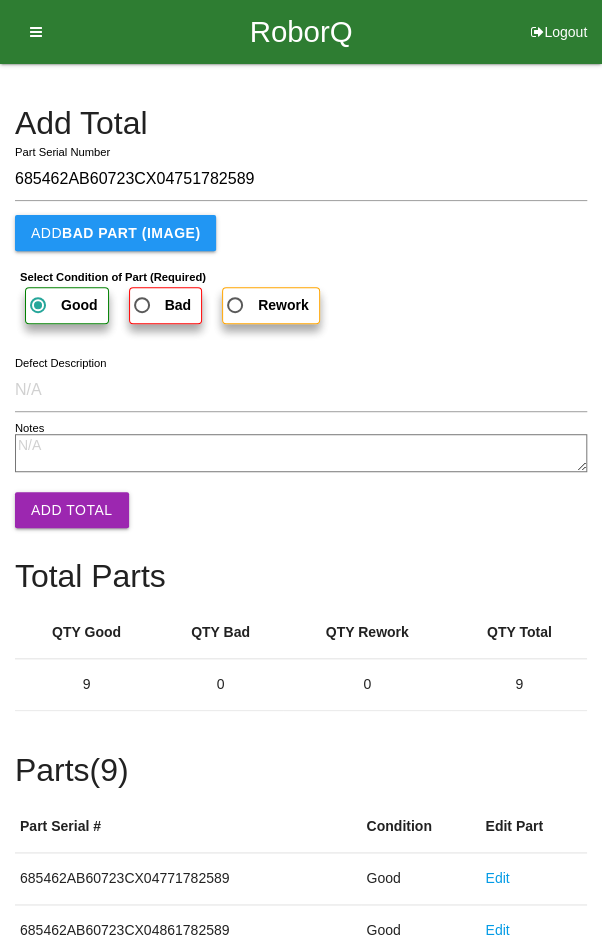 click on "Add Total" at bounding box center (72, 510) 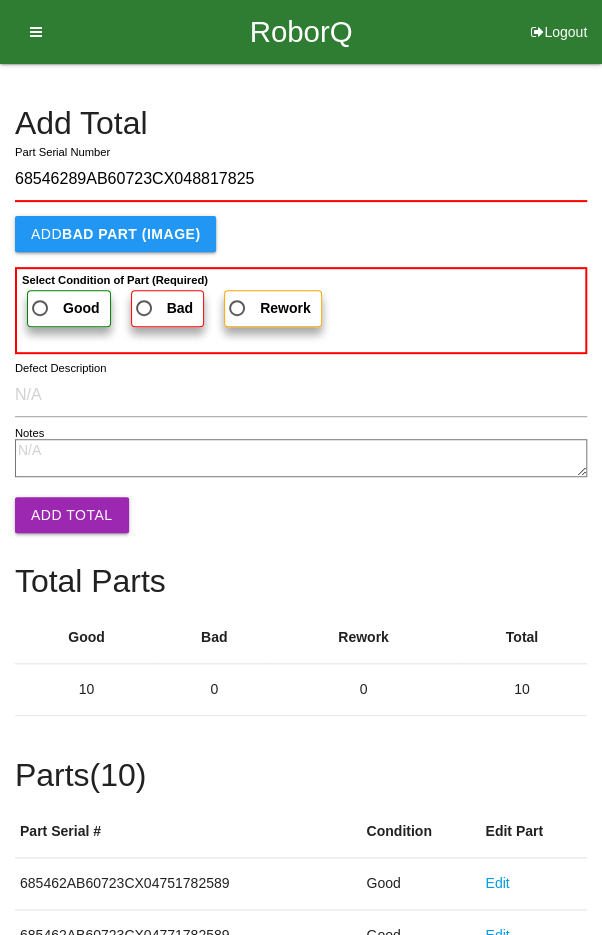 click on "Good" at bounding box center [64, 308] 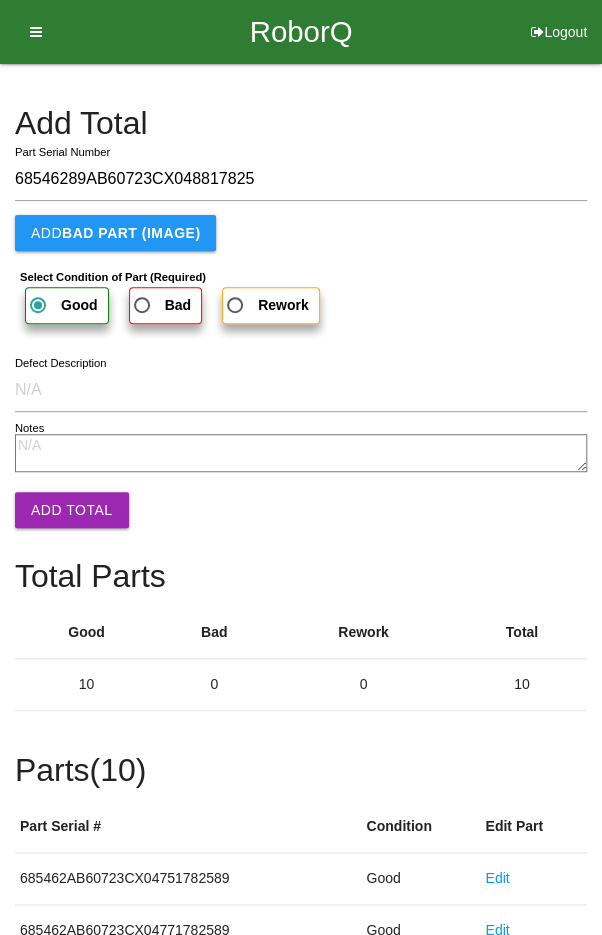 click on "Add Total" at bounding box center [72, 510] 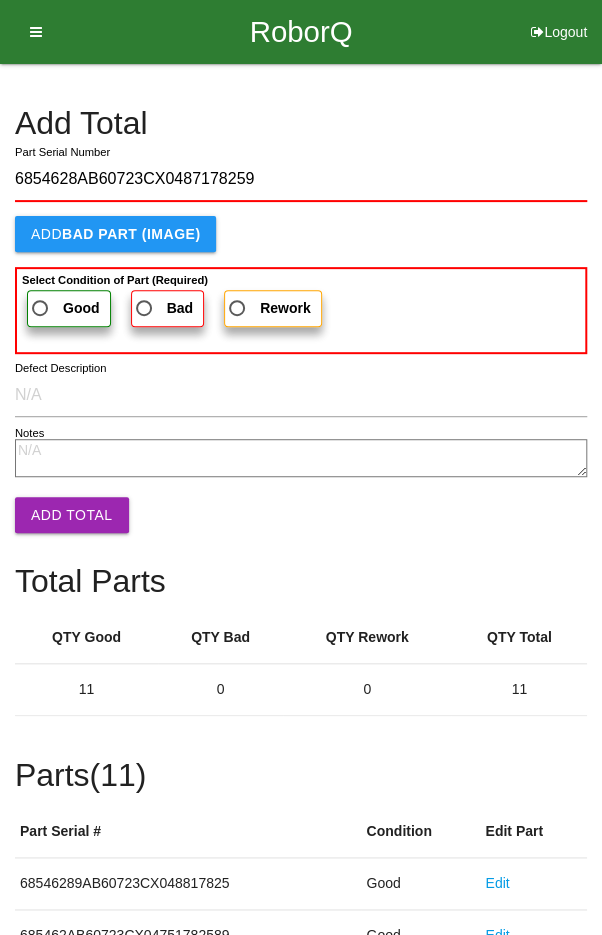 click on "Good" at bounding box center (64, 308) 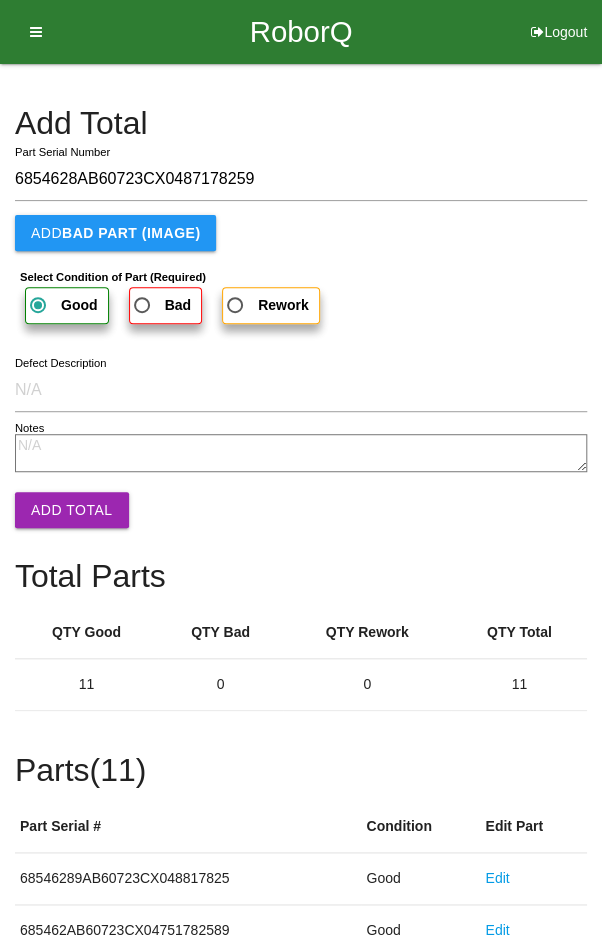 click on "Add Total" at bounding box center (72, 510) 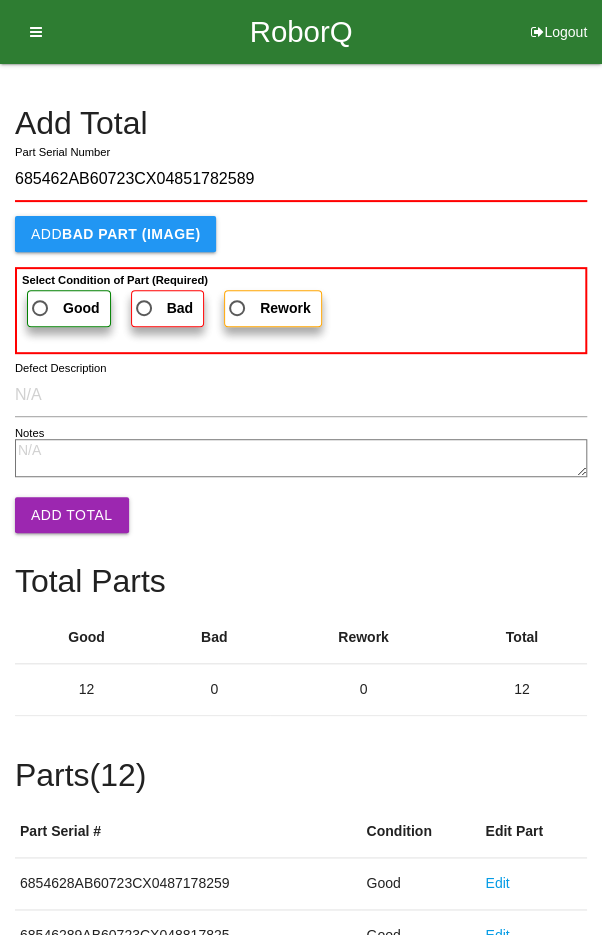 click on "Good" at bounding box center (64, 308) 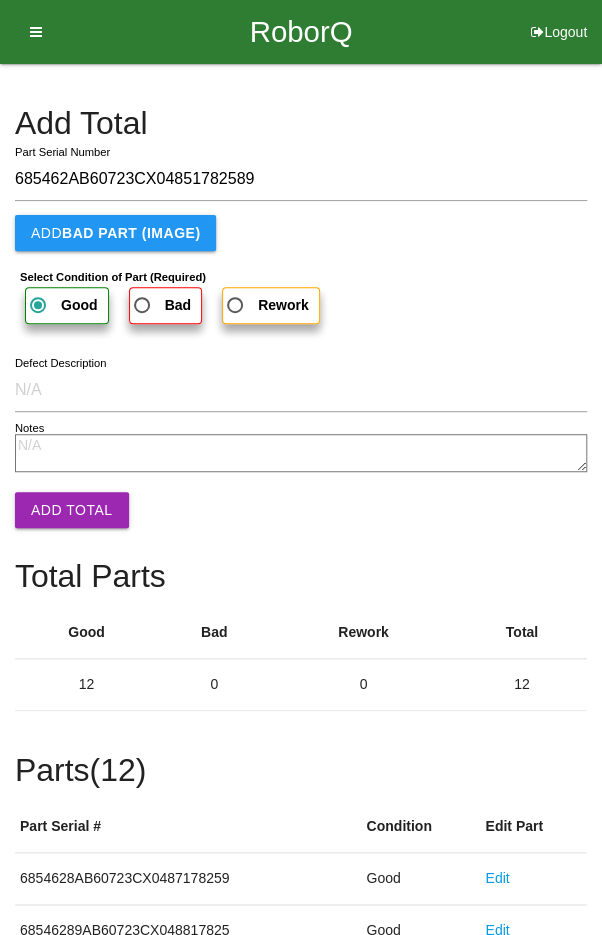 click on "Add Total" at bounding box center (72, 510) 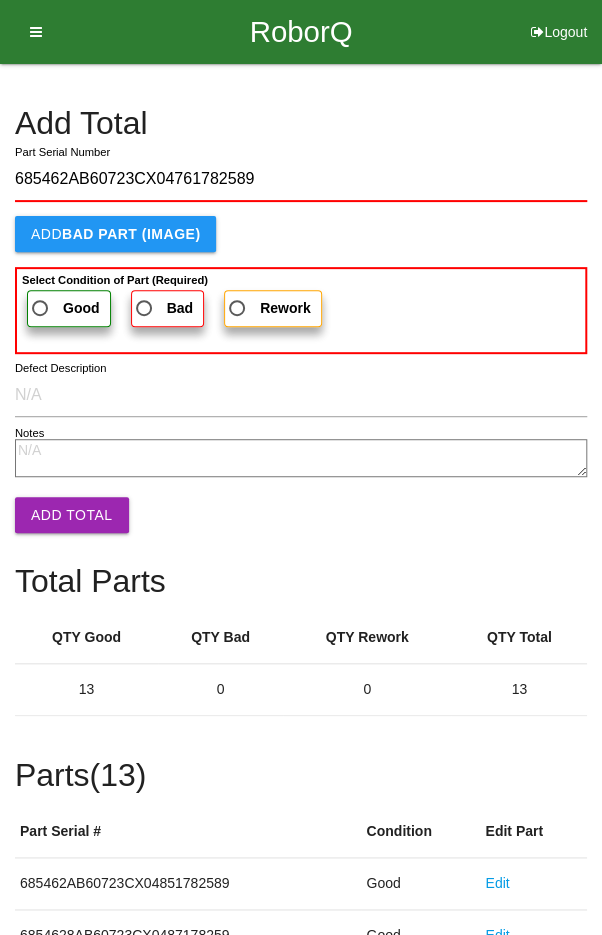 click on "Good" at bounding box center (64, 308) 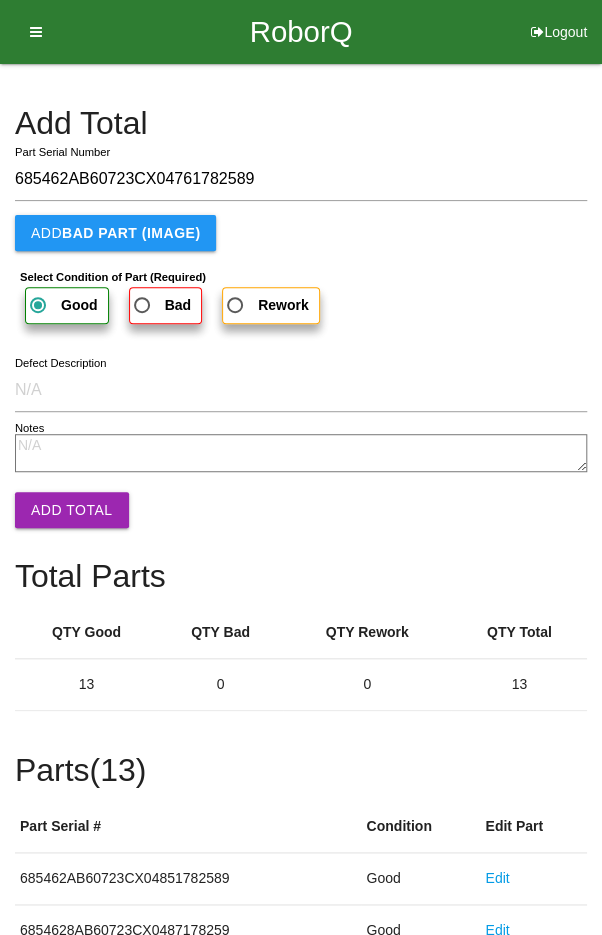 click on "Add Total" at bounding box center (72, 510) 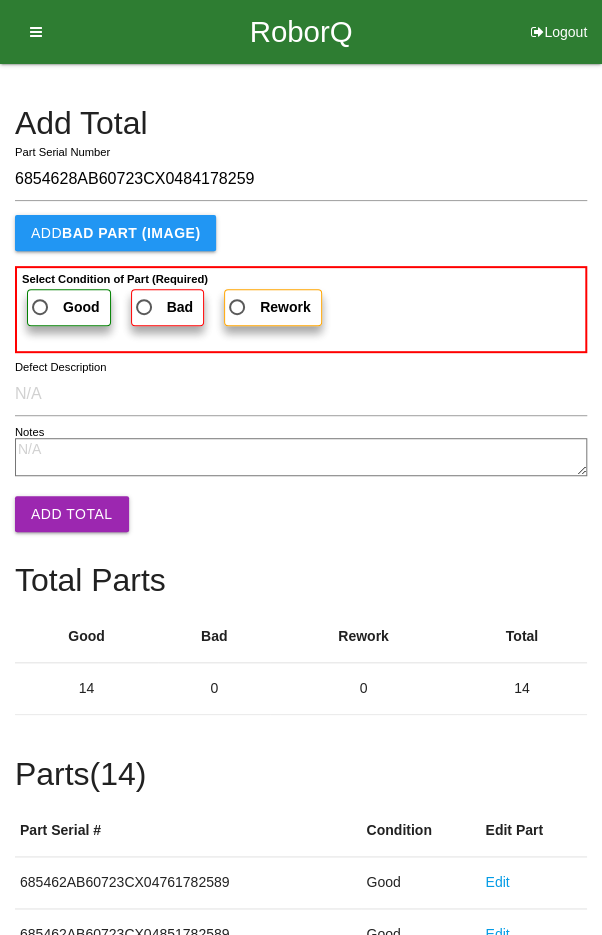 click on "Good" at bounding box center [64, 307] 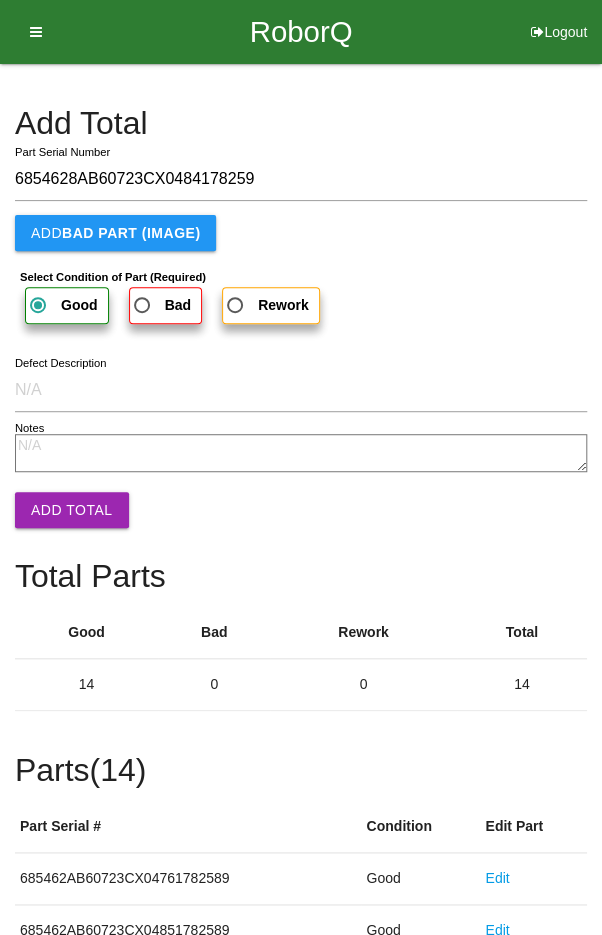 click on "Add Total" at bounding box center [72, 510] 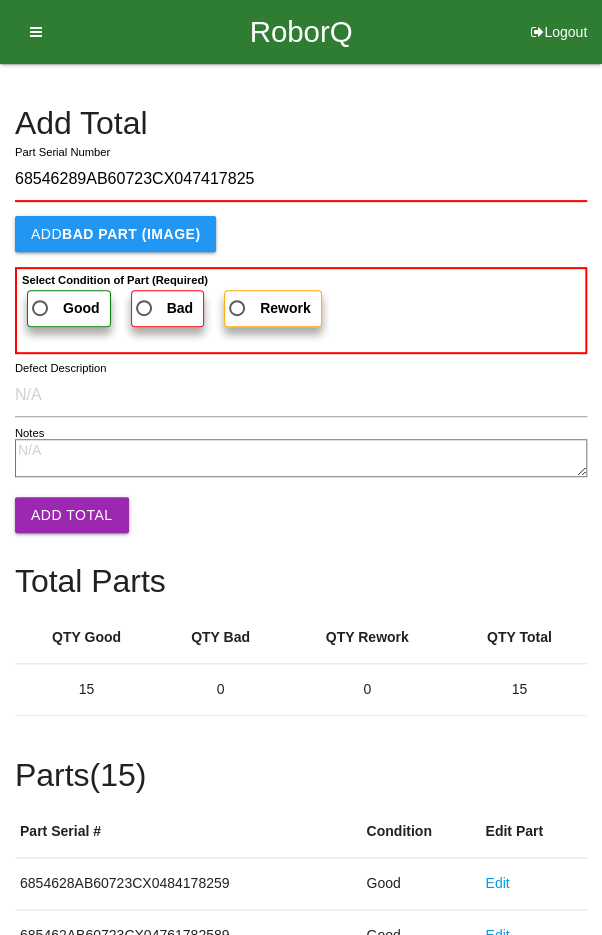click on "Good" at bounding box center [64, 308] 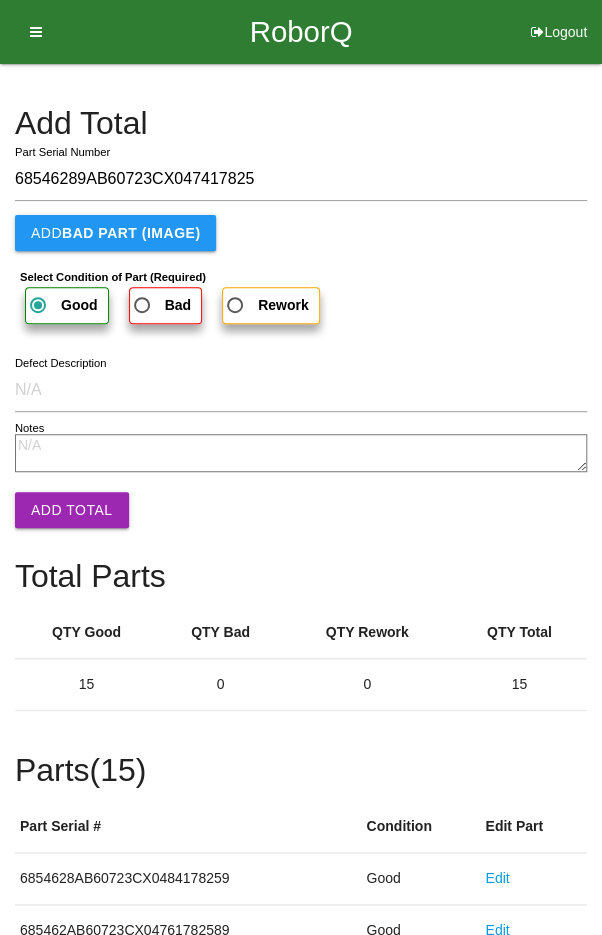 click on "Add Total" at bounding box center (72, 510) 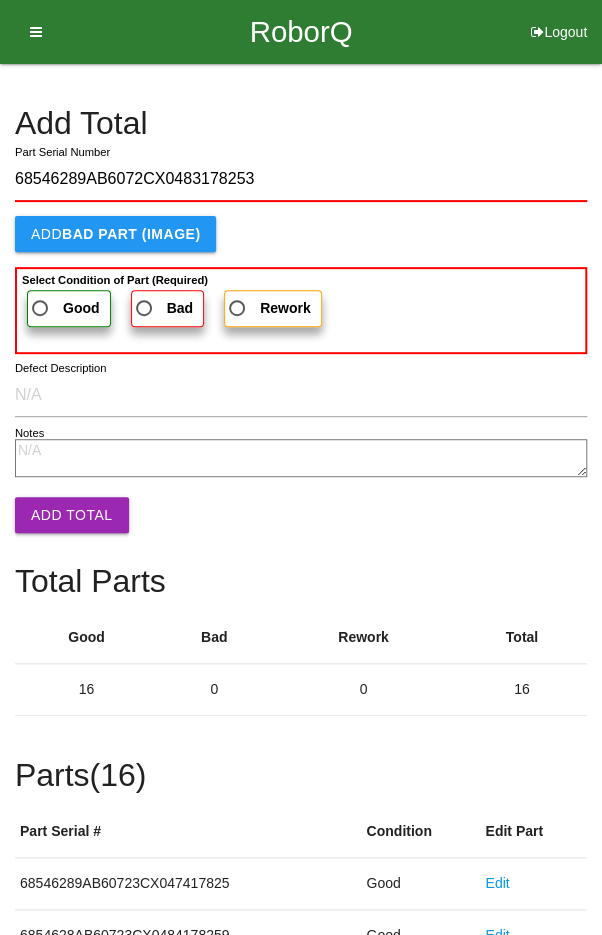 click on "Good" at bounding box center [64, 308] 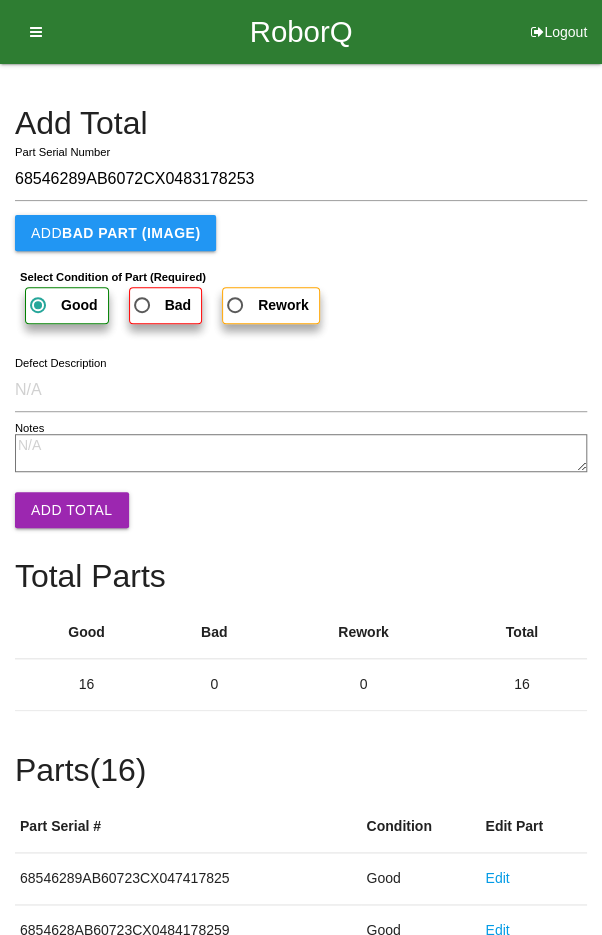click on "Add Total" at bounding box center [72, 510] 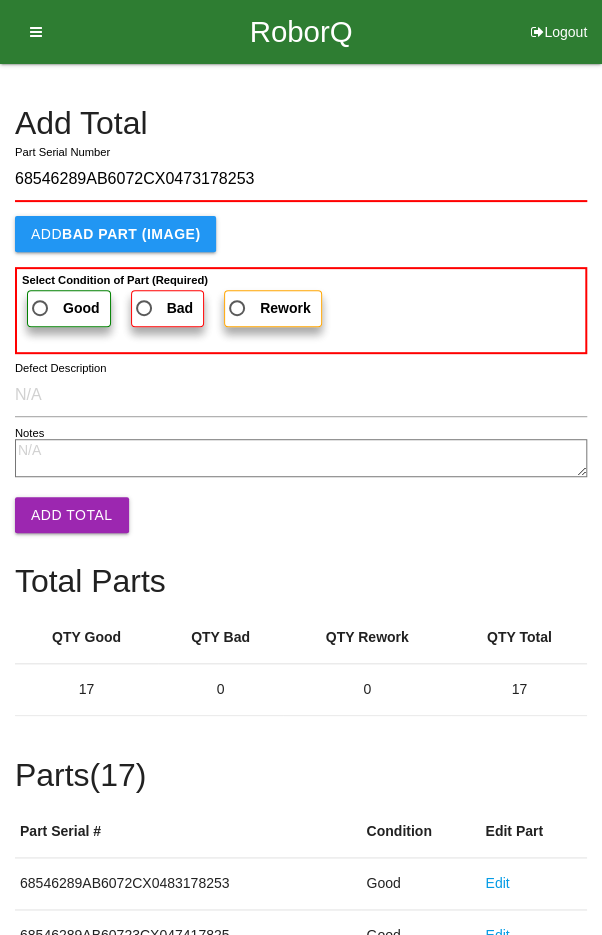 click on "Good" at bounding box center (64, 308) 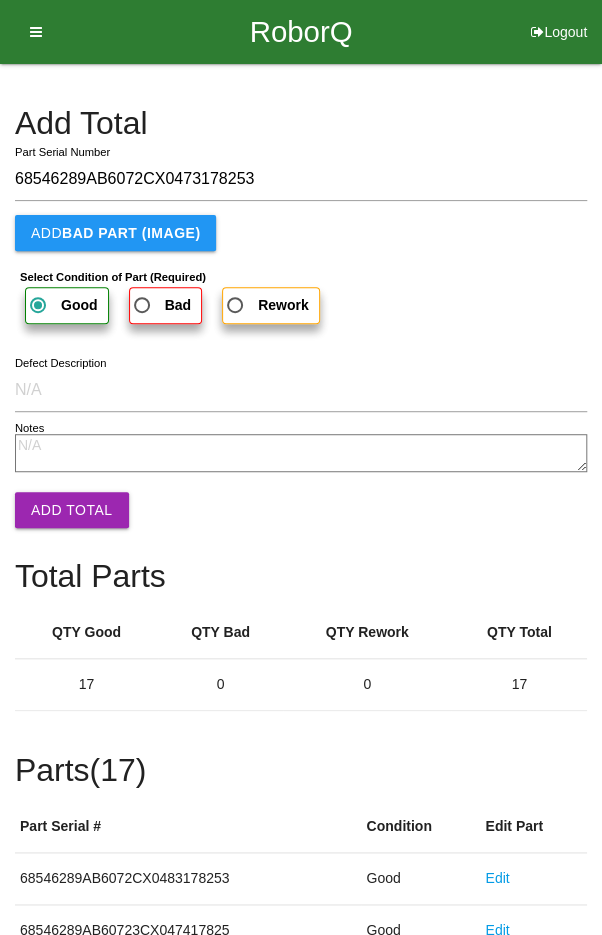 click on "Add Total" at bounding box center [72, 510] 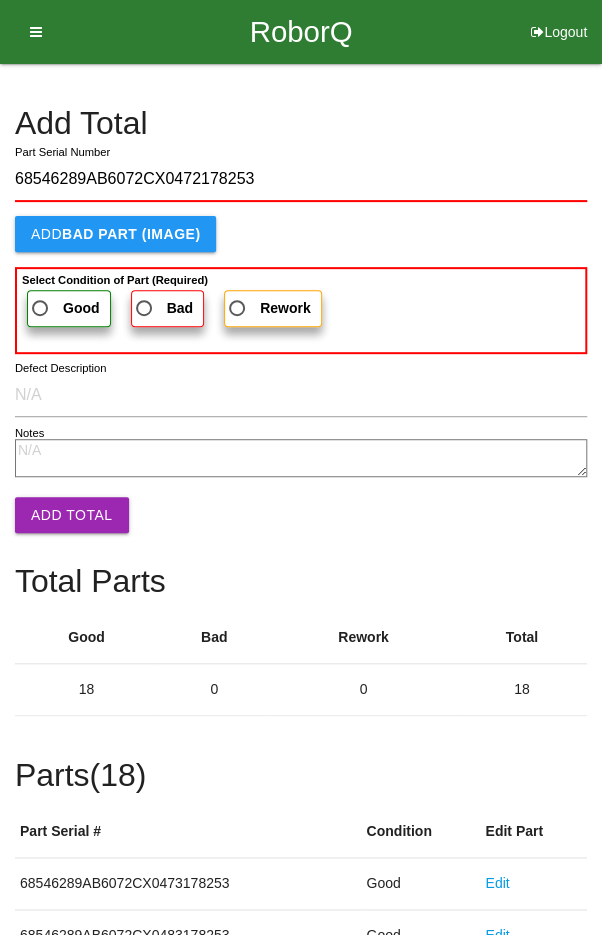 click on "Good" at bounding box center [64, 308] 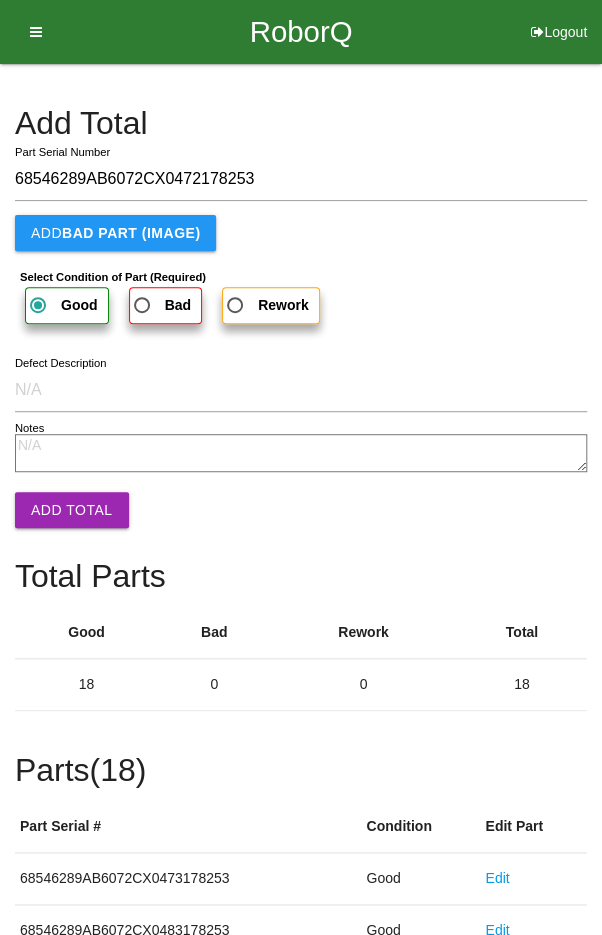 click on "Notes" at bounding box center (301, 453) 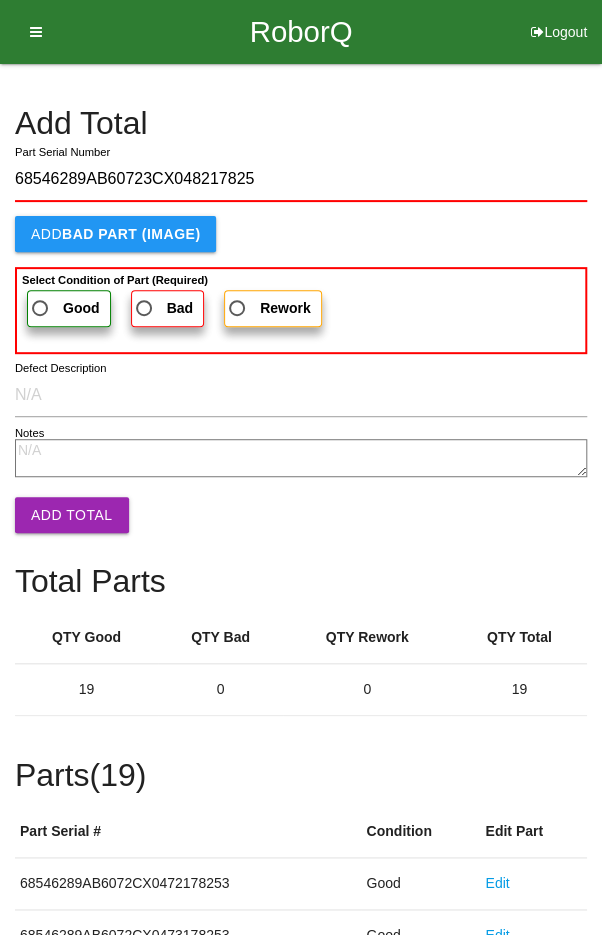 click on "Good" at bounding box center [64, 308] 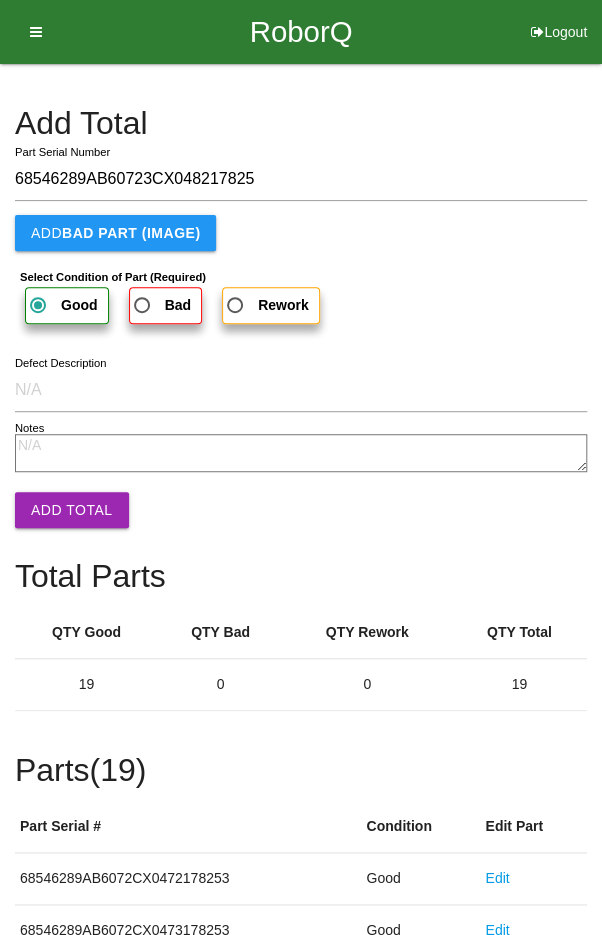 click on "Add Total" at bounding box center [72, 510] 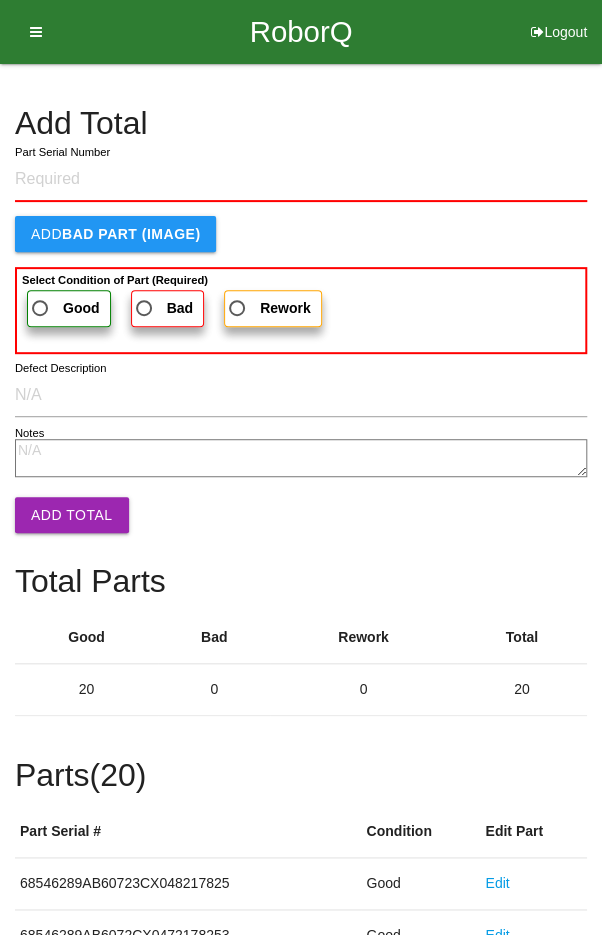 click on "Add Total" at bounding box center [301, 123] 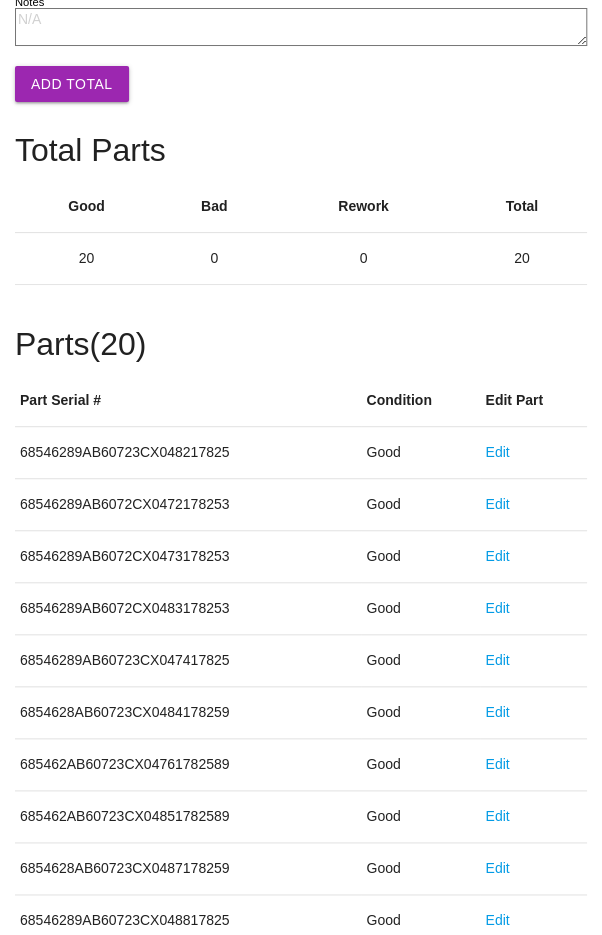 scroll, scrollTop: 1111, scrollLeft: 0, axis: vertical 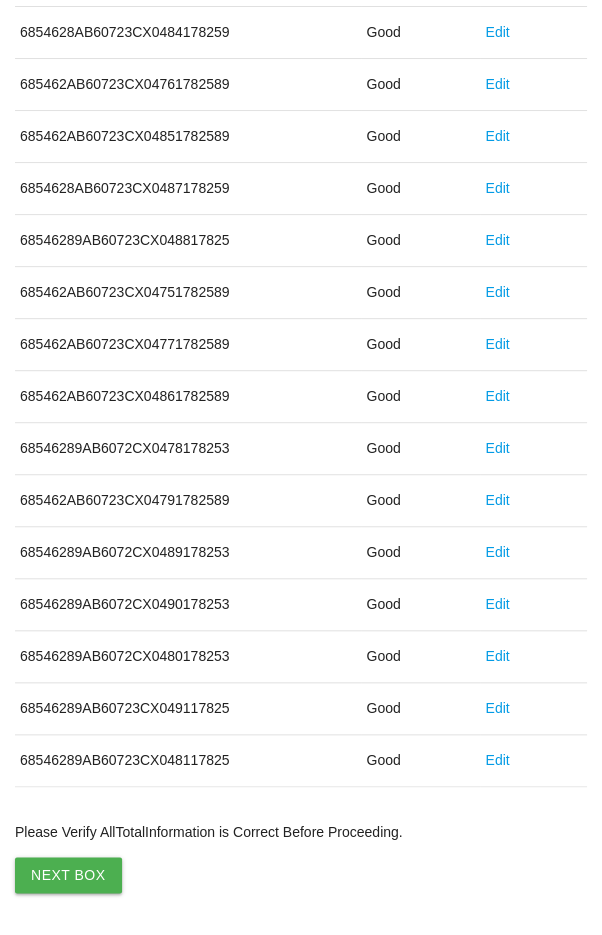 click on "Next Box" at bounding box center [68, 875] 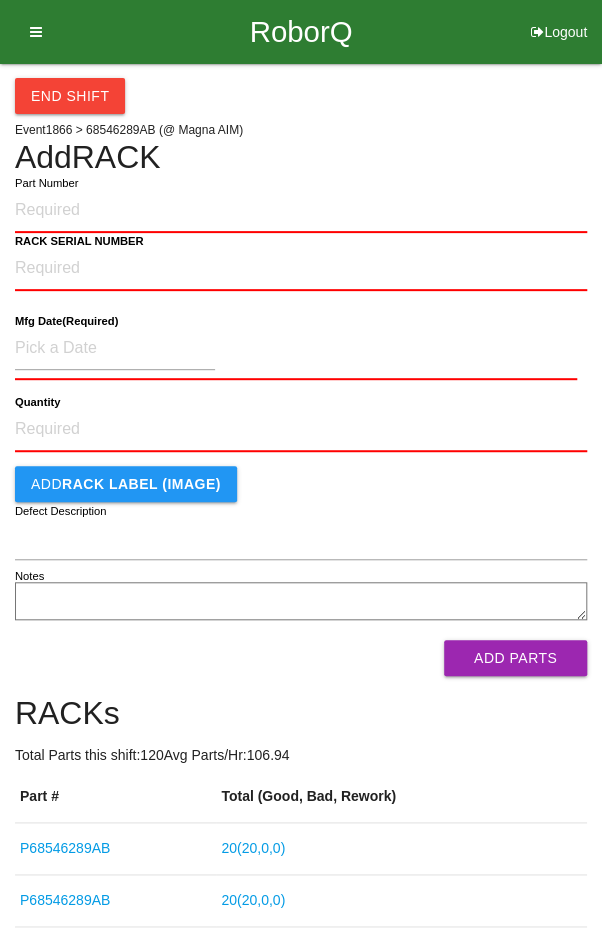 click on "End Shift Event  1866   > 68546289AB (@ Magna AIM) Add  RACK   Part Number    RACK SERIAL NUMBER     Mfg Date  (Required) Quantity Add  RACK LABEL (IMAGE) Defect Description Notes Add Parts RACKs Total Parts this shift:  120  Avg Parts/Hr:  106.94 Part # Total (Good, Bad, Rework) P68546289AB 20  ( 20 ,  0 ,  0 ) P68546289AB 20  ( 20 ,  0 ,  0 ) P68546289AB 20  ( 20 ,  0 ,  0 ) P68546289AB 20  ( 20 ,  0 ,  0 ) P68546289AB 20  ( 20 ,  0 ,  0 ) P68546289AB 20  ( 20 ,  0 ,  0 )" at bounding box center (301, 599) 